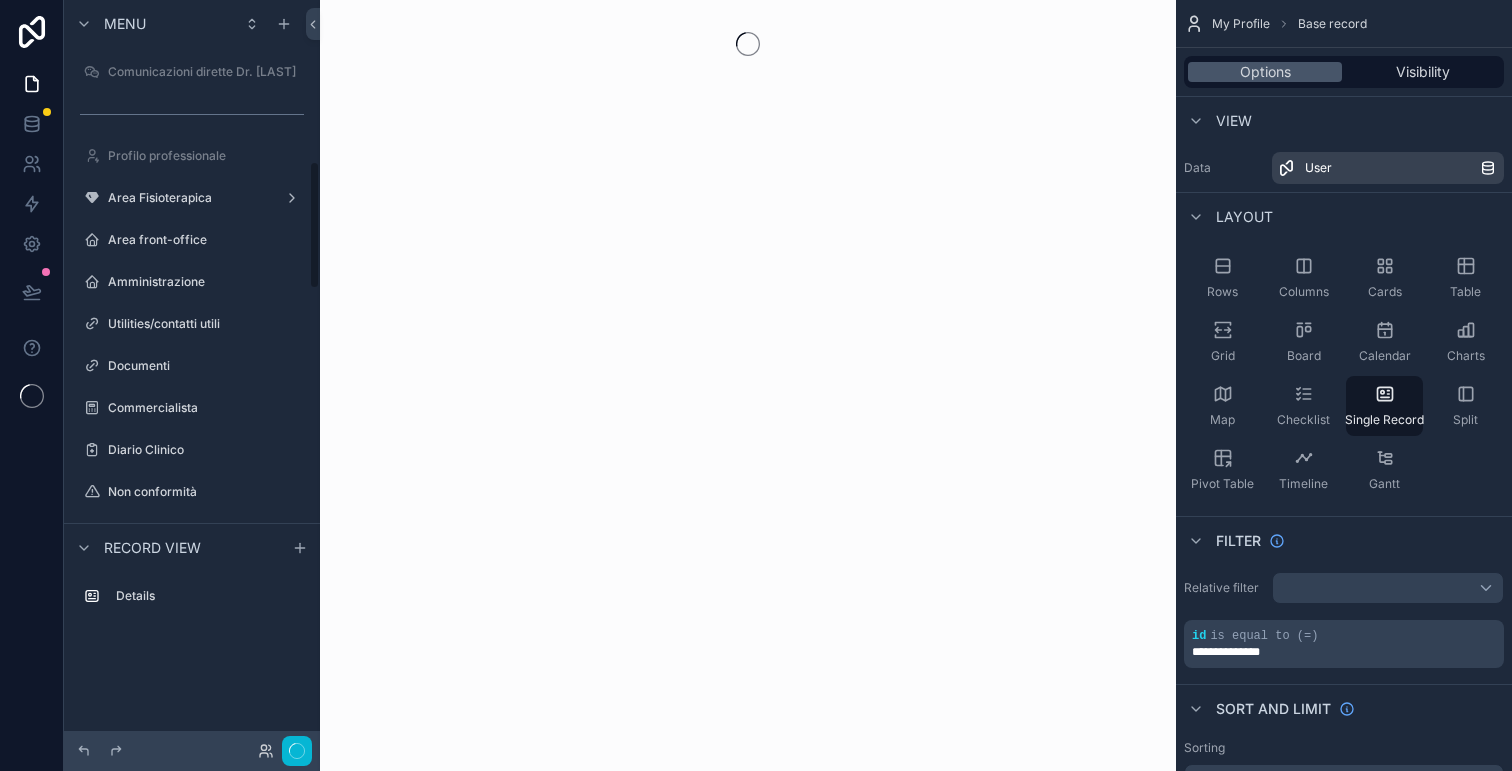 scroll, scrollTop: 0, scrollLeft: 0, axis: both 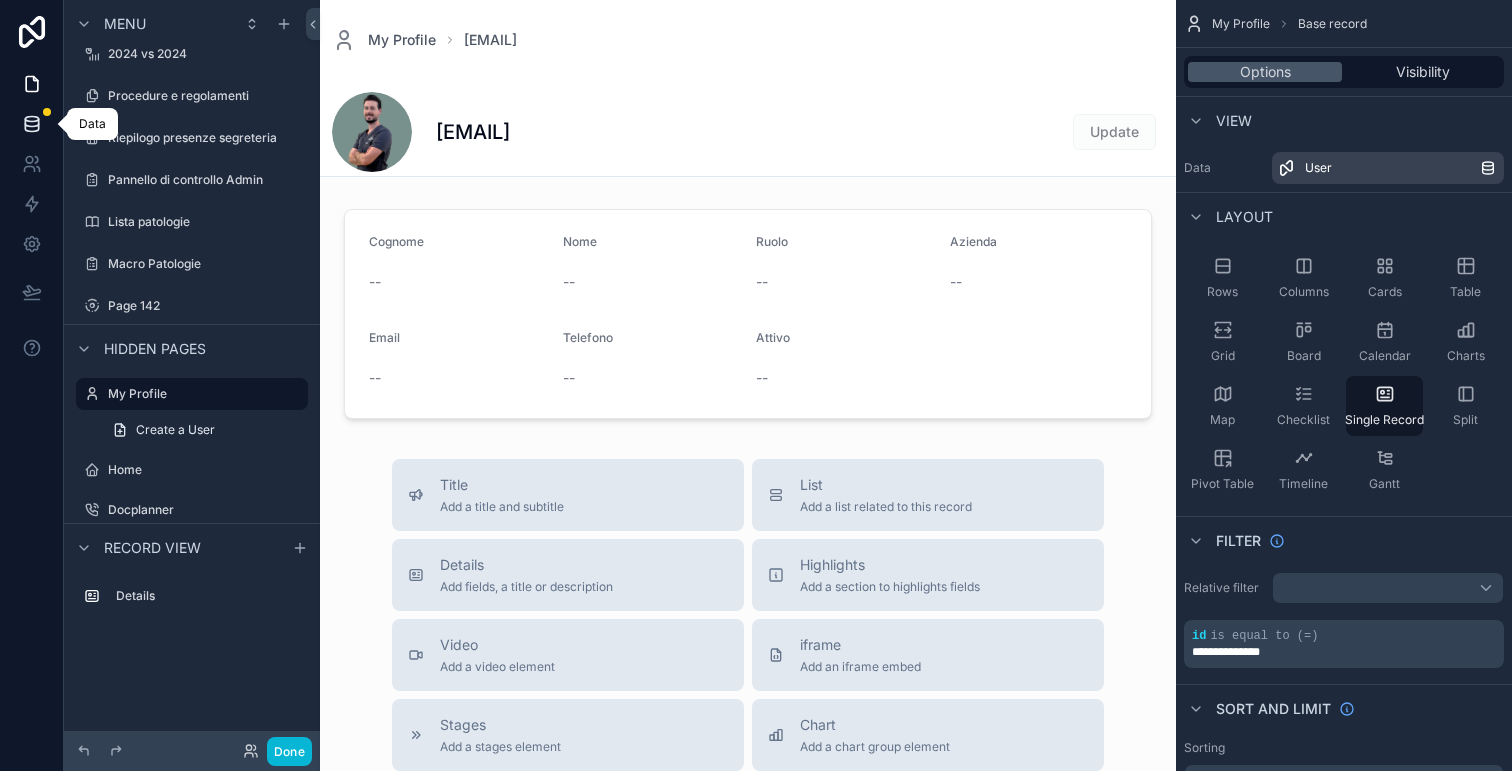 click 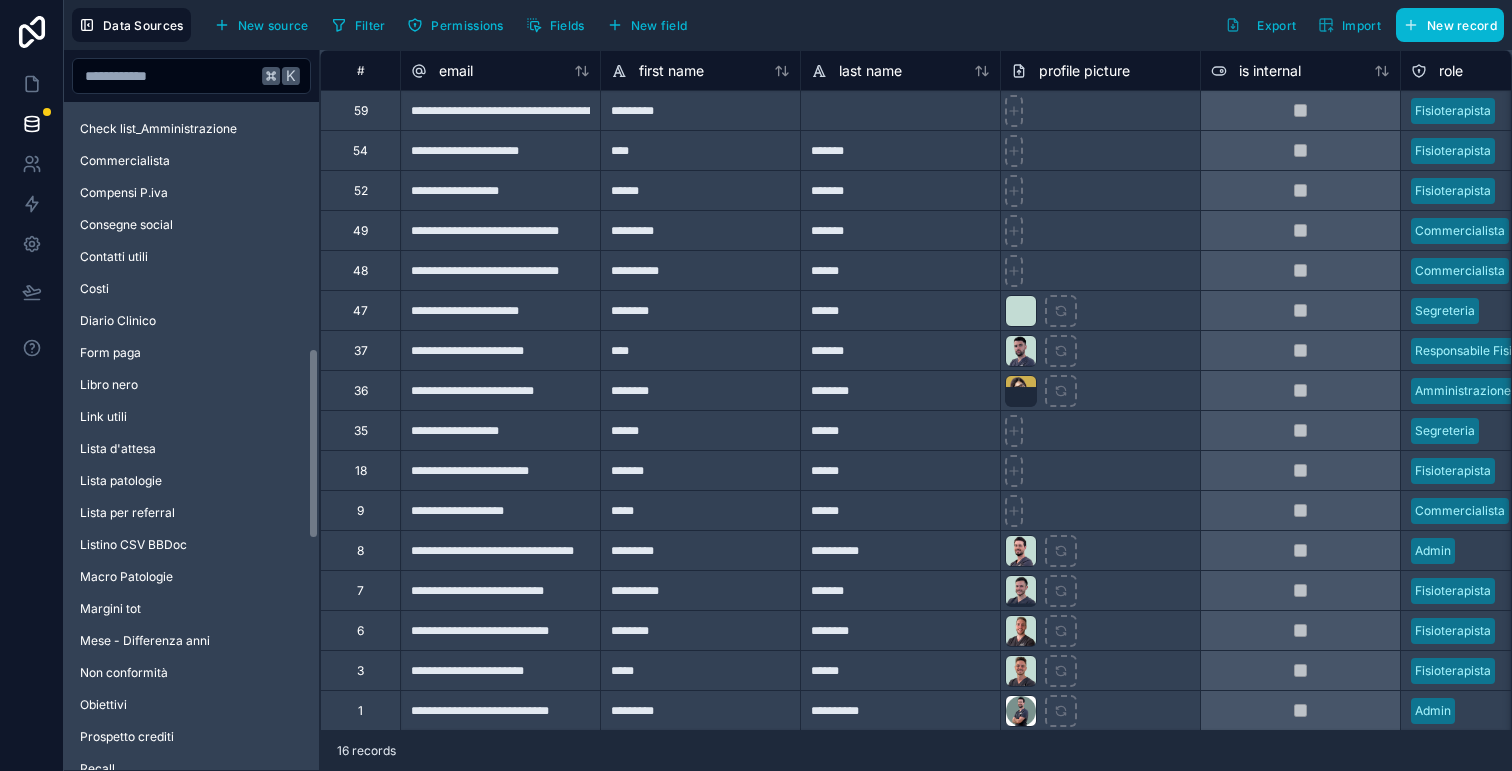 scroll, scrollTop: 0, scrollLeft: 0, axis: both 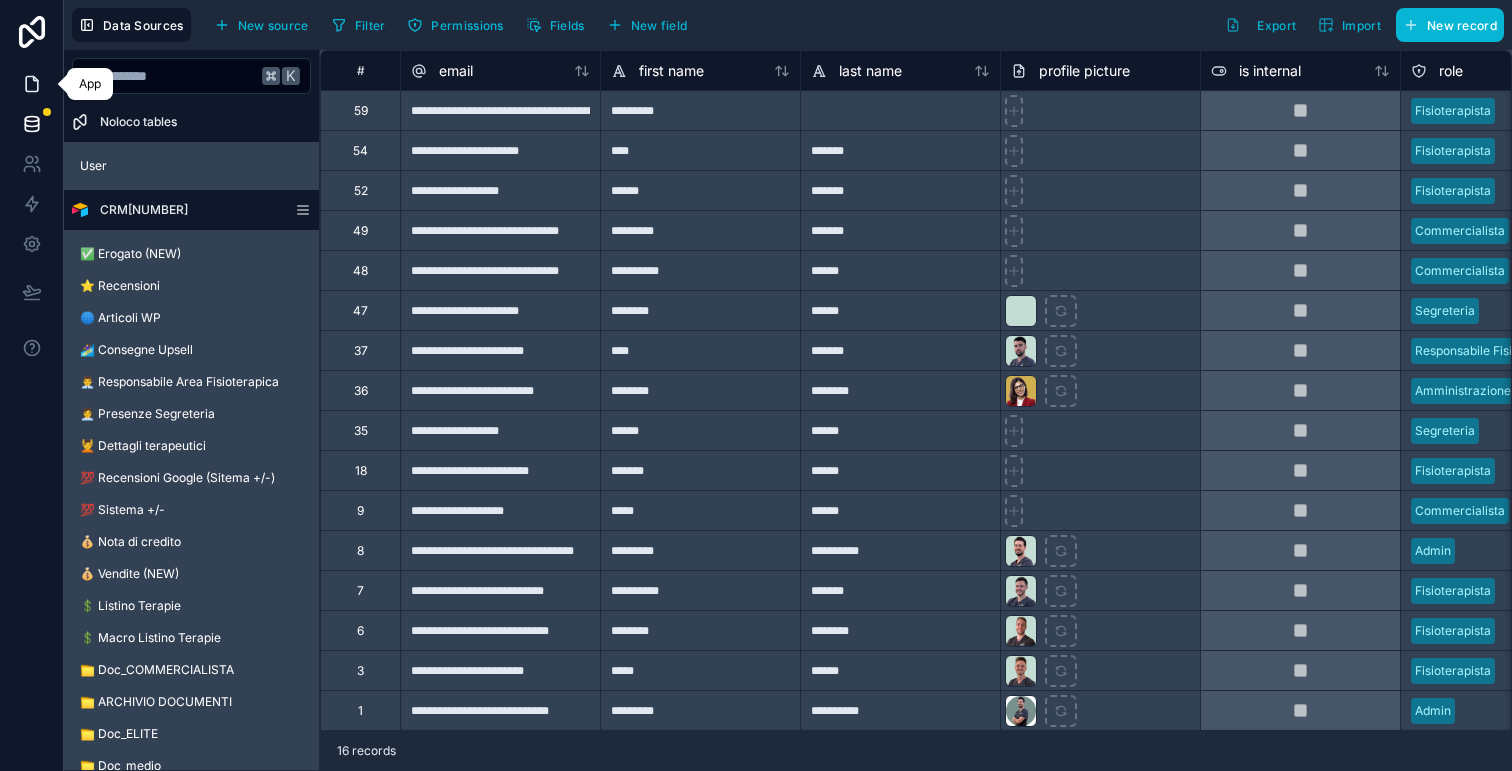click at bounding box center [31, 84] 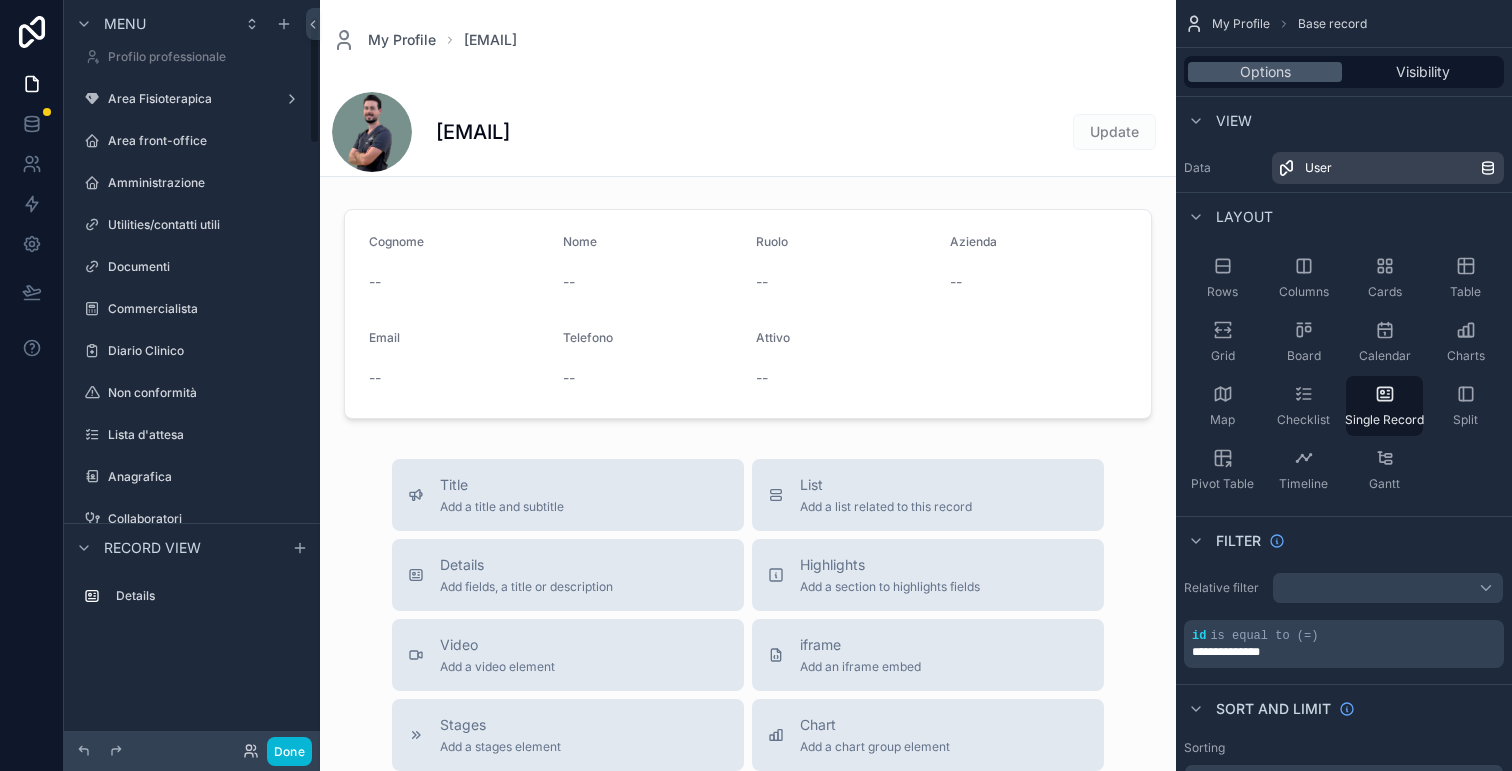 scroll, scrollTop: 86, scrollLeft: 0, axis: vertical 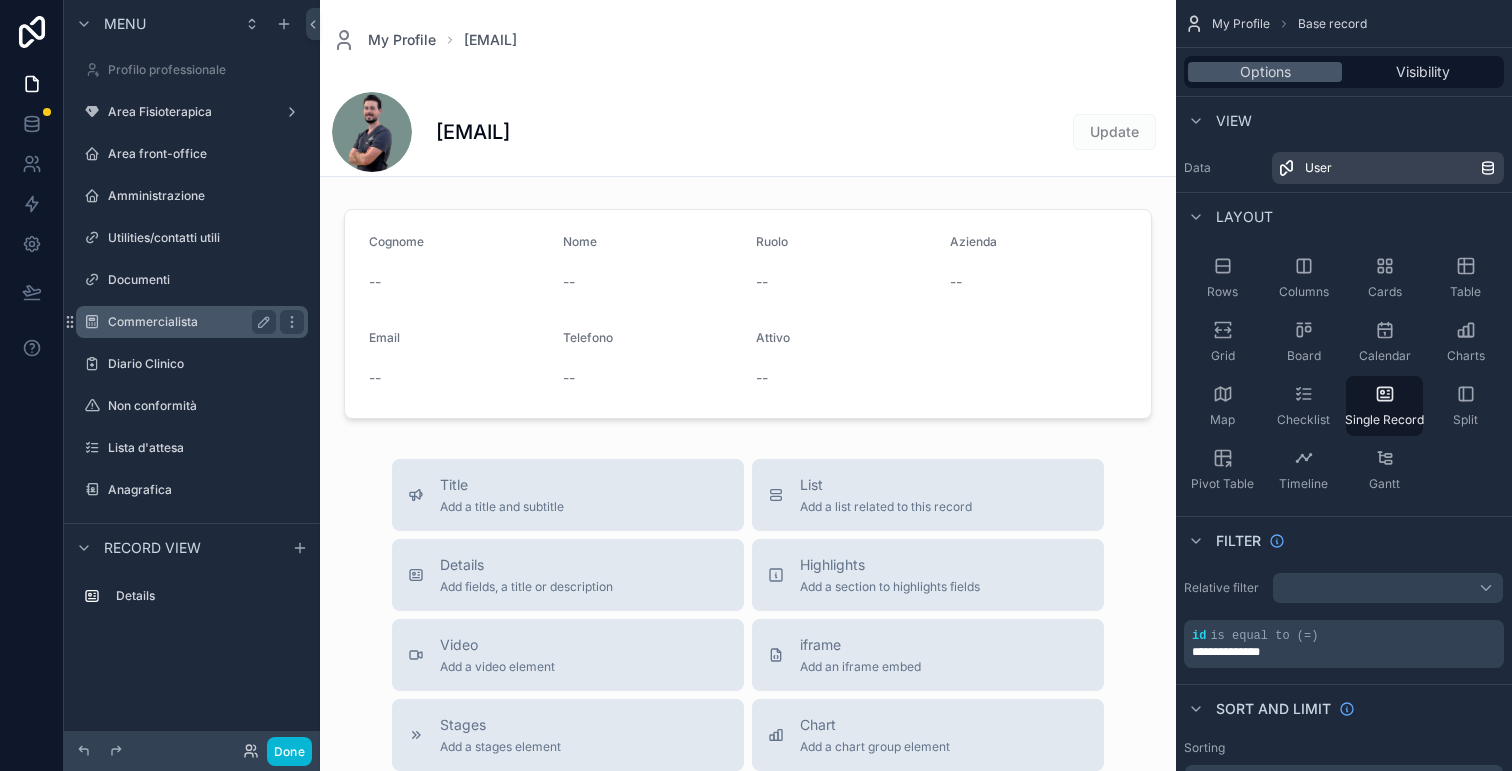 click on "Commercialista" at bounding box center (192, 322) 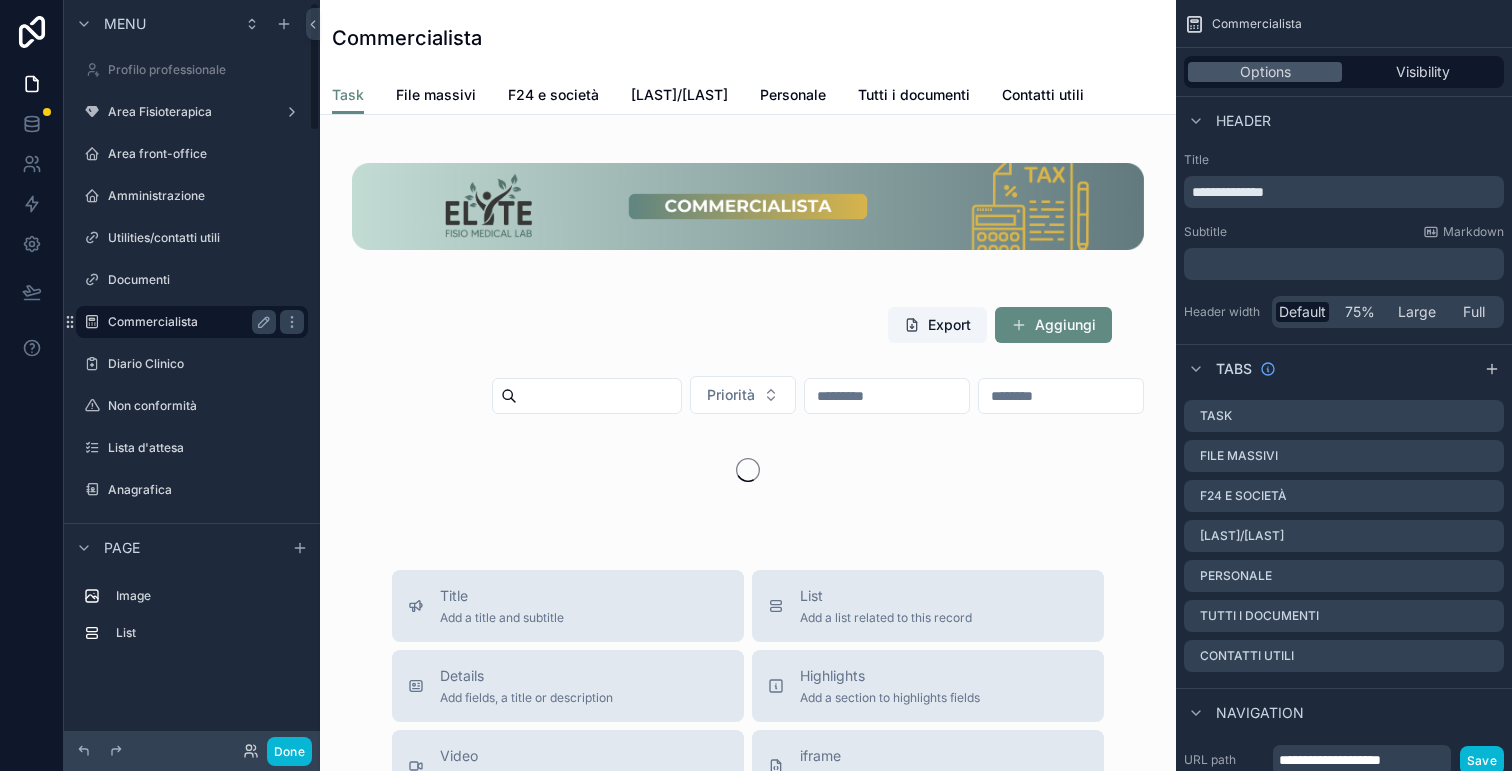 scroll, scrollTop: 12, scrollLeft: 0, axis: vertical 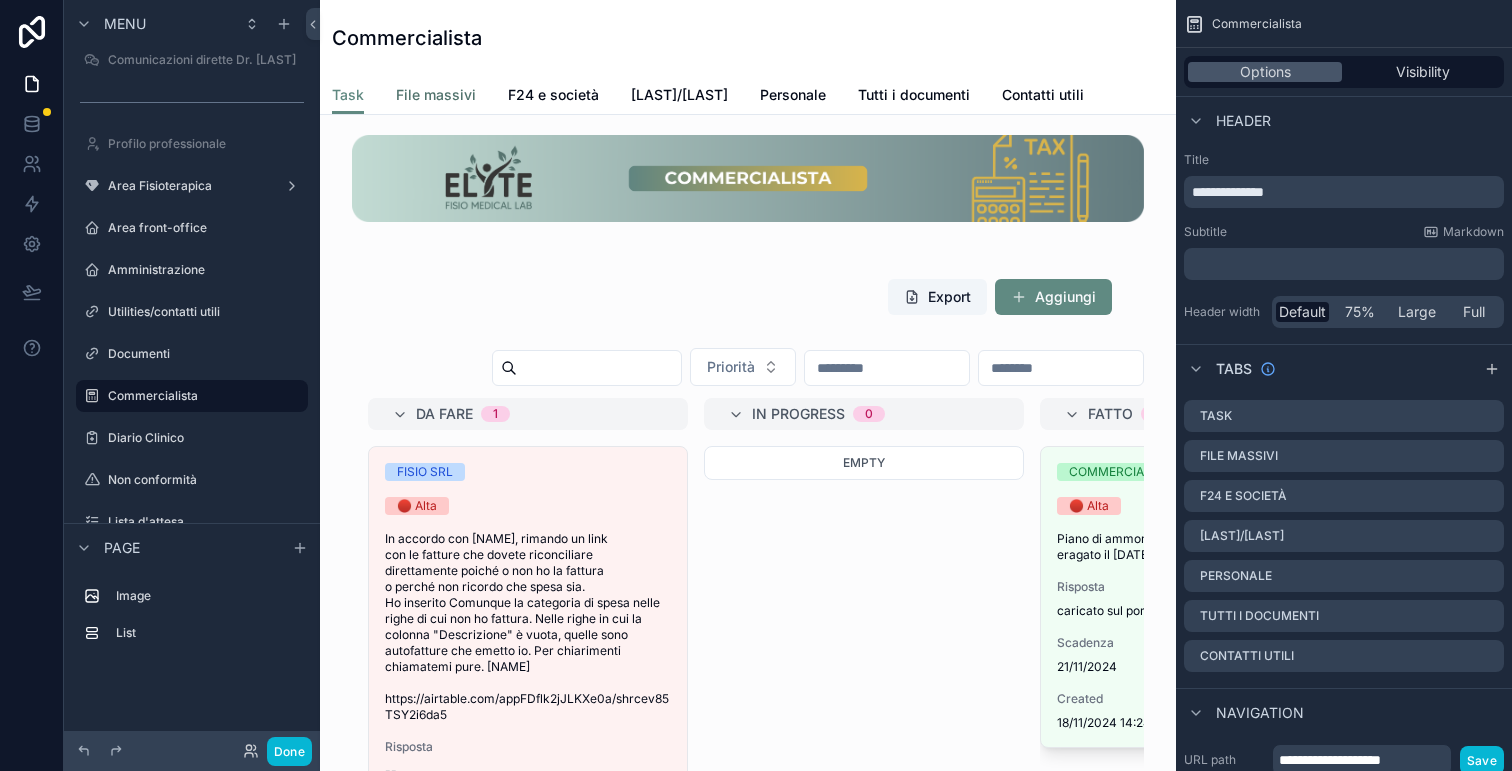 click on "File massivi" at bounding box center [436, 95] 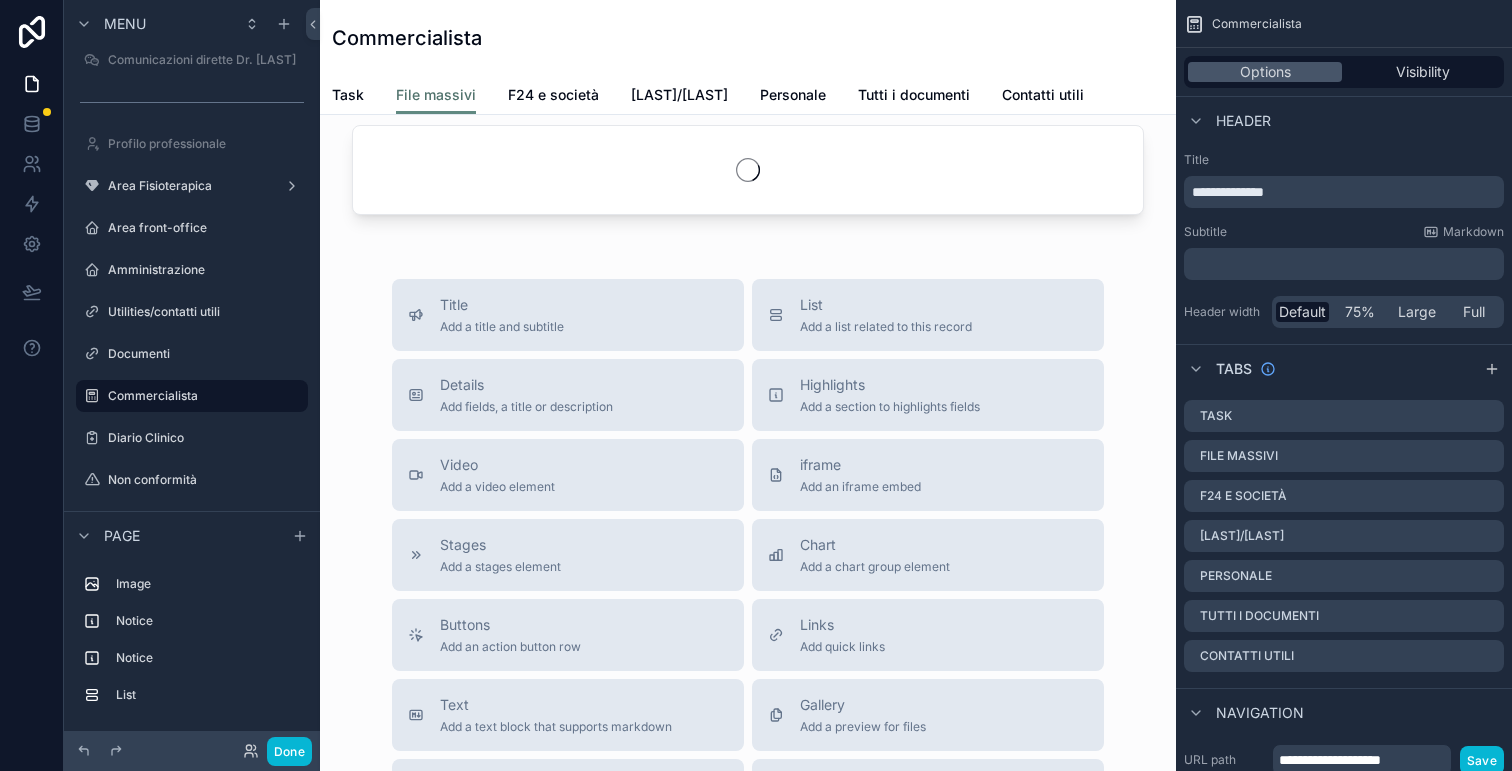 scroll, scrollTop: 638, scrollLeft: 0, axis: vertical 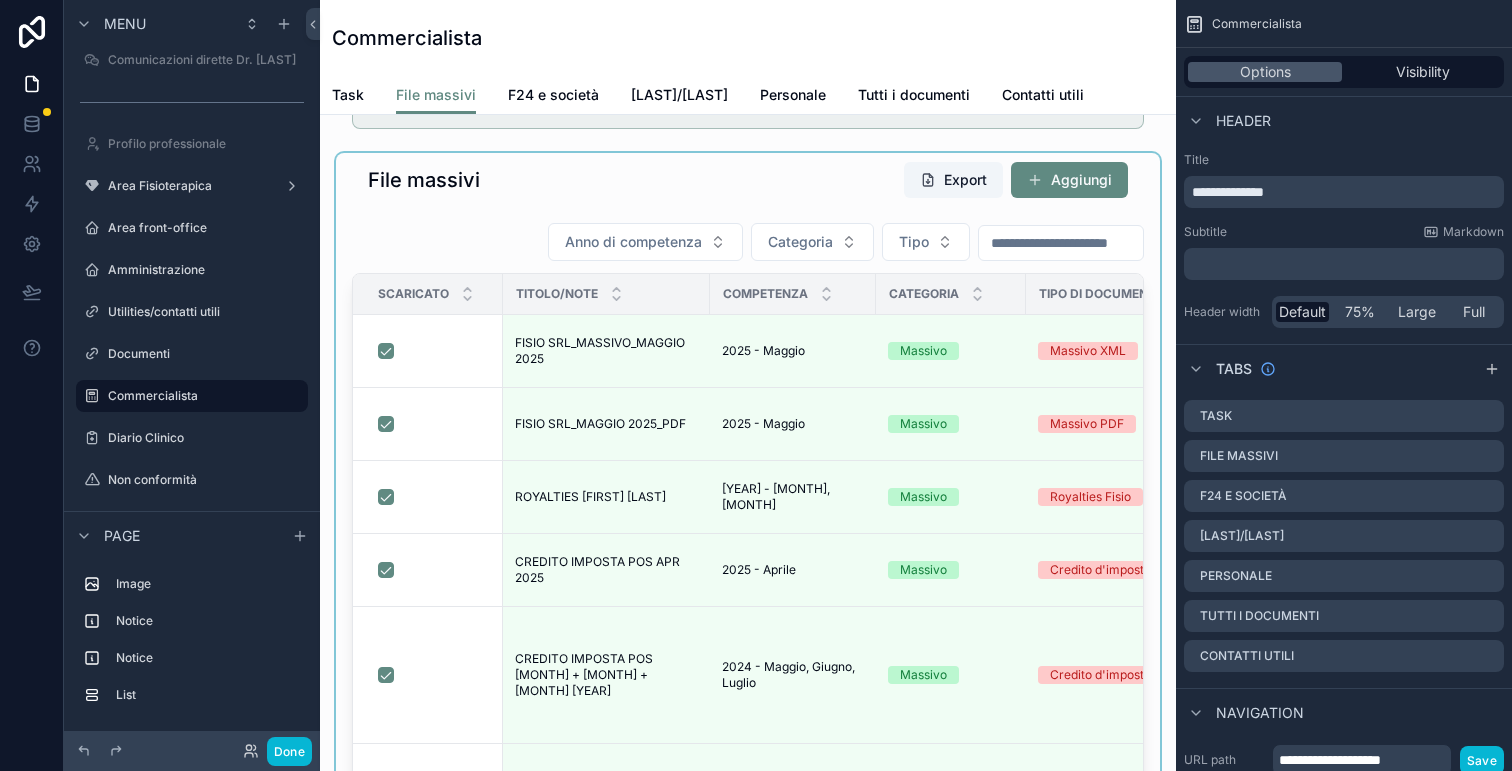 click at bounding box center [748, 511] 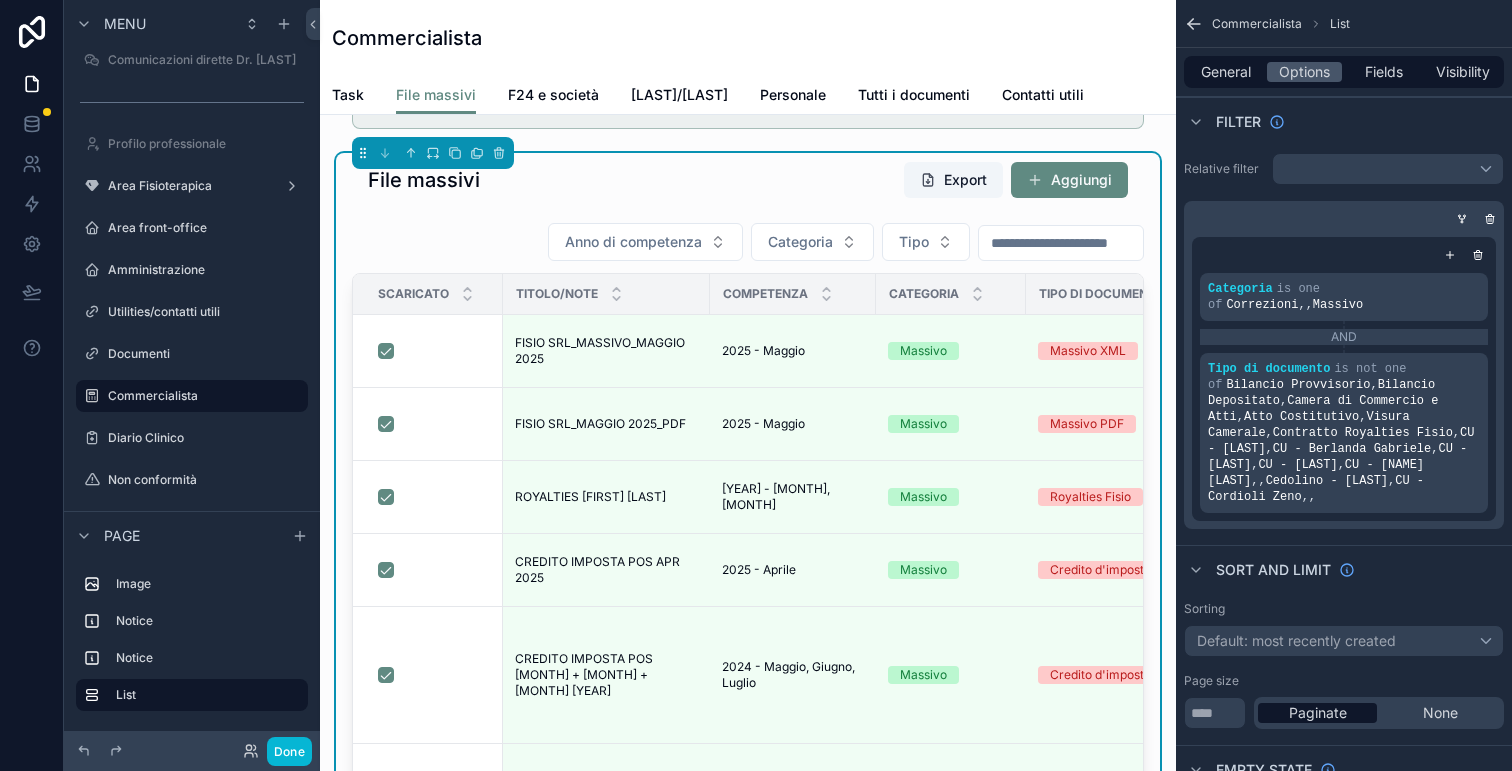 click on "Aggiungi" at bounding box center [1069, 180] 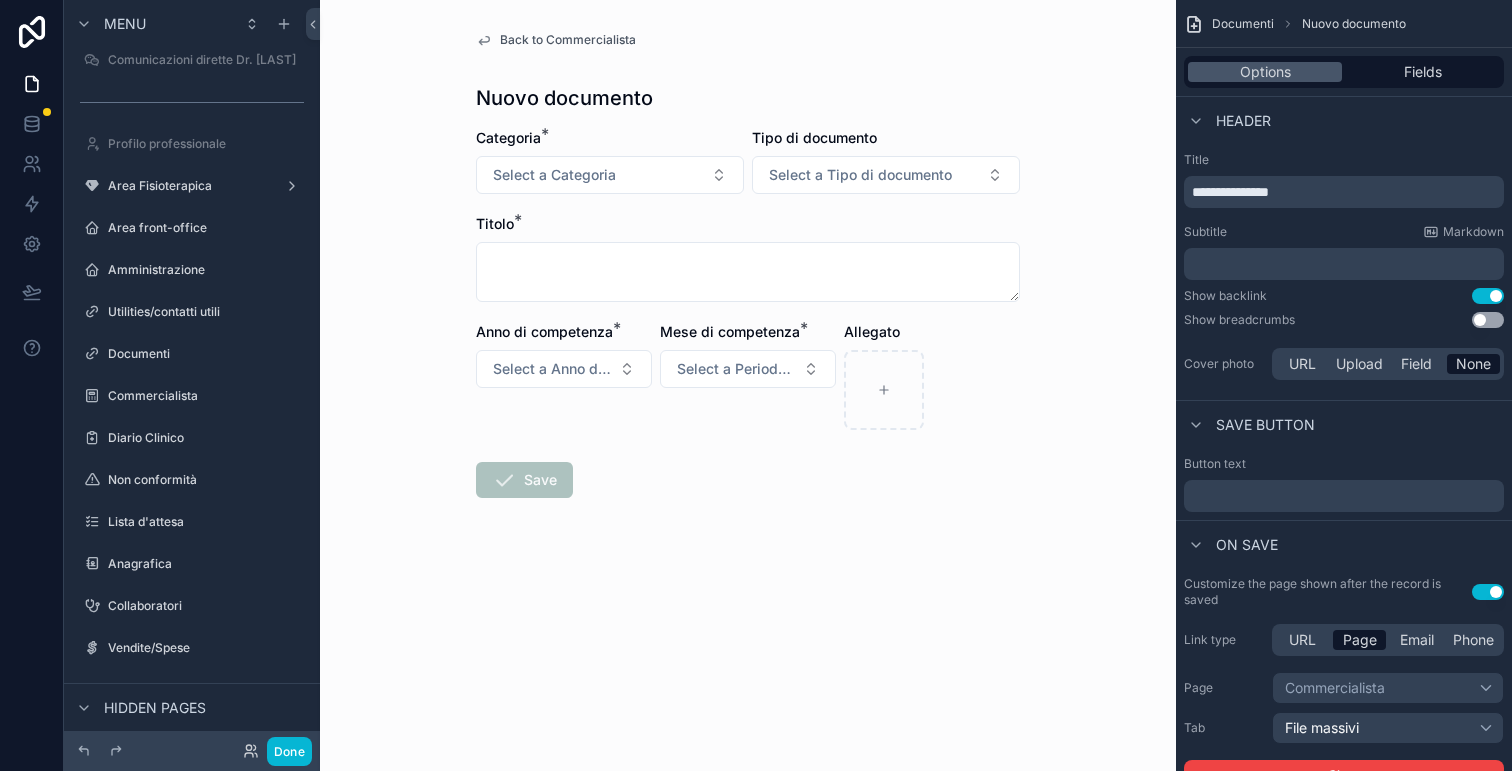 scroll, scrollTop: 0, scrollLeft: 0, axis: both 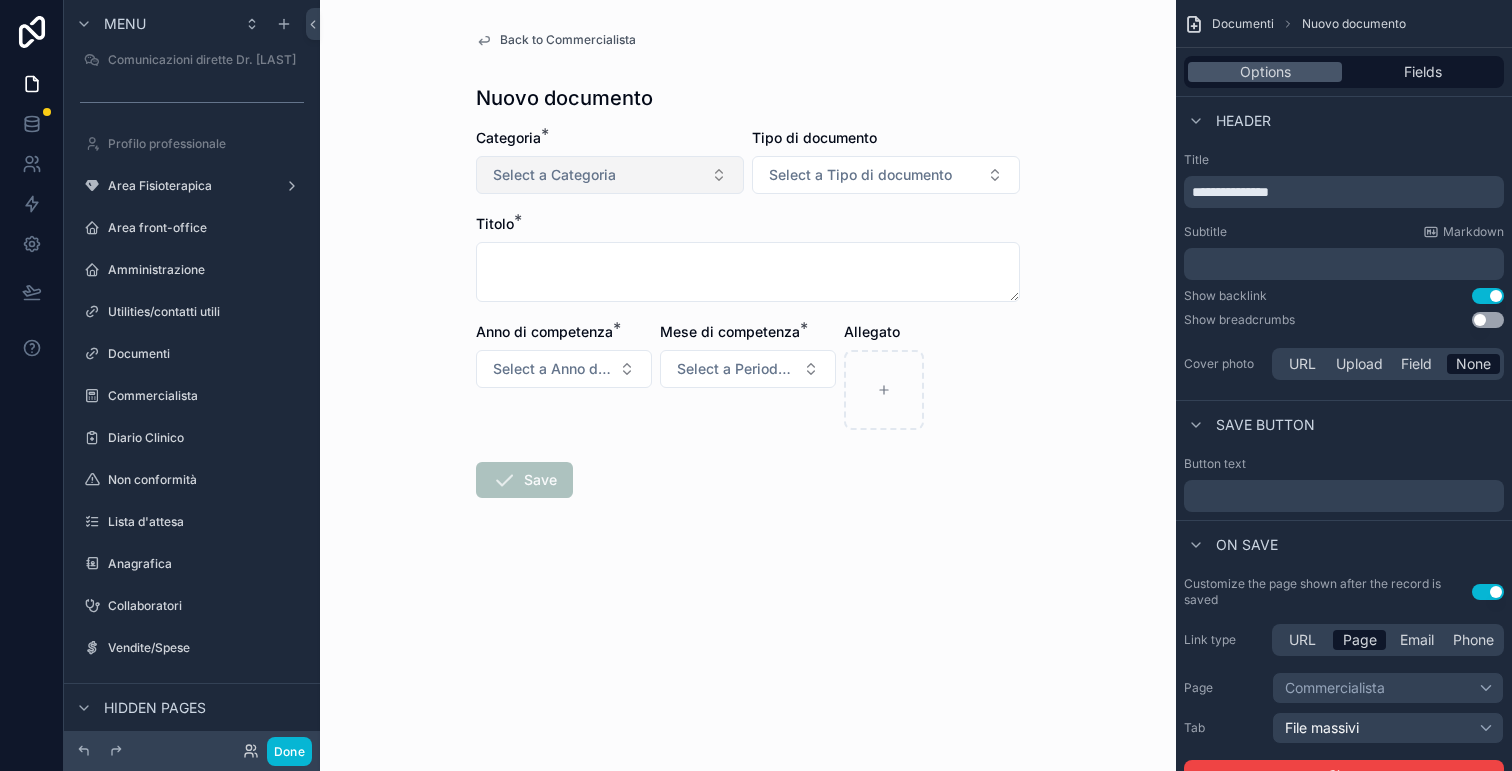 click on "Select a Categoria" at bounding box center [610, 175] 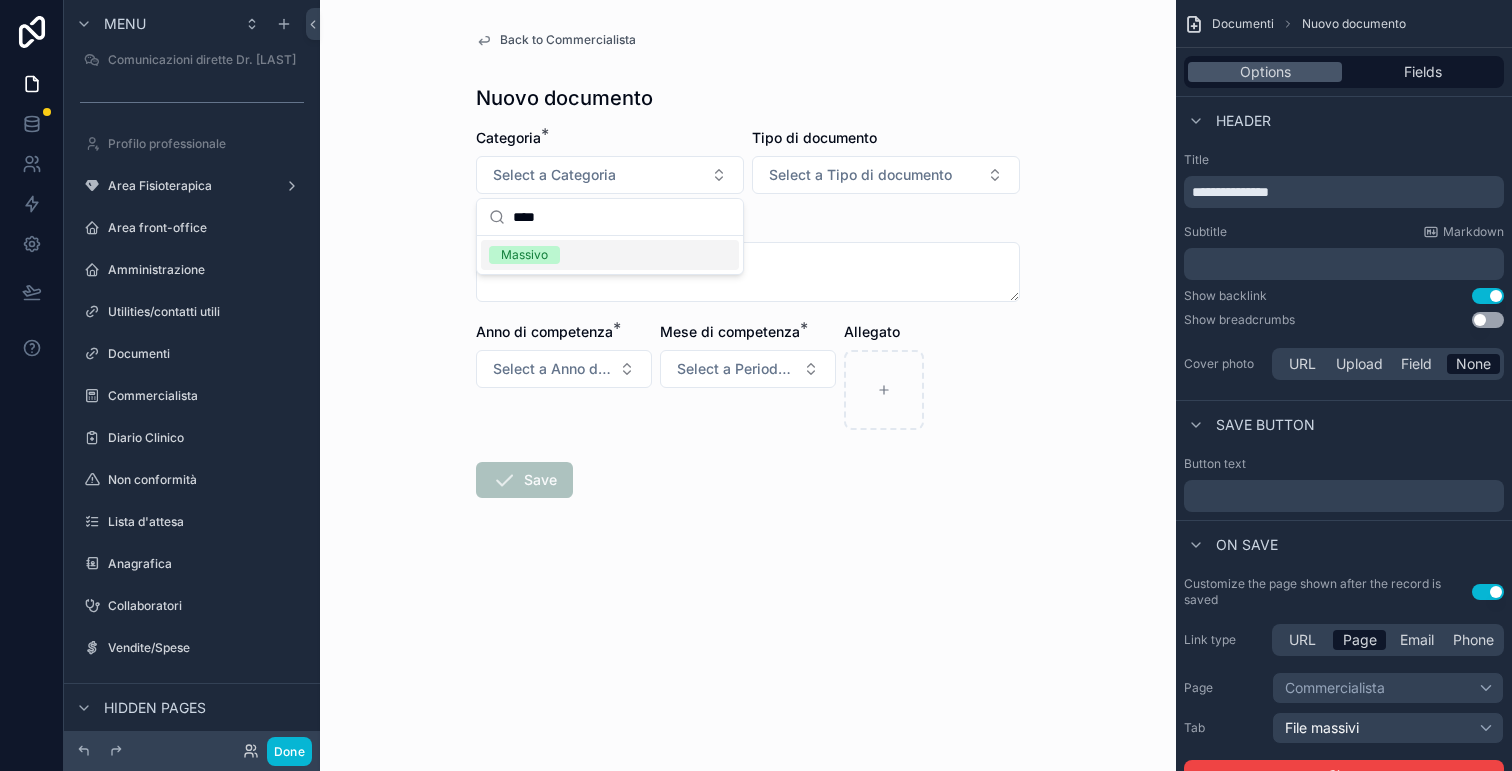 type on "****" 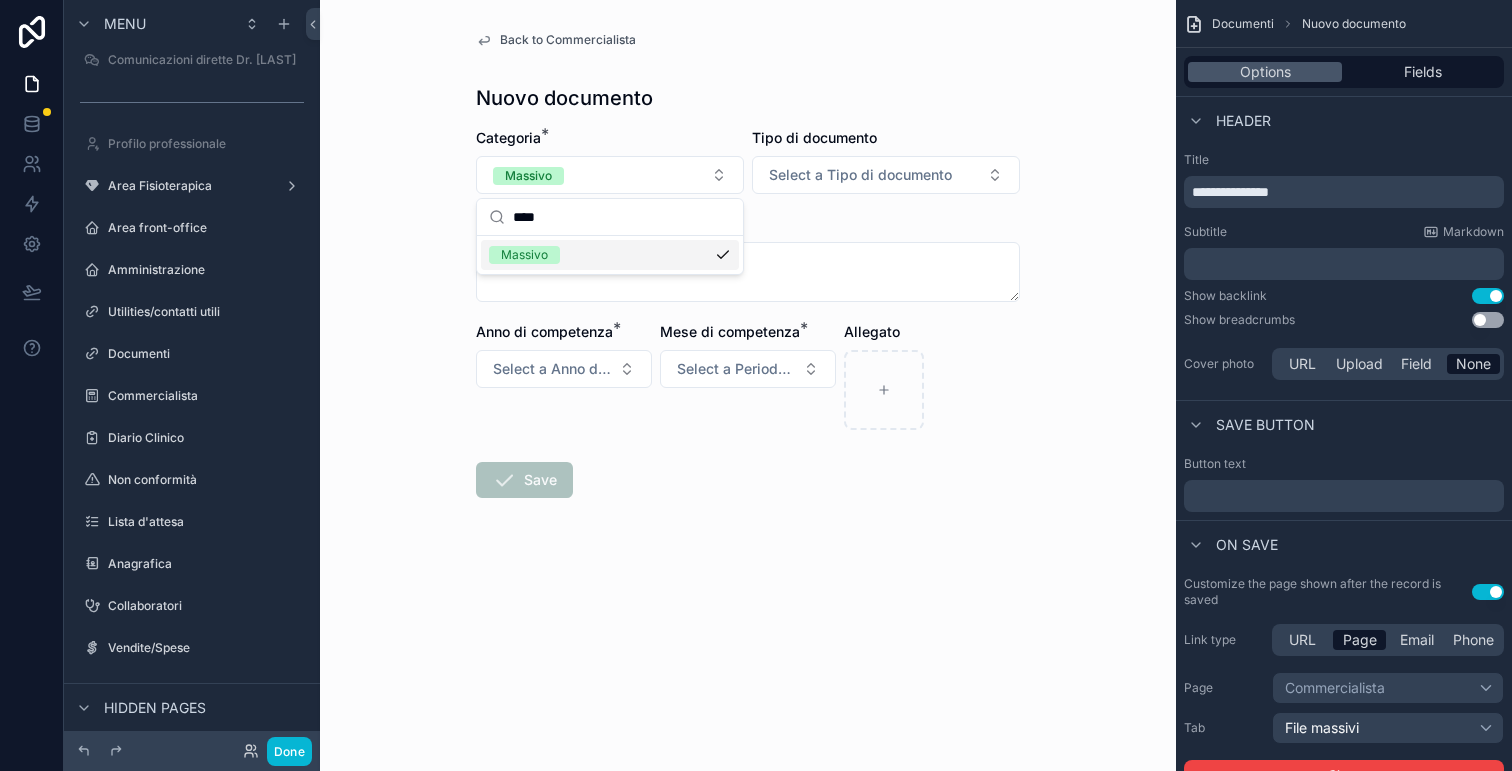 click on "Massivo" at bounding box center (610, 255) 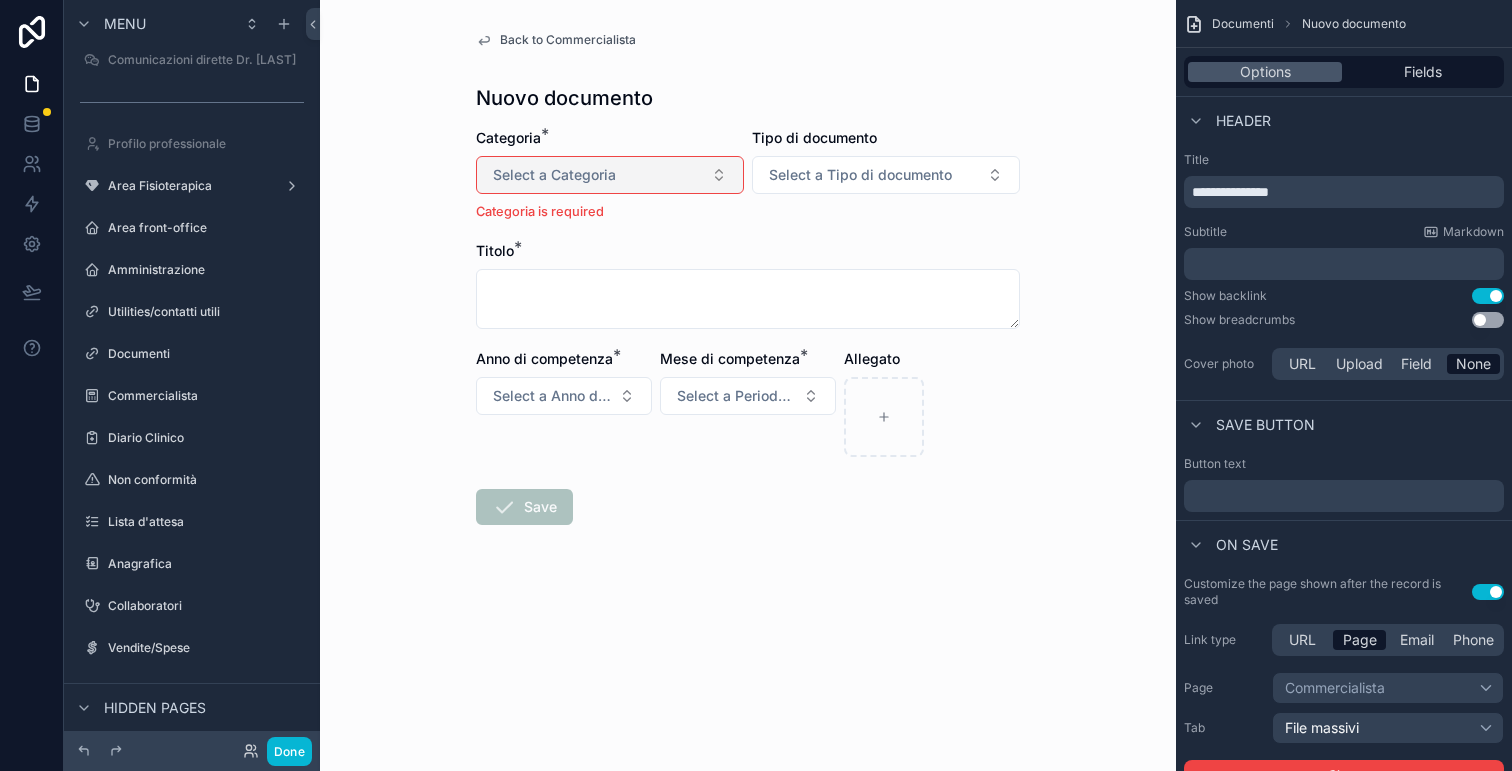 click on "Select a Categoria" at bounding box center [610, 175] 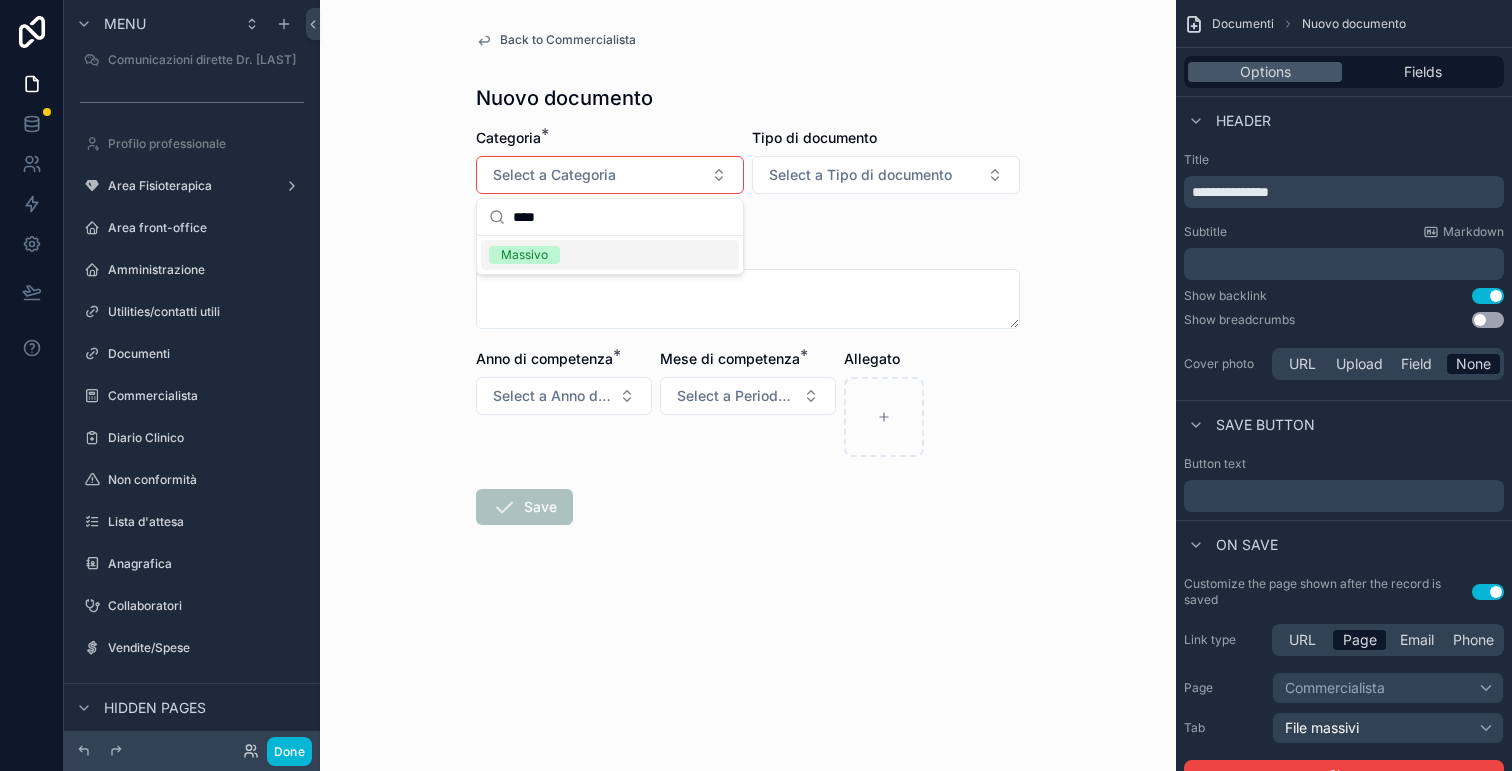 type on "****" 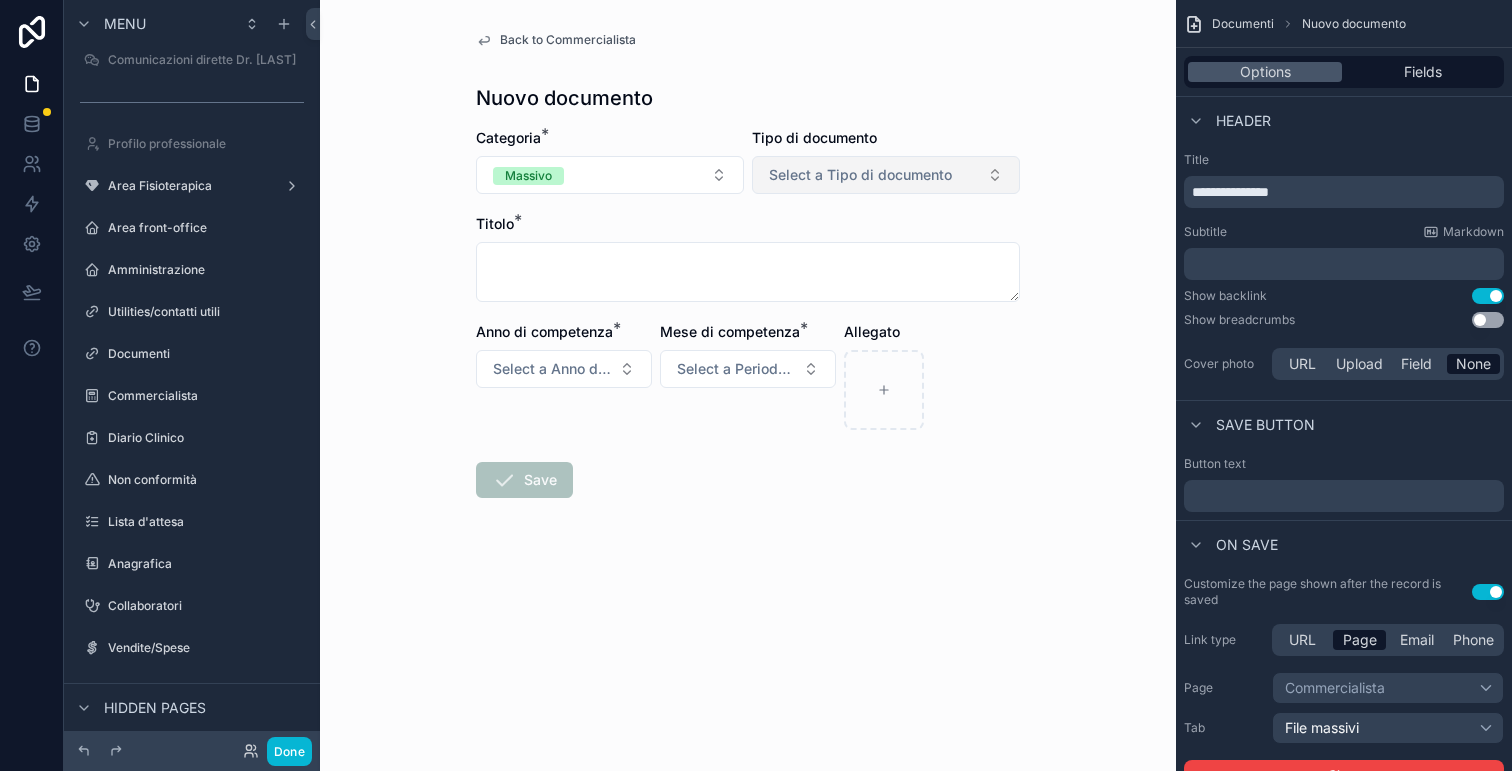 click on "Select a Tipo di documento" at bounding box center (886, 175) 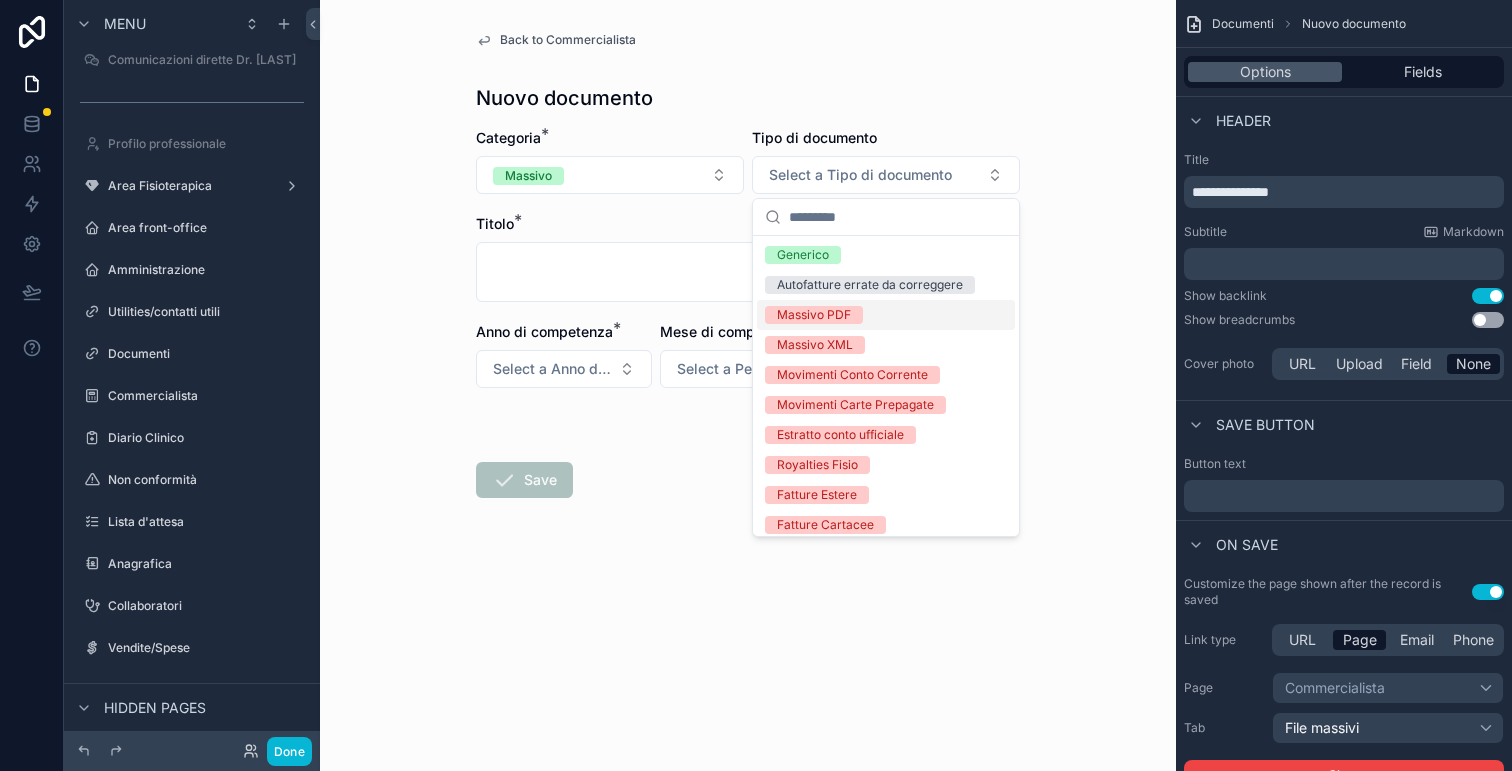 click on "Massivo PDF" at bounding box center (814, 315) 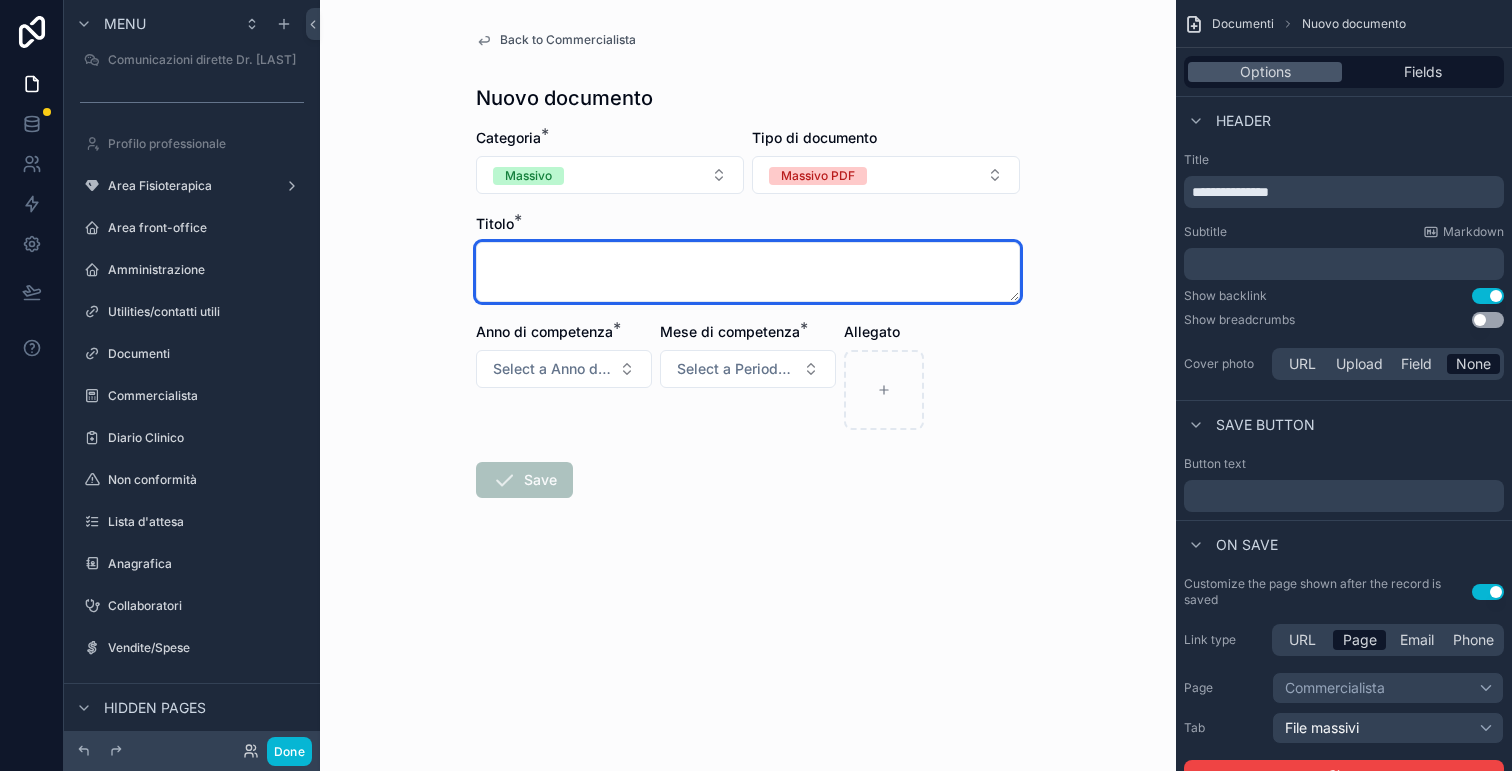 click at bounding box center (748, 272) 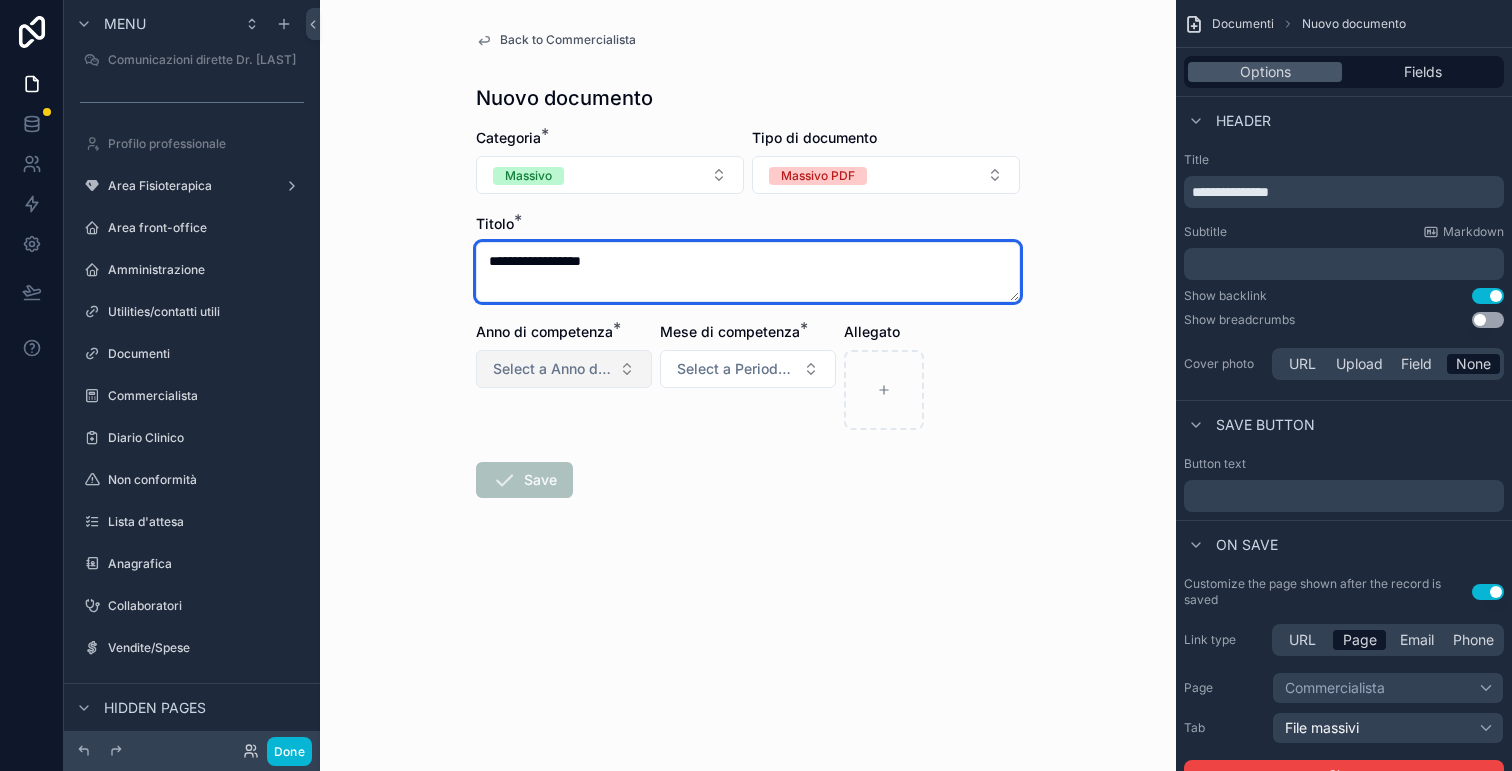 type on "**********" 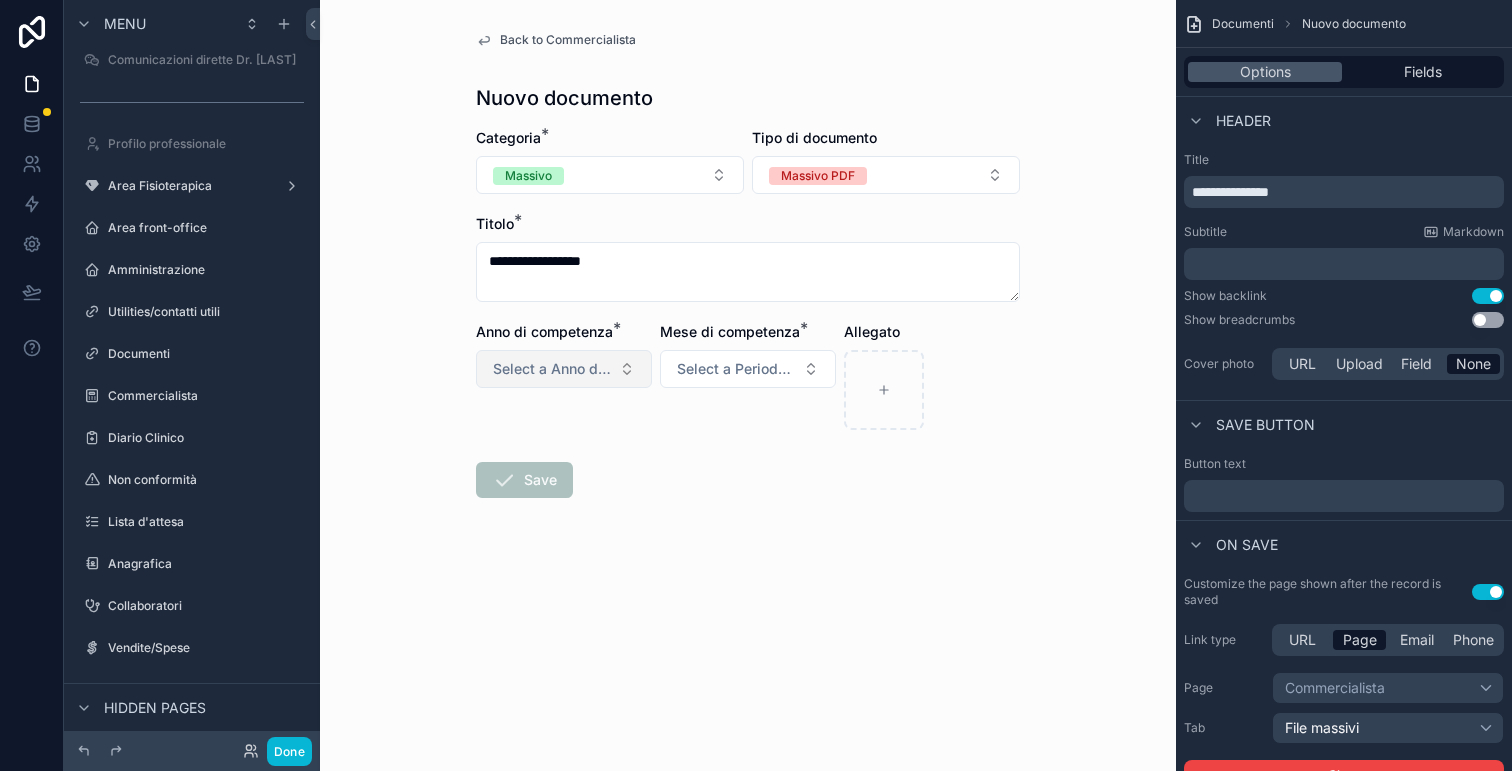 click on "Select a Anno di competenza (commercialista)" at bounding box center [564, 369] 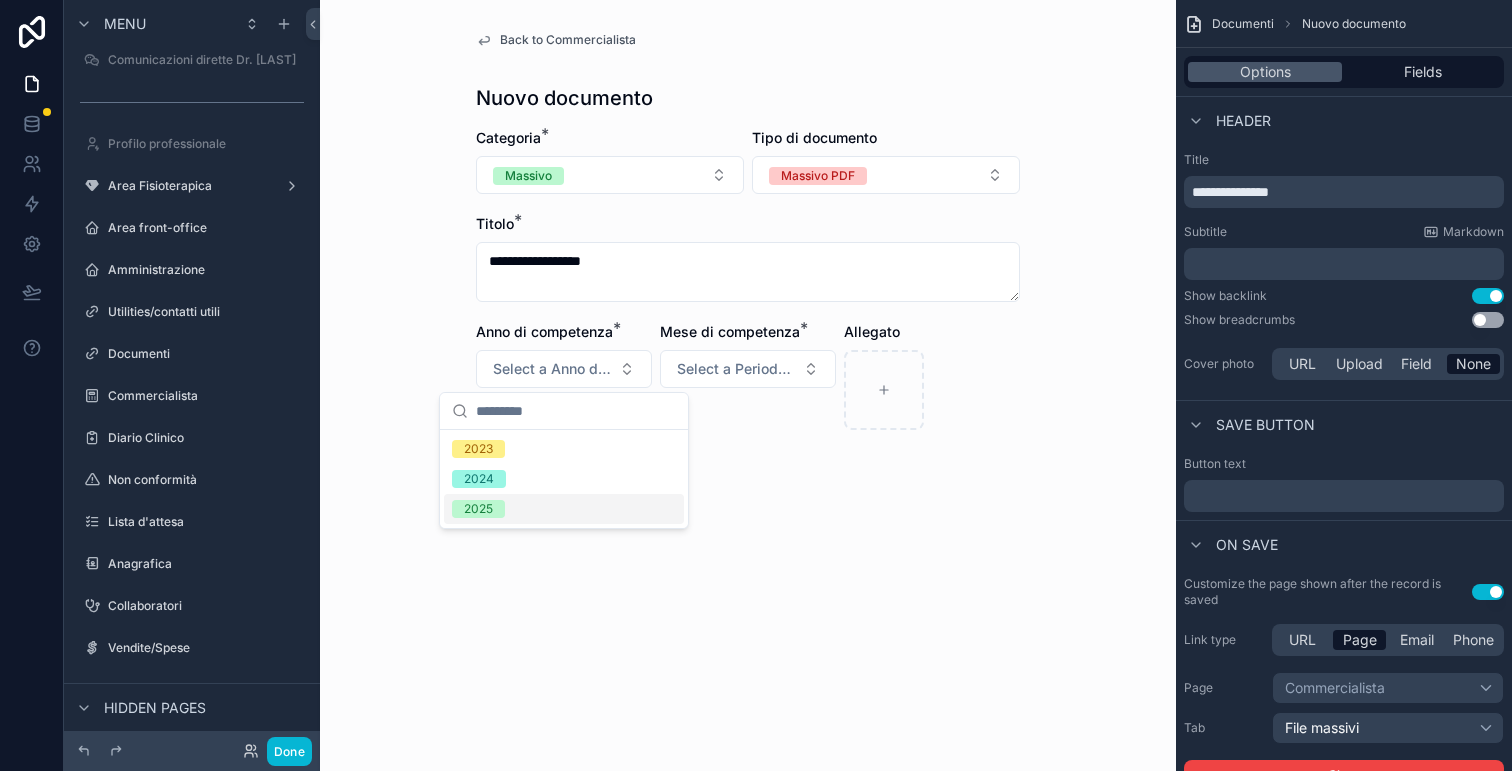 click on "2025" at bounding box center [564, 509] 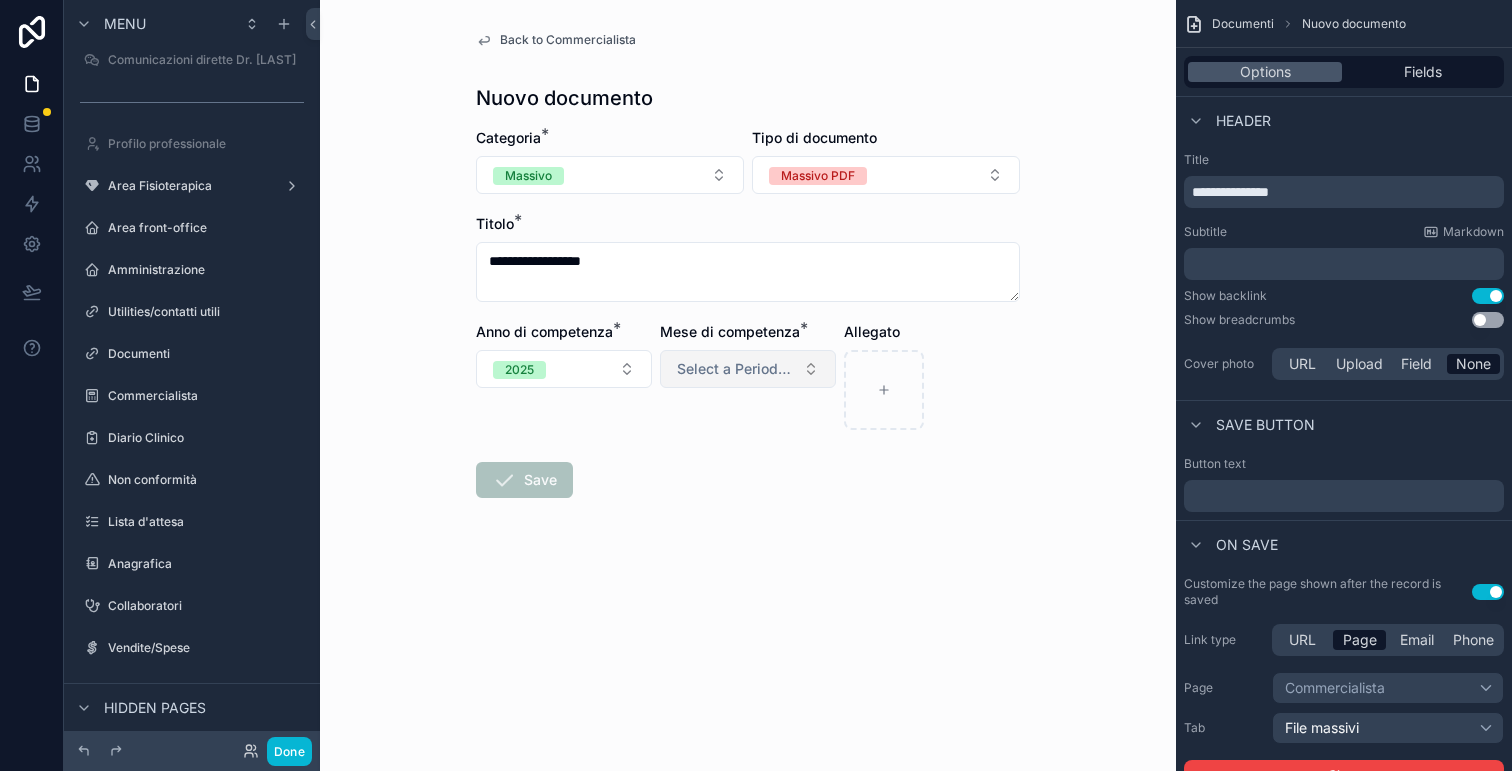 click on "Select a Periodo di competenza (commercialista)" at bounding box center (748, 369) 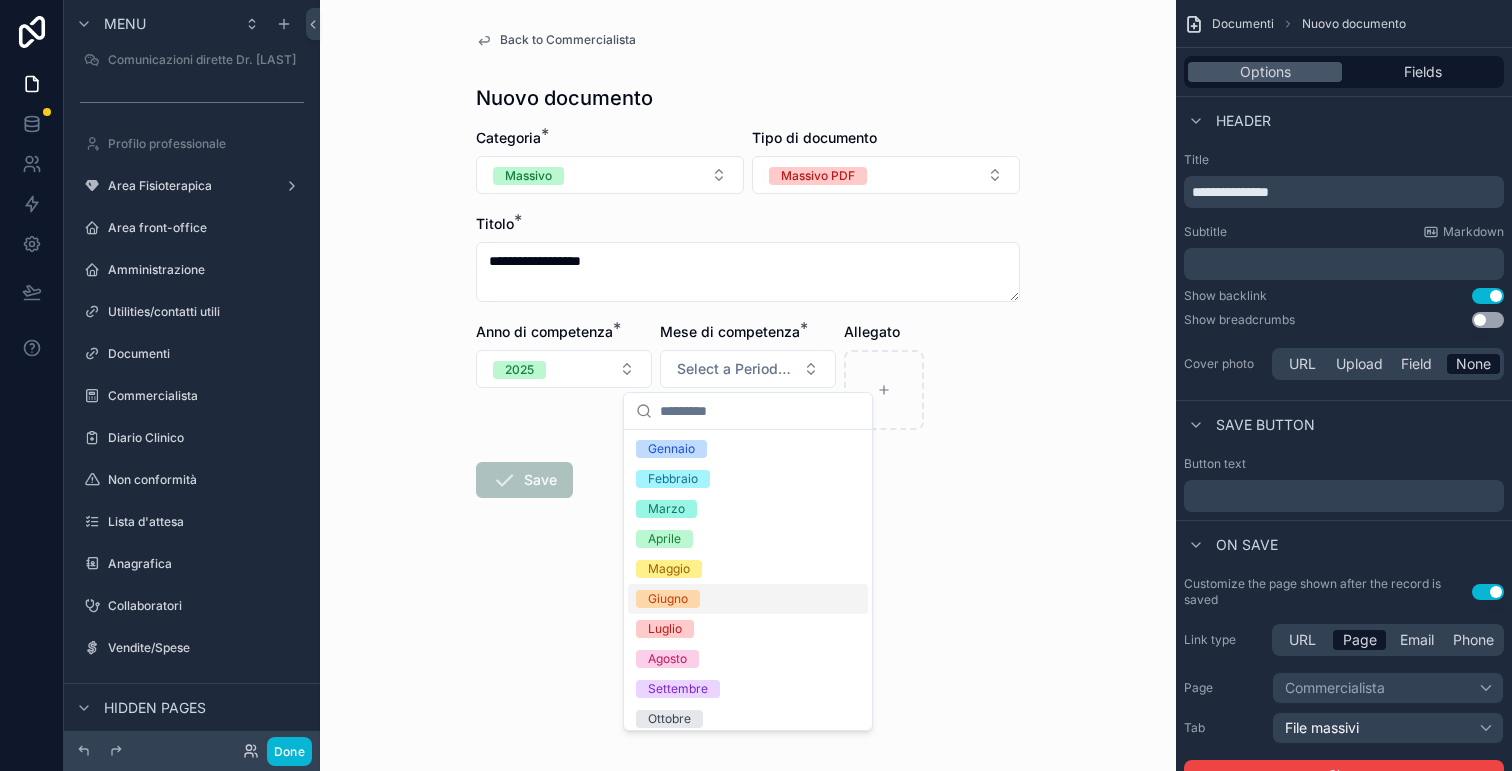 click on "Giugno" at bounding box center [748, 599] 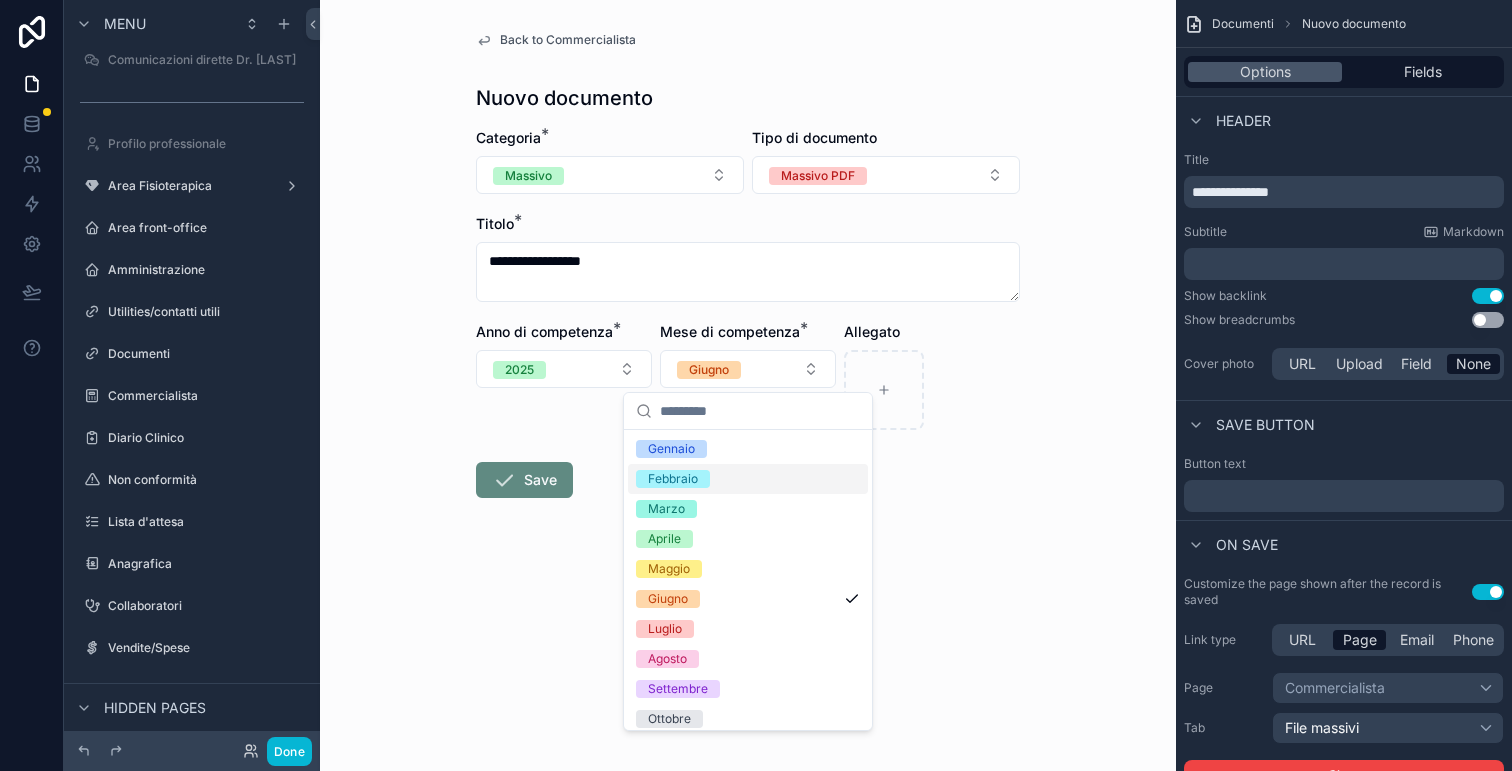 click at bounding box center (932, 390) 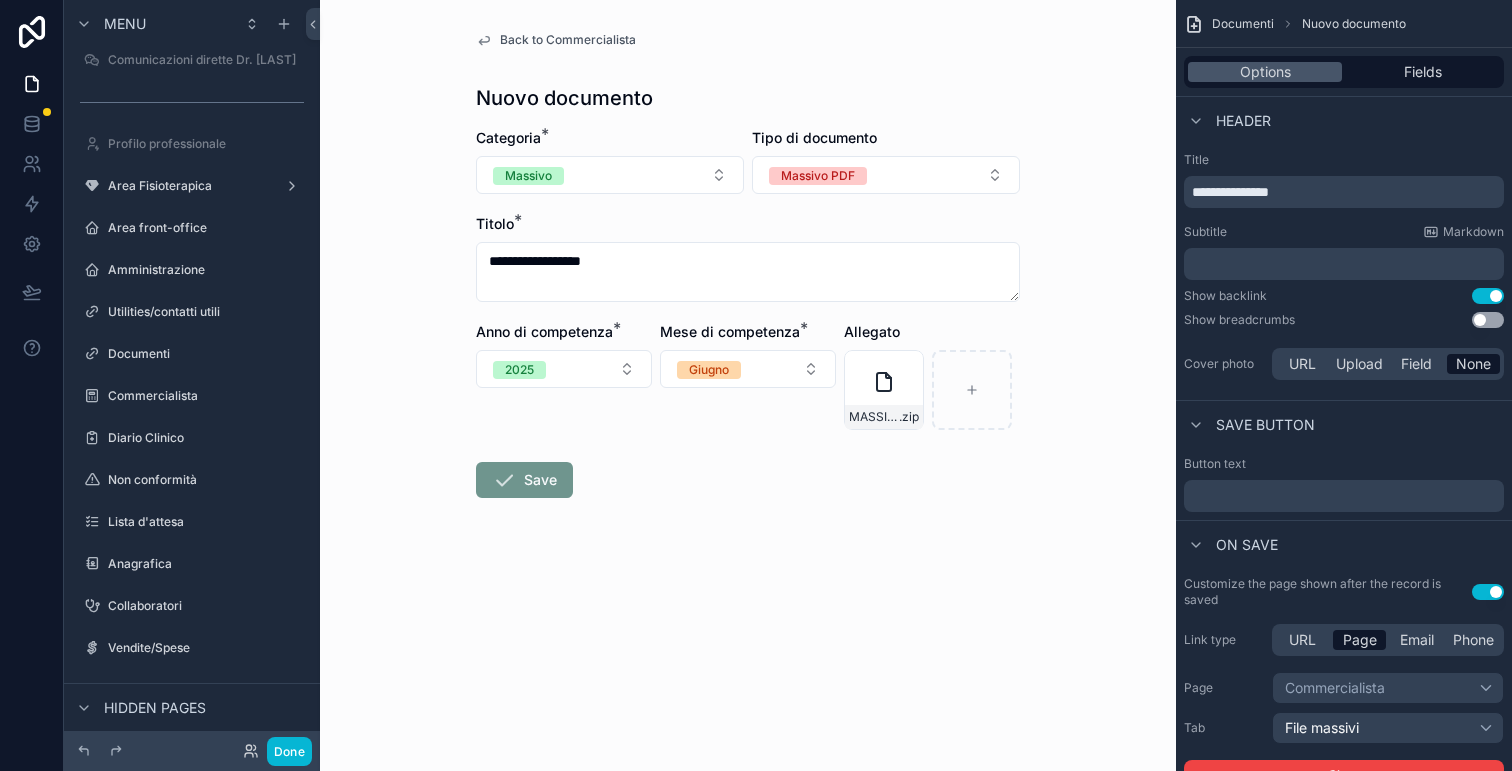 click on "Save" at bounding box center (524, 480) 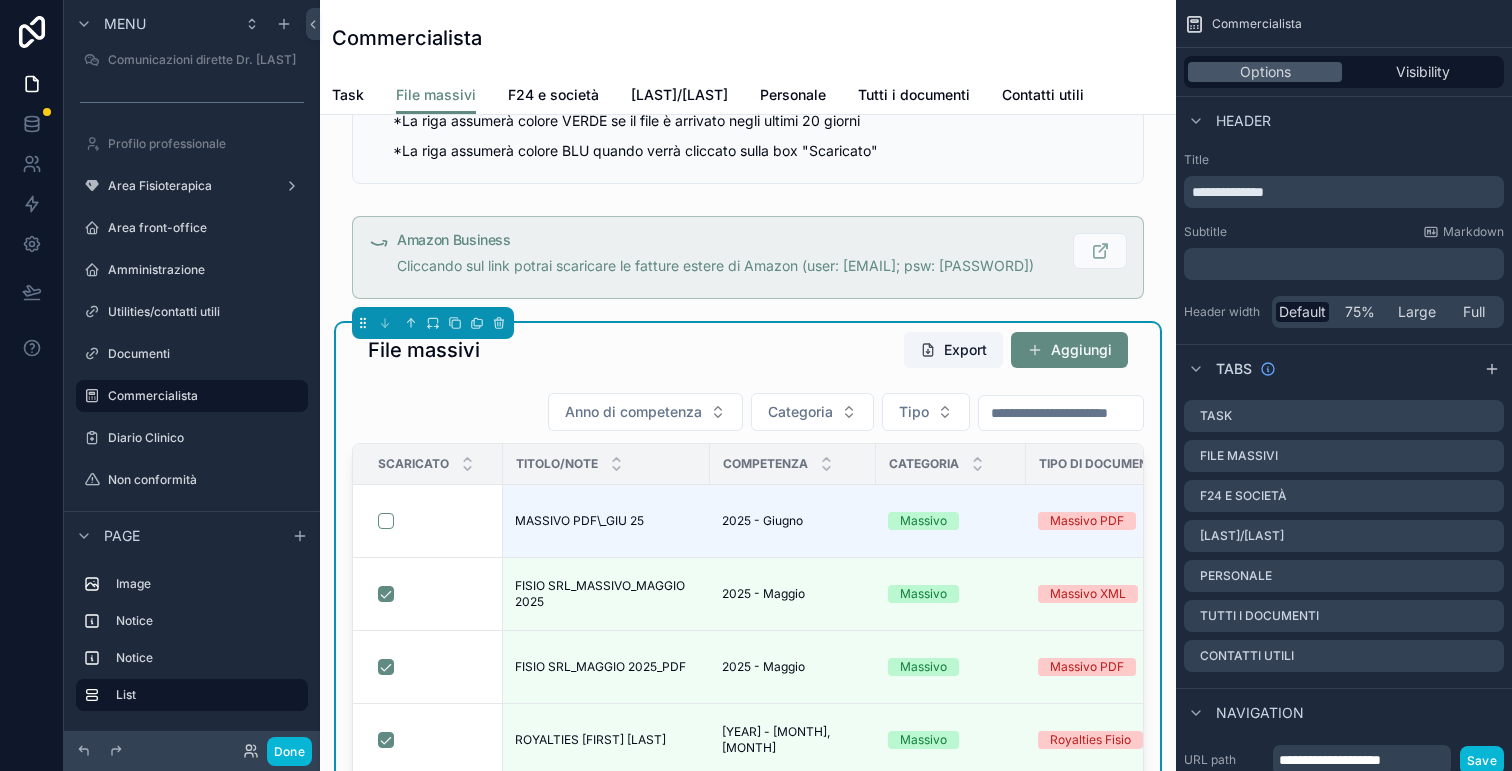 scroll, scrollTop: 355, scrollLeft: 0, axis: vertical 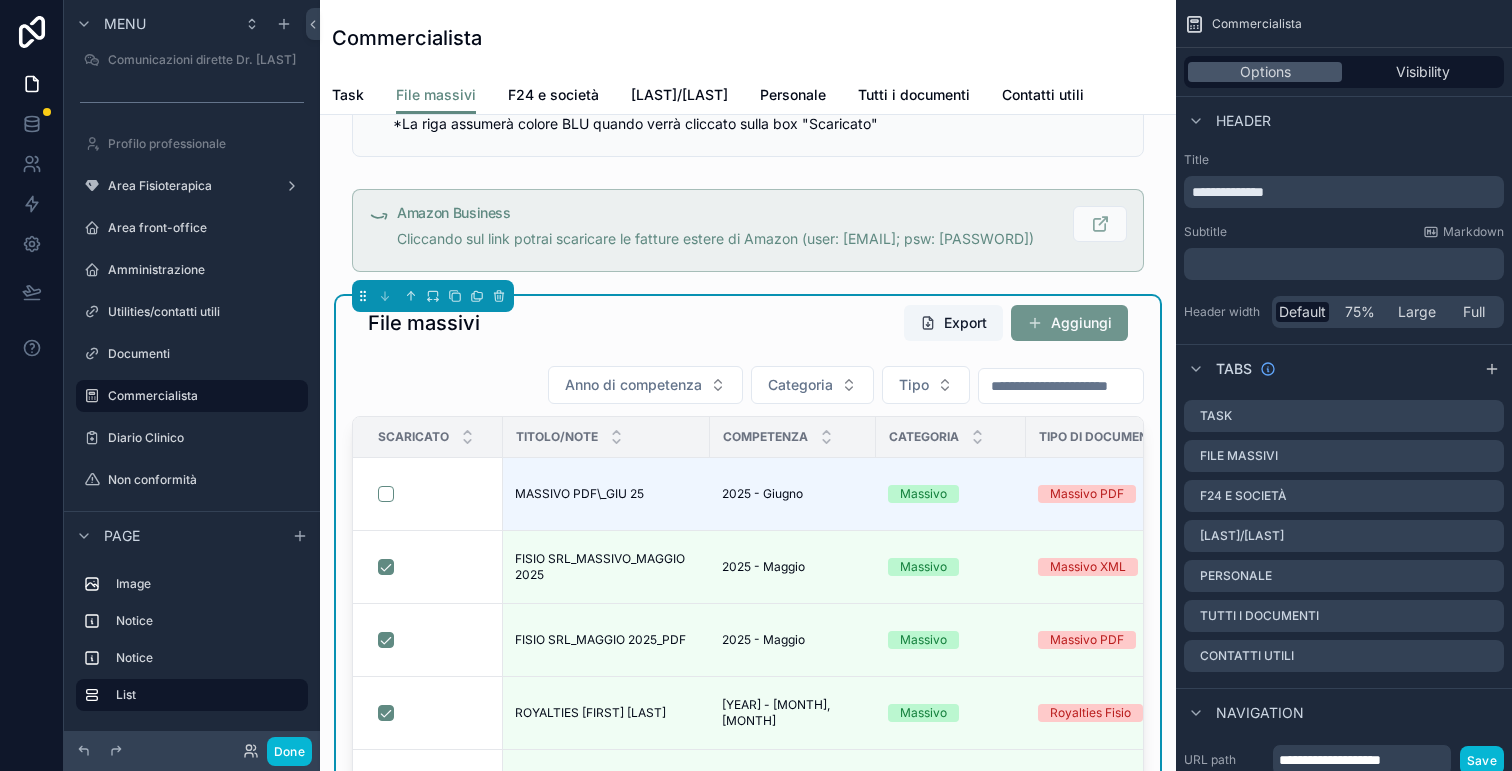click on "Aggiungi" at bounding box center [1069, 323] 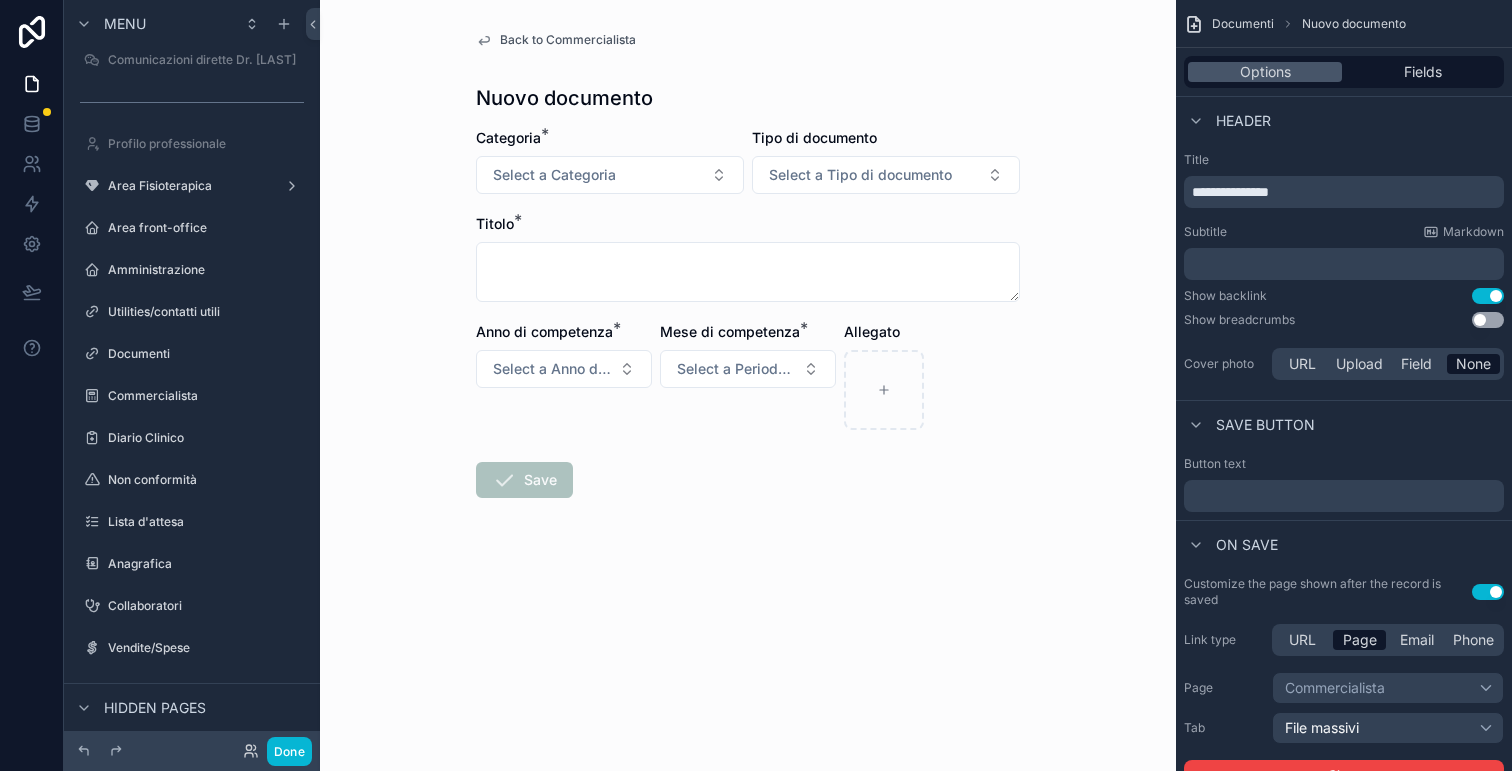 scroll, scrollTop: 0, scrollLeft: 0, axis: both 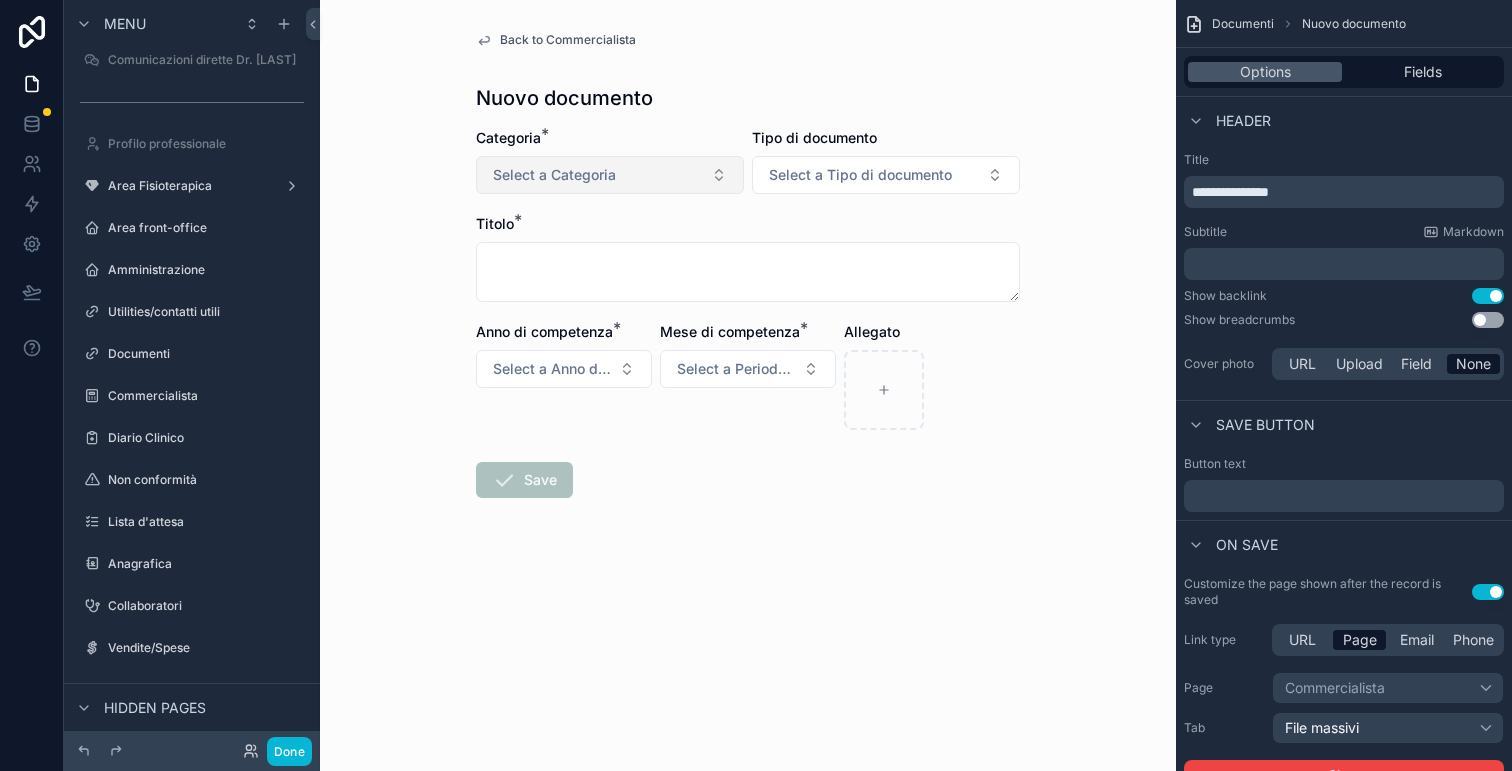 click on "Select a Categoria" at bounding box center (554, 175) 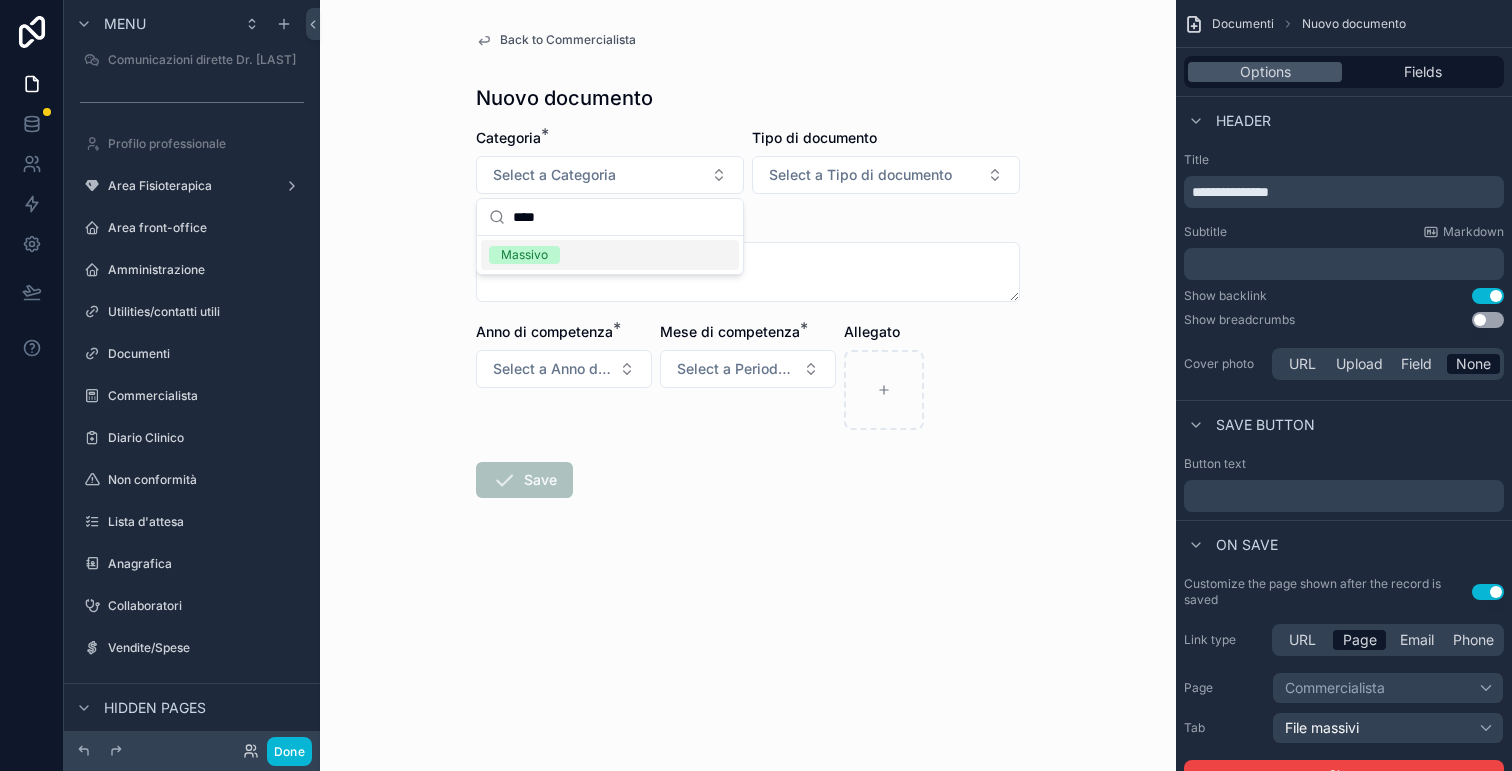 type on "****" 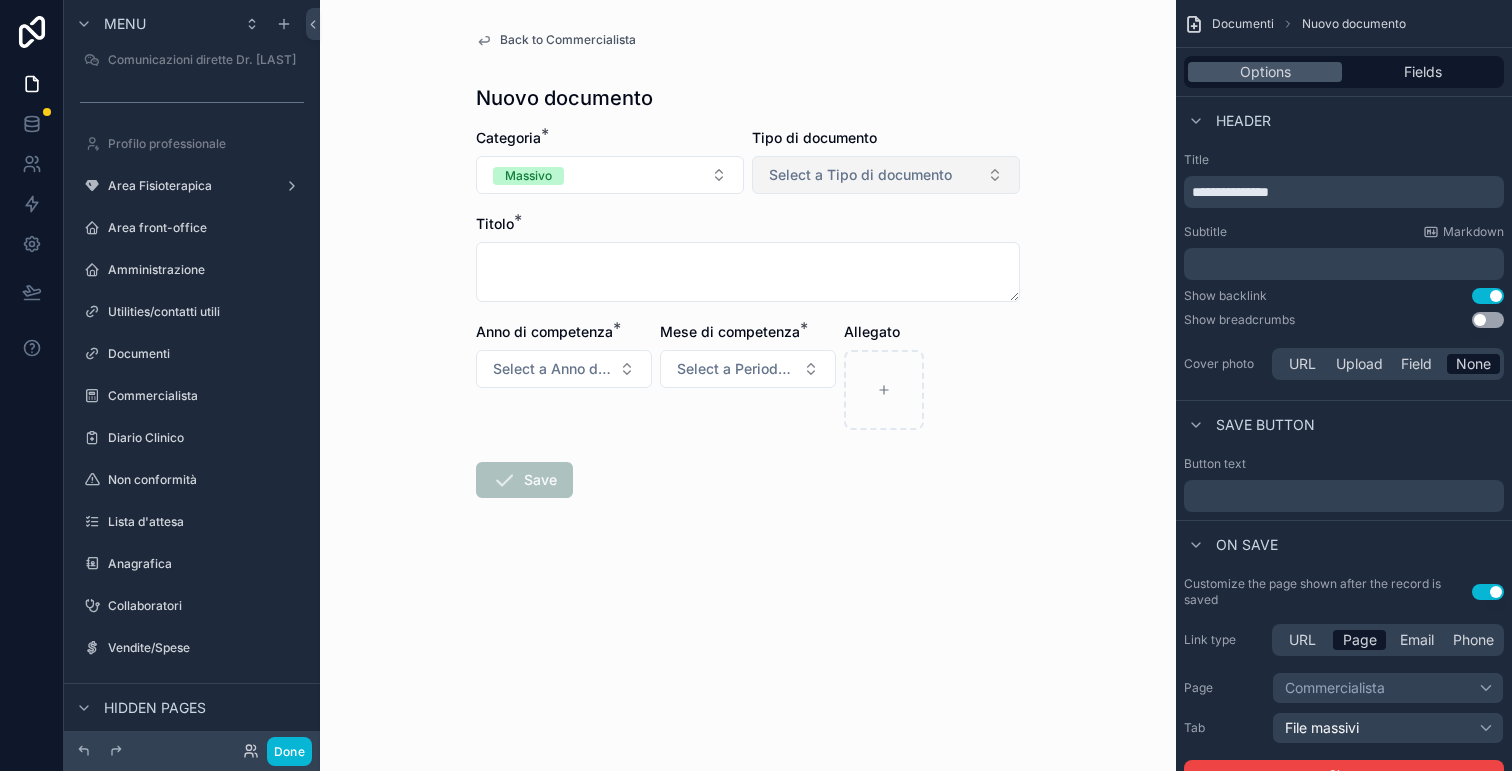 click on "Select a Tipo di documento" at bounding box center [886, 175] 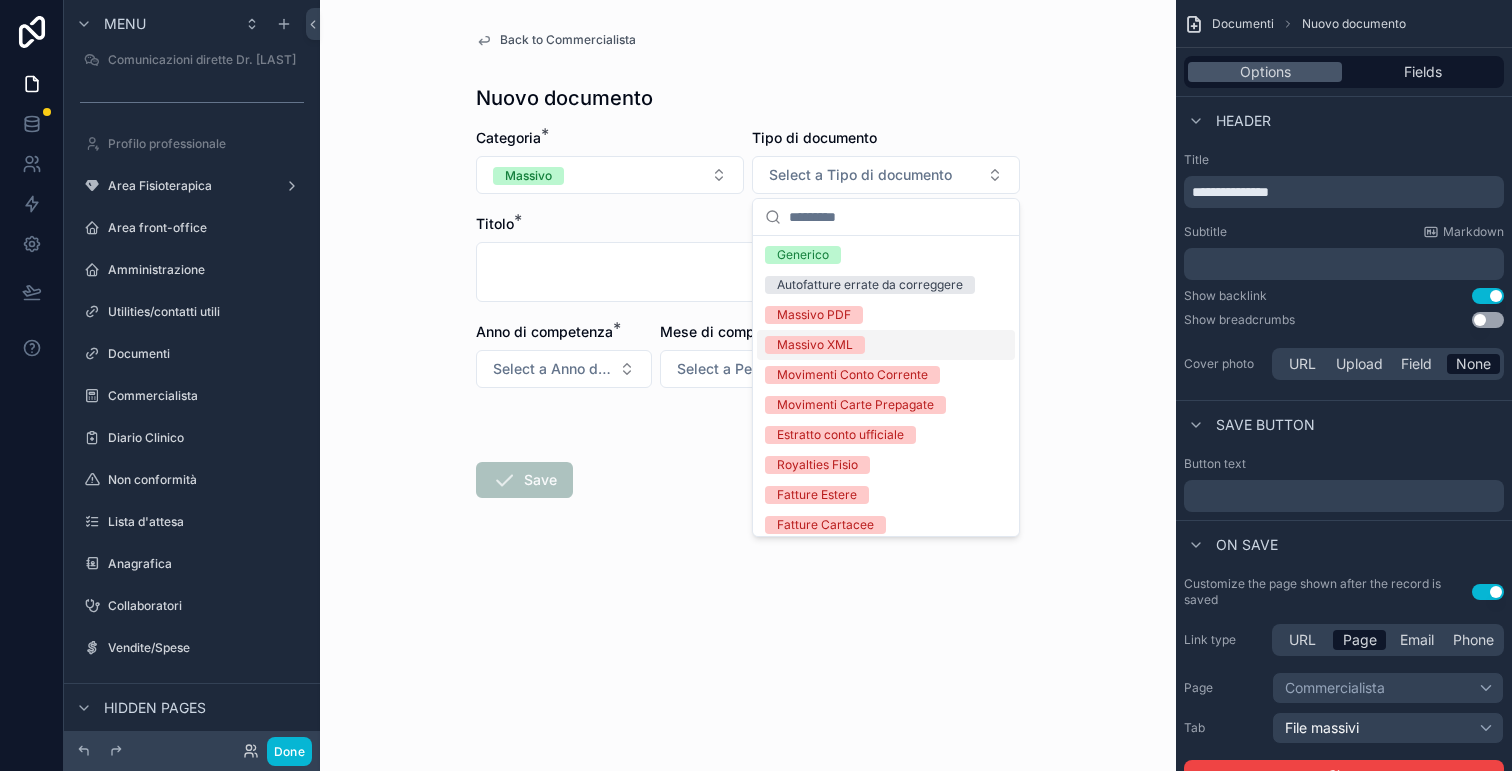 click on "Massivo XML" at bounding box center [815, 345] 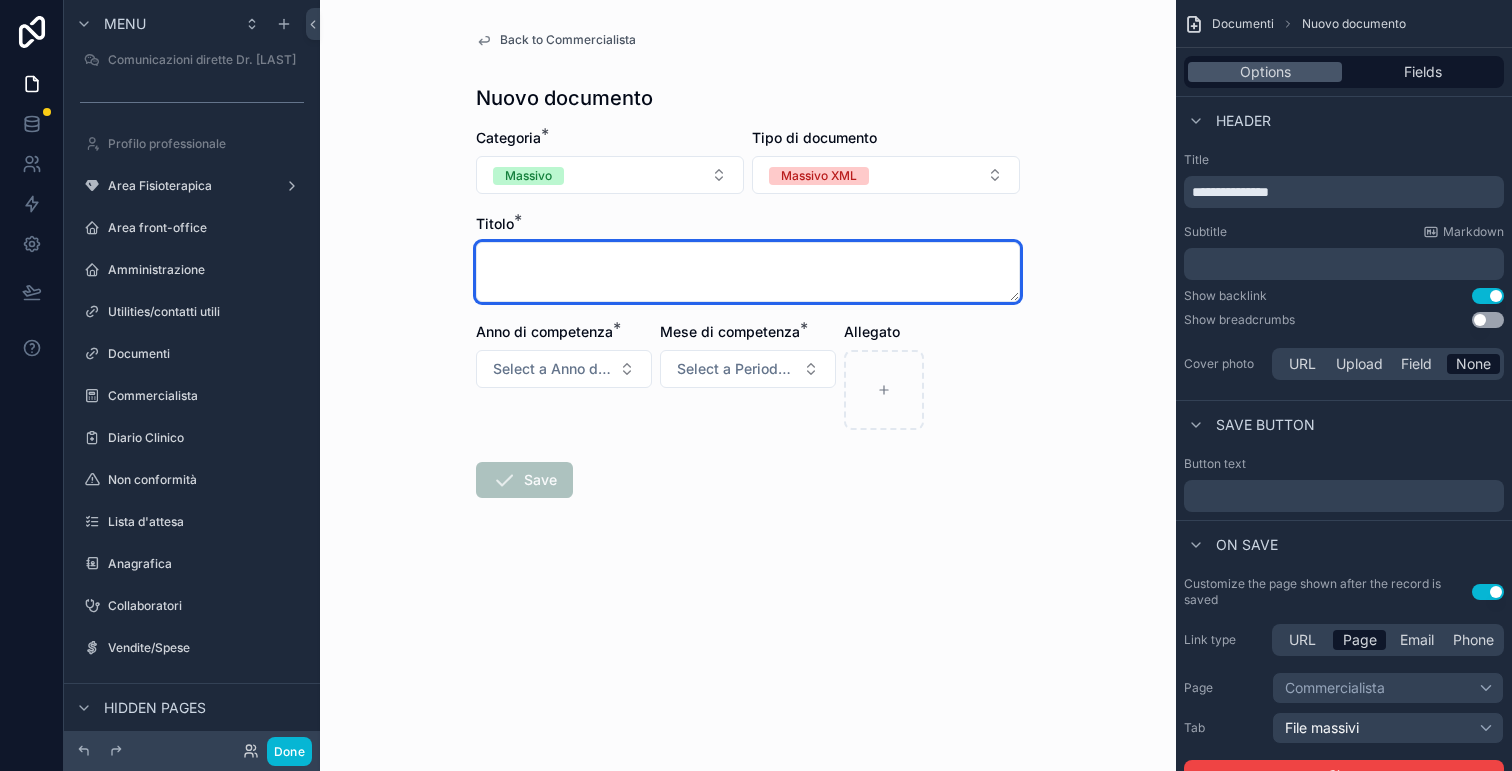 click at bounding box center [748, 272] 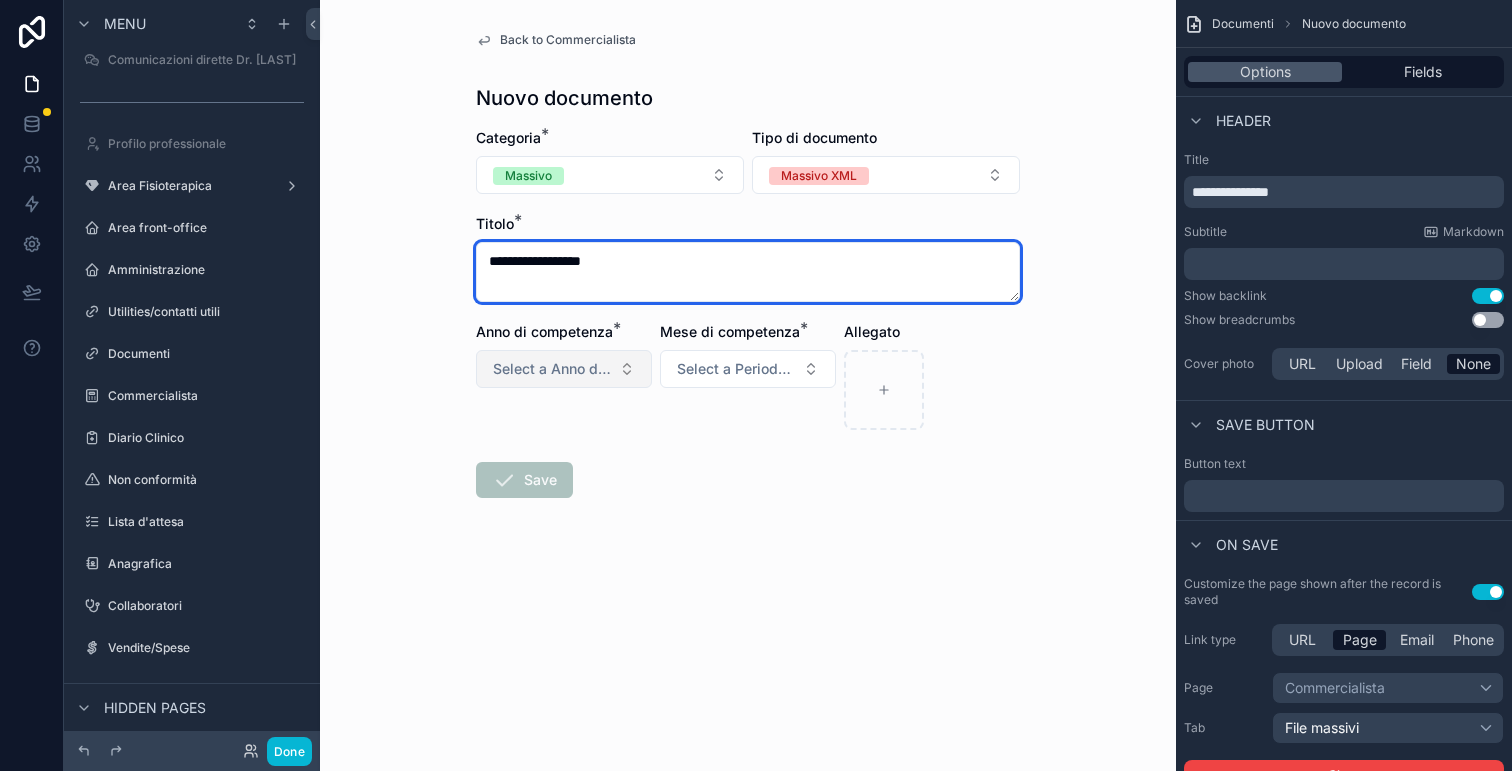 type on "**********" 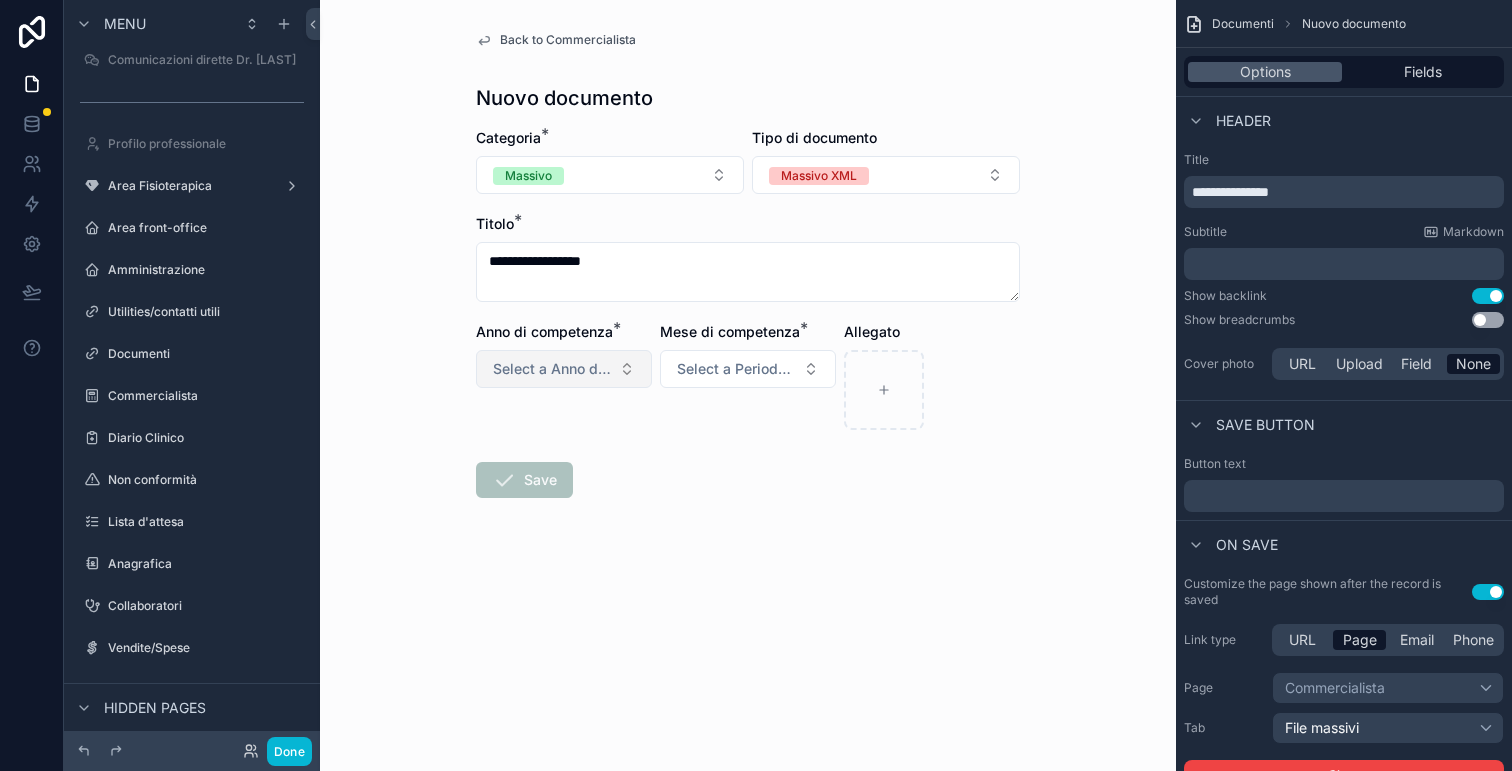 click on "Select a Anno di competenza (commercialista)" at bounding box center (564, 369) 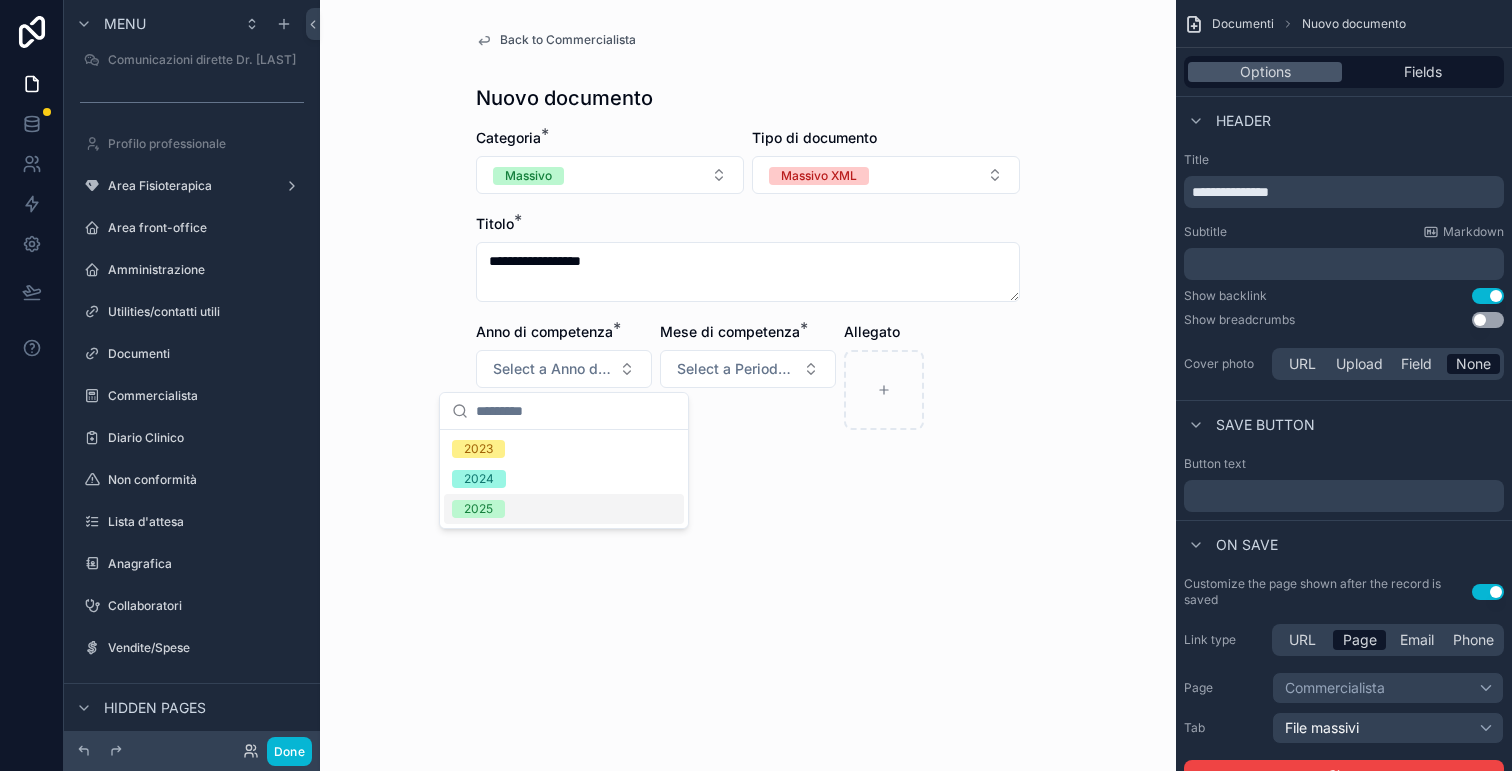 click on "2025" at bounding box center (564, 509) 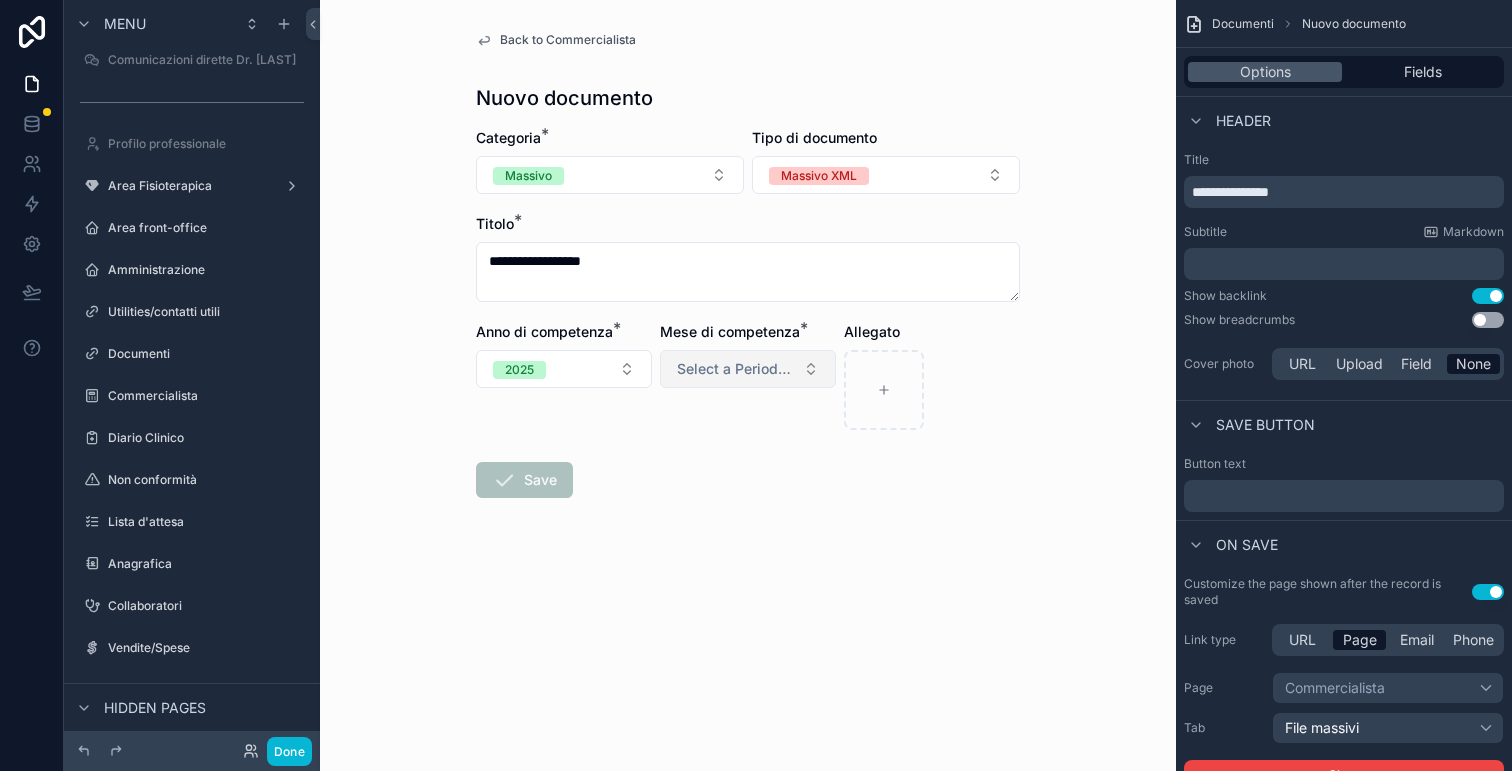 click on "Select a Periodo di competenza (commercialista)" at bounding box center [736, 369] 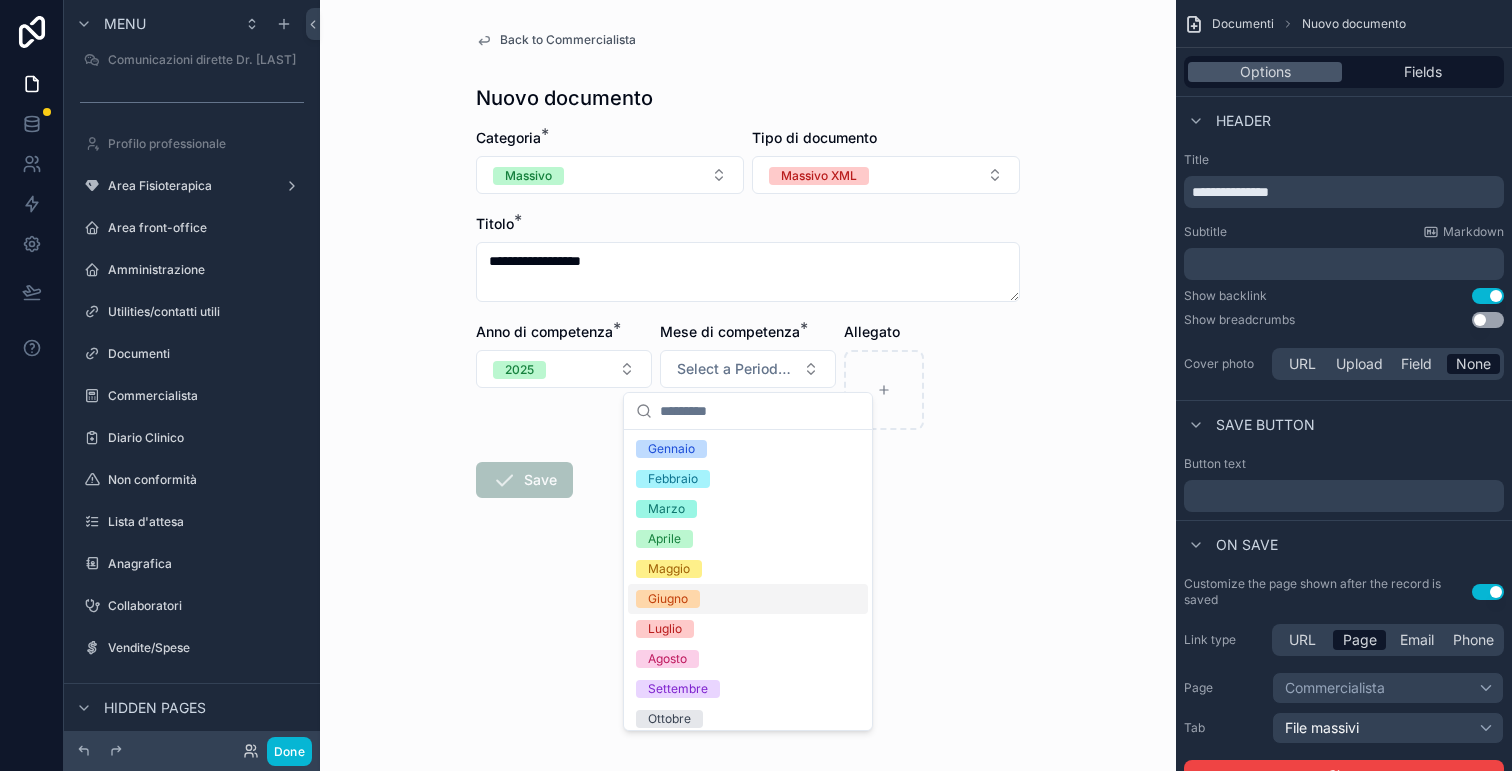 click on "Giugno" at bounding box center [668, 599] 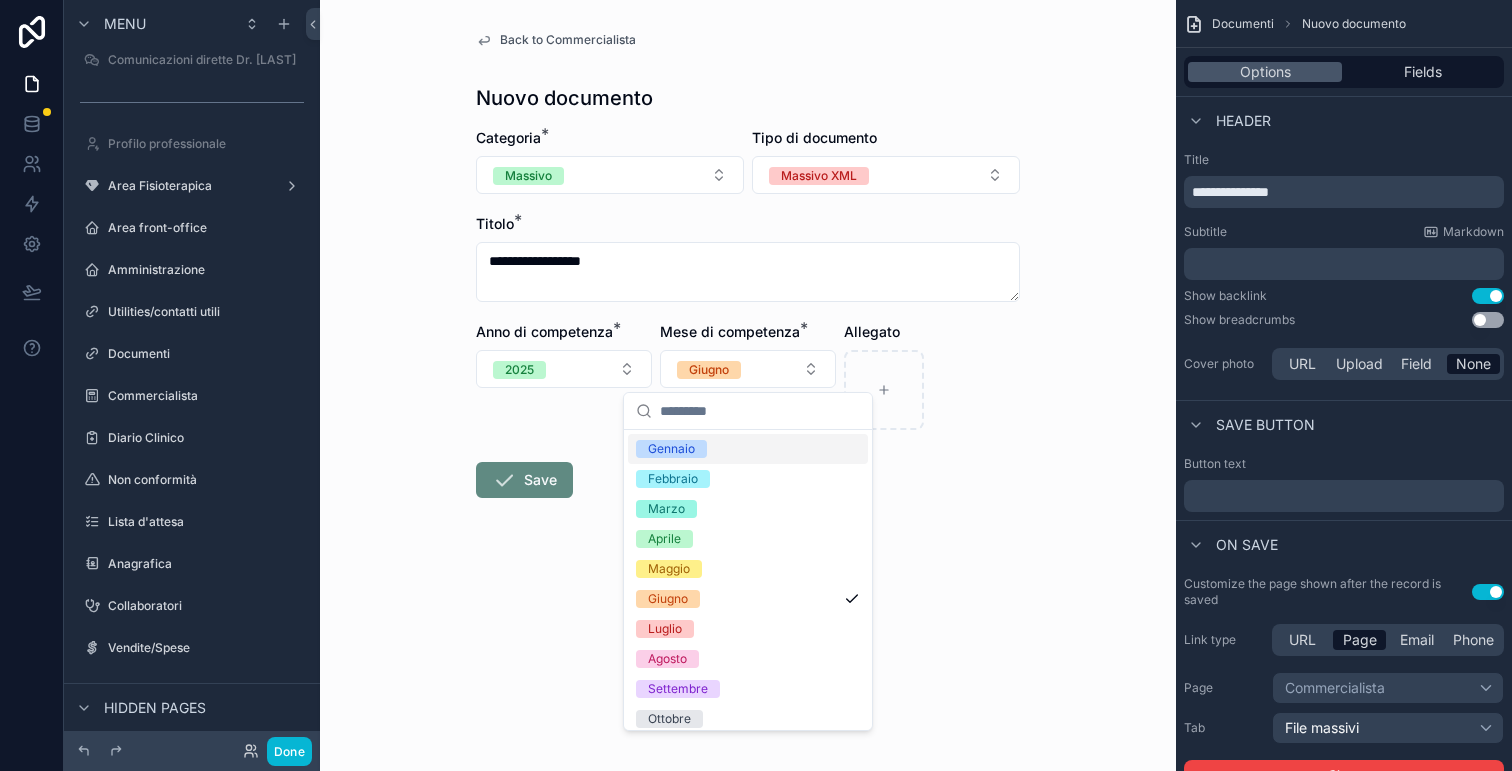 click at bounding box center (932, 390) 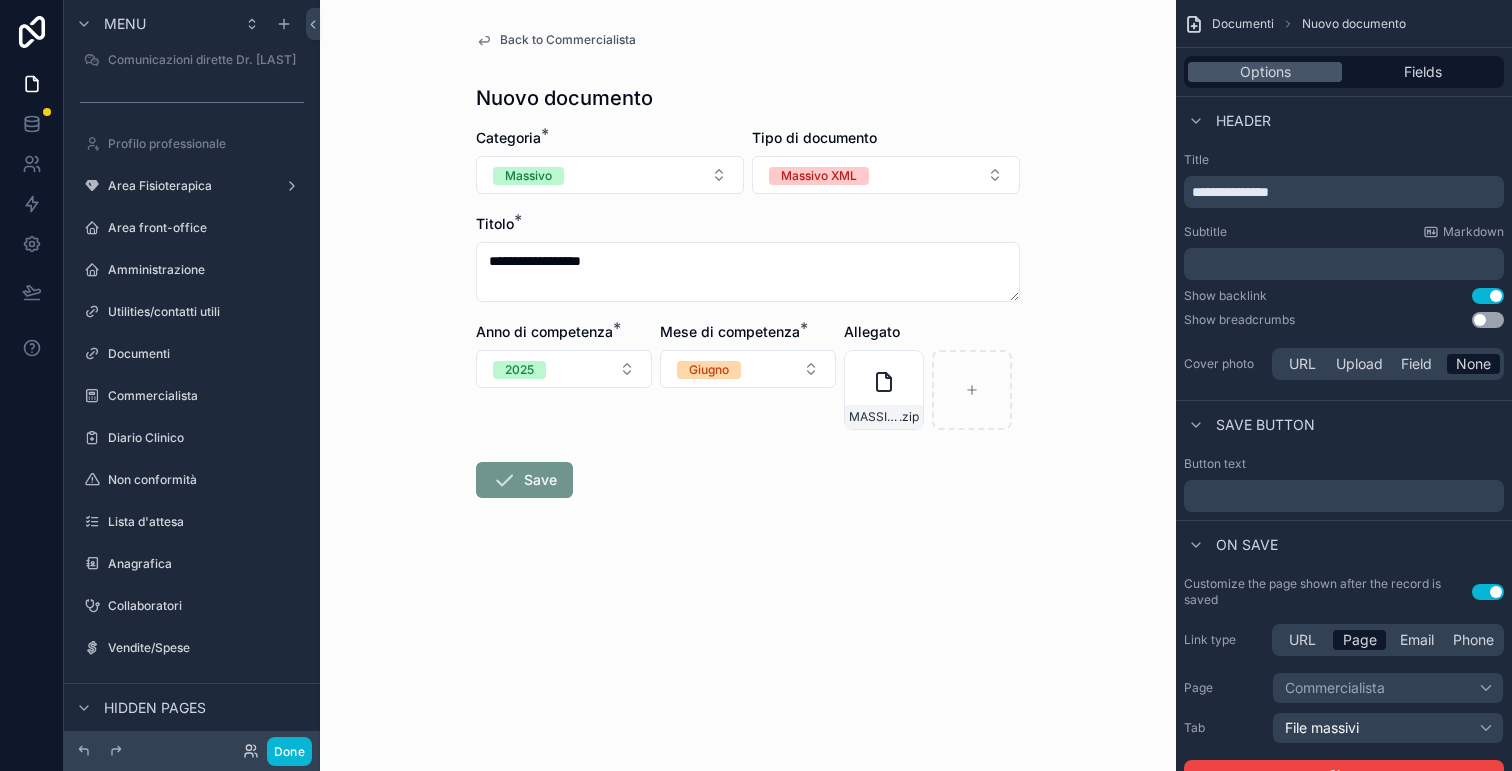 click on "Save" at bounding box center (524, 480) 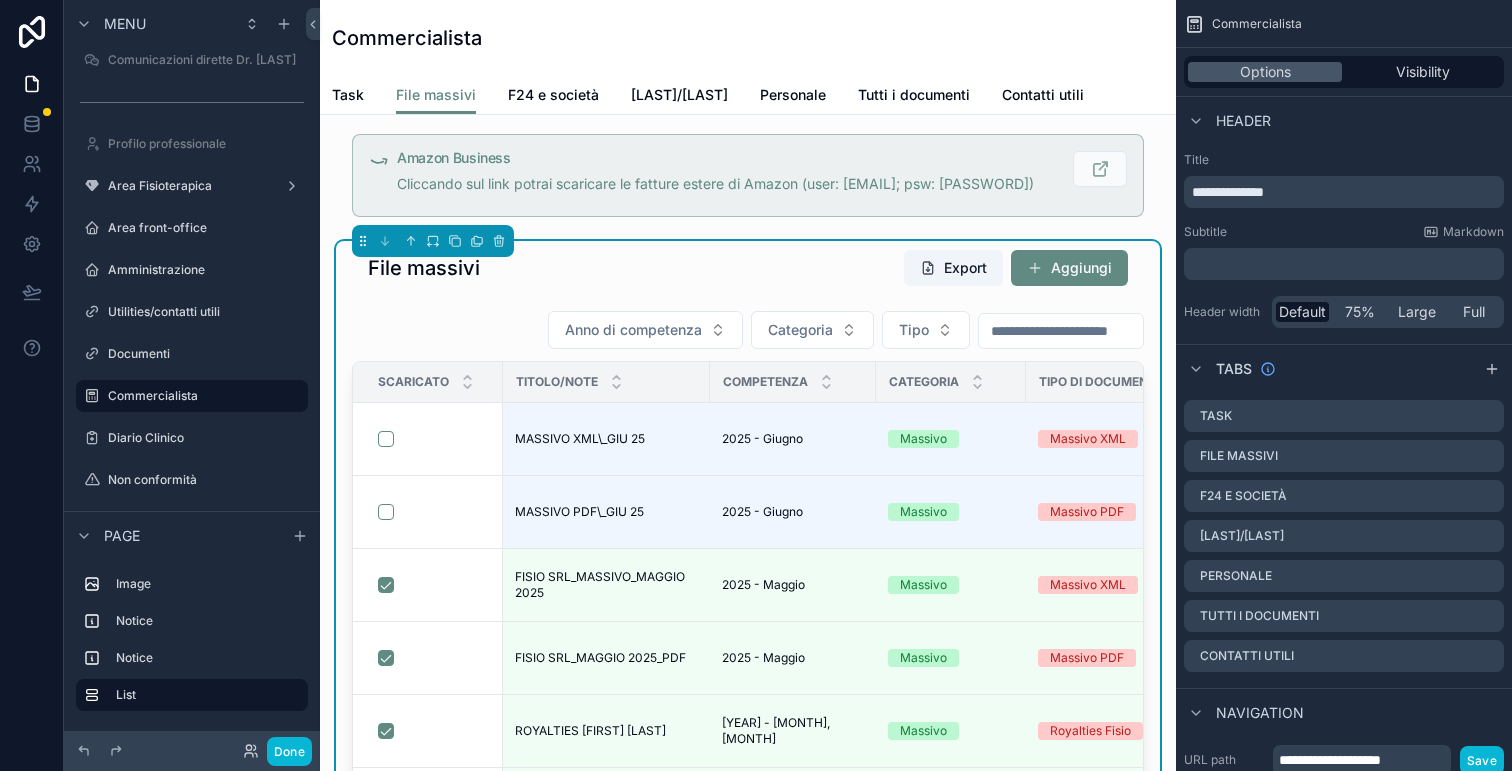 scroll, scrollTop: 440, scrollLeft: 0, axis: vertical 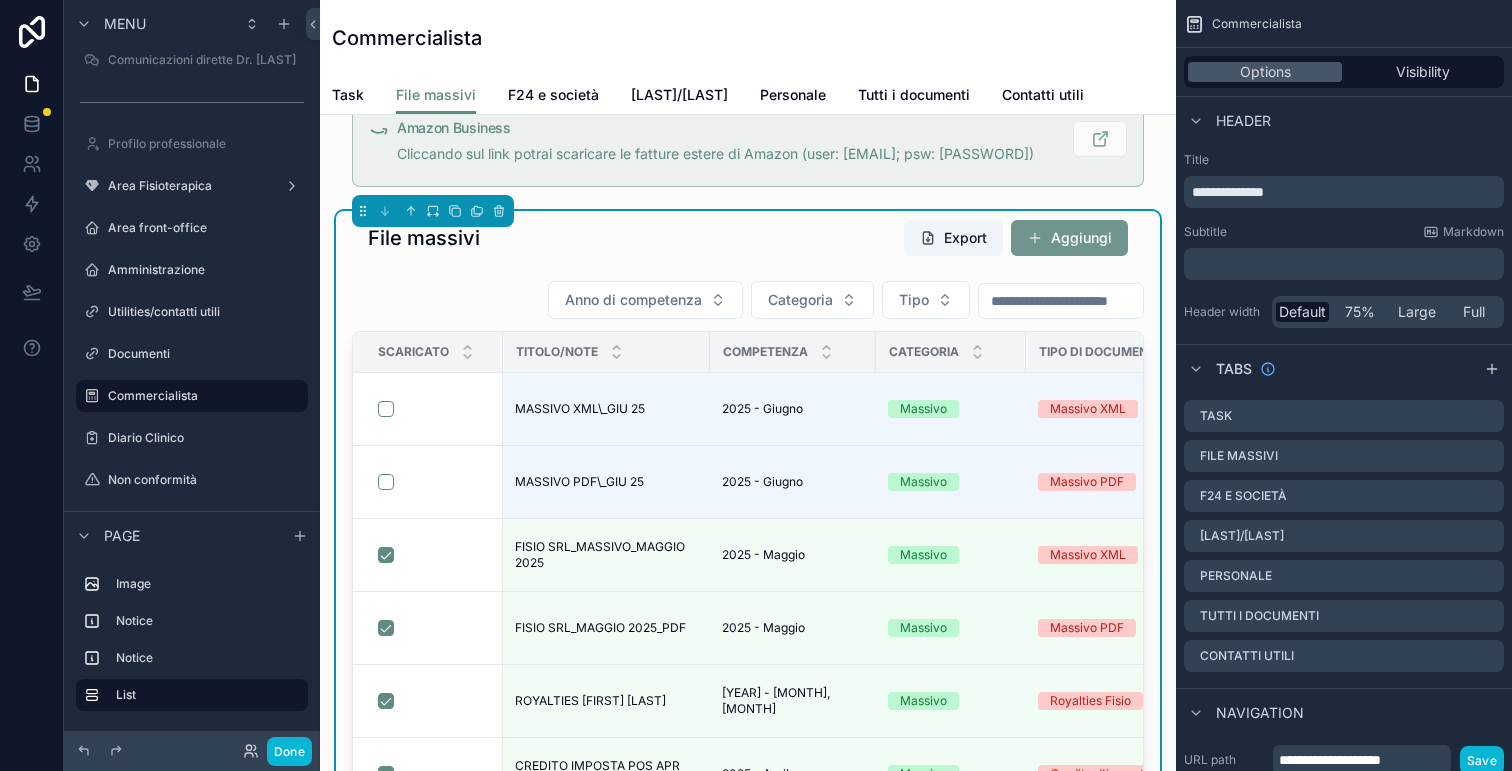 click on "Aggiungi" at bounding box center (1069, 238) 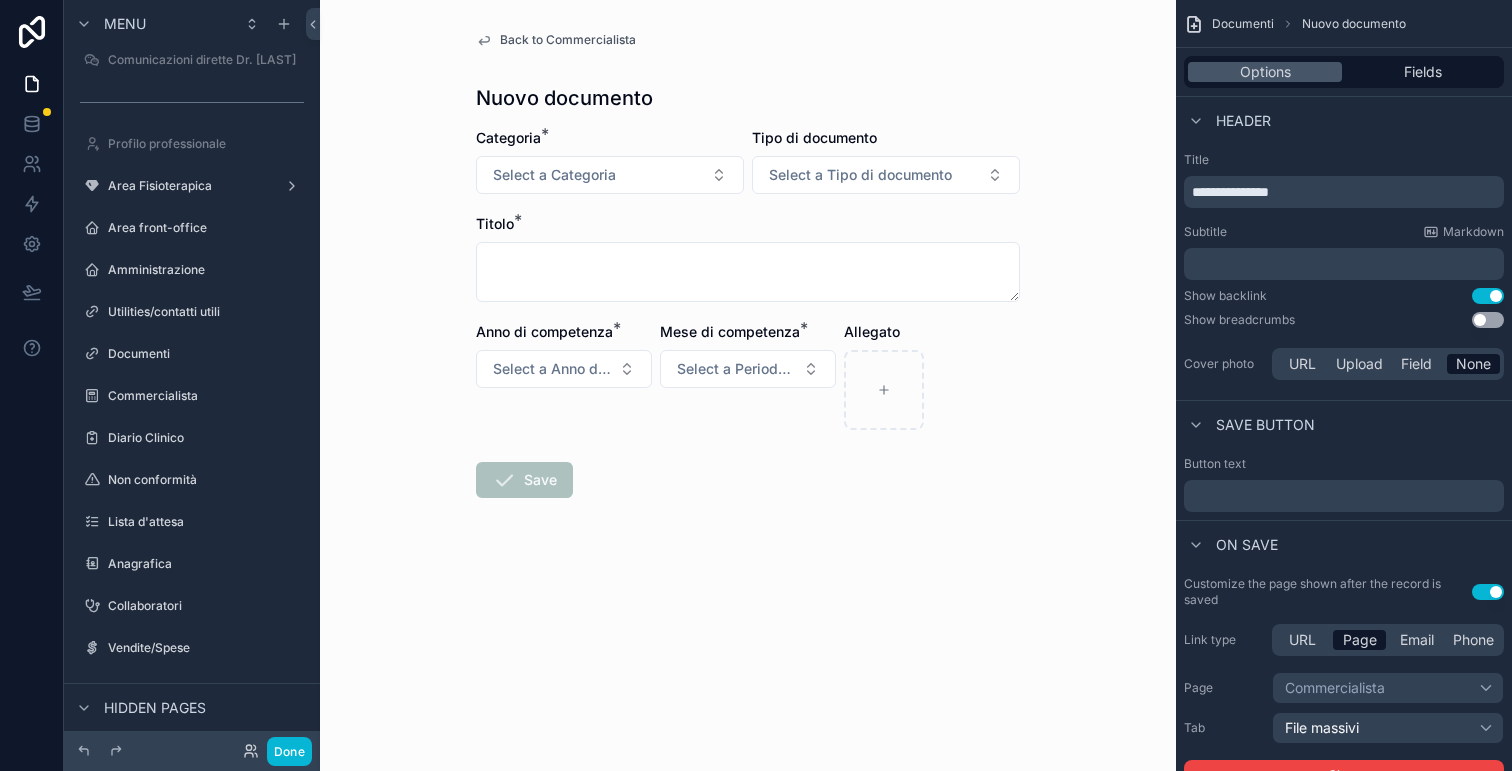 scroll, scrollTop: 0, scrollLeft: 0, axis: both 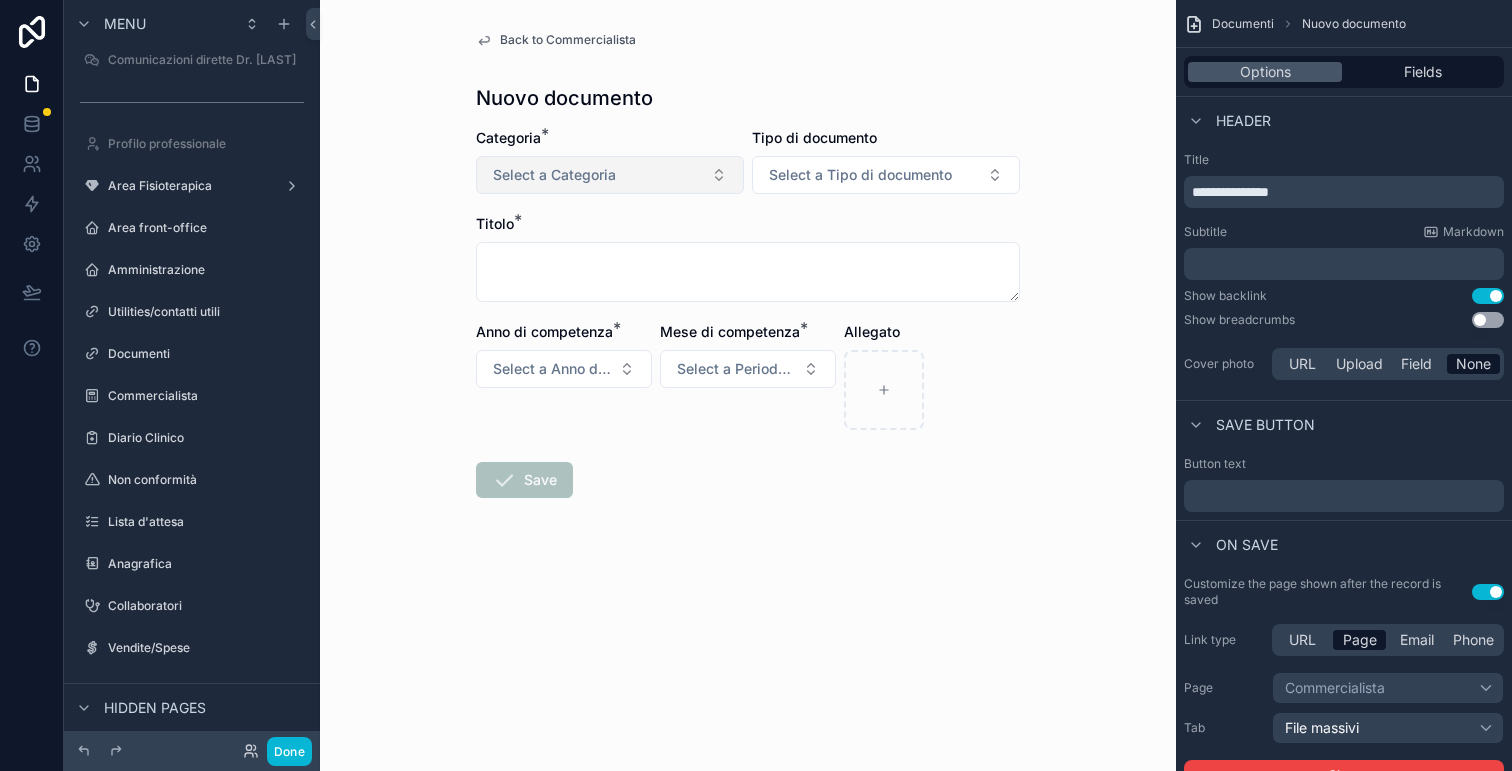 click on "Select a Categoria" at bounding box center (610, 175) 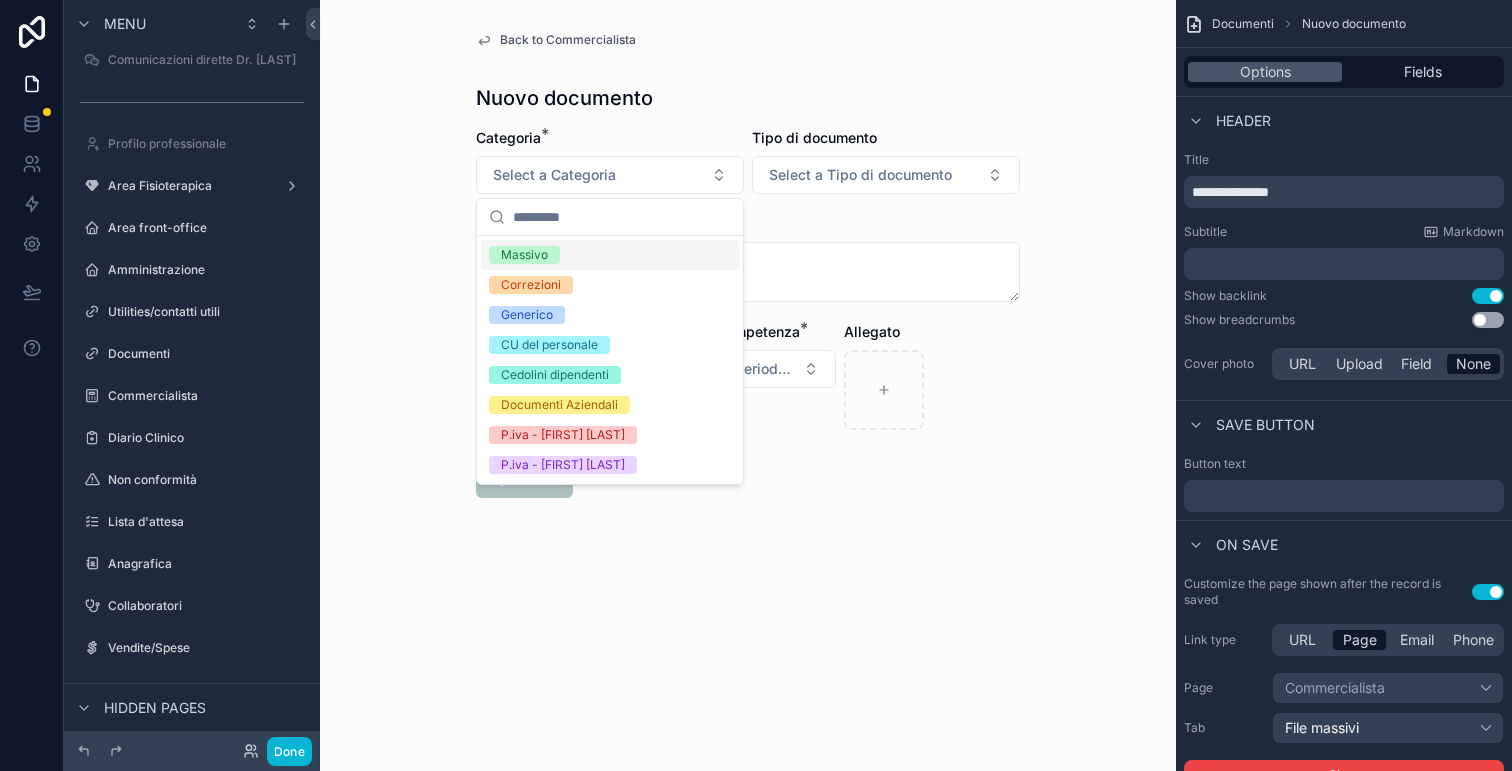 click on "Massivo" at bounding box center (610, 255) 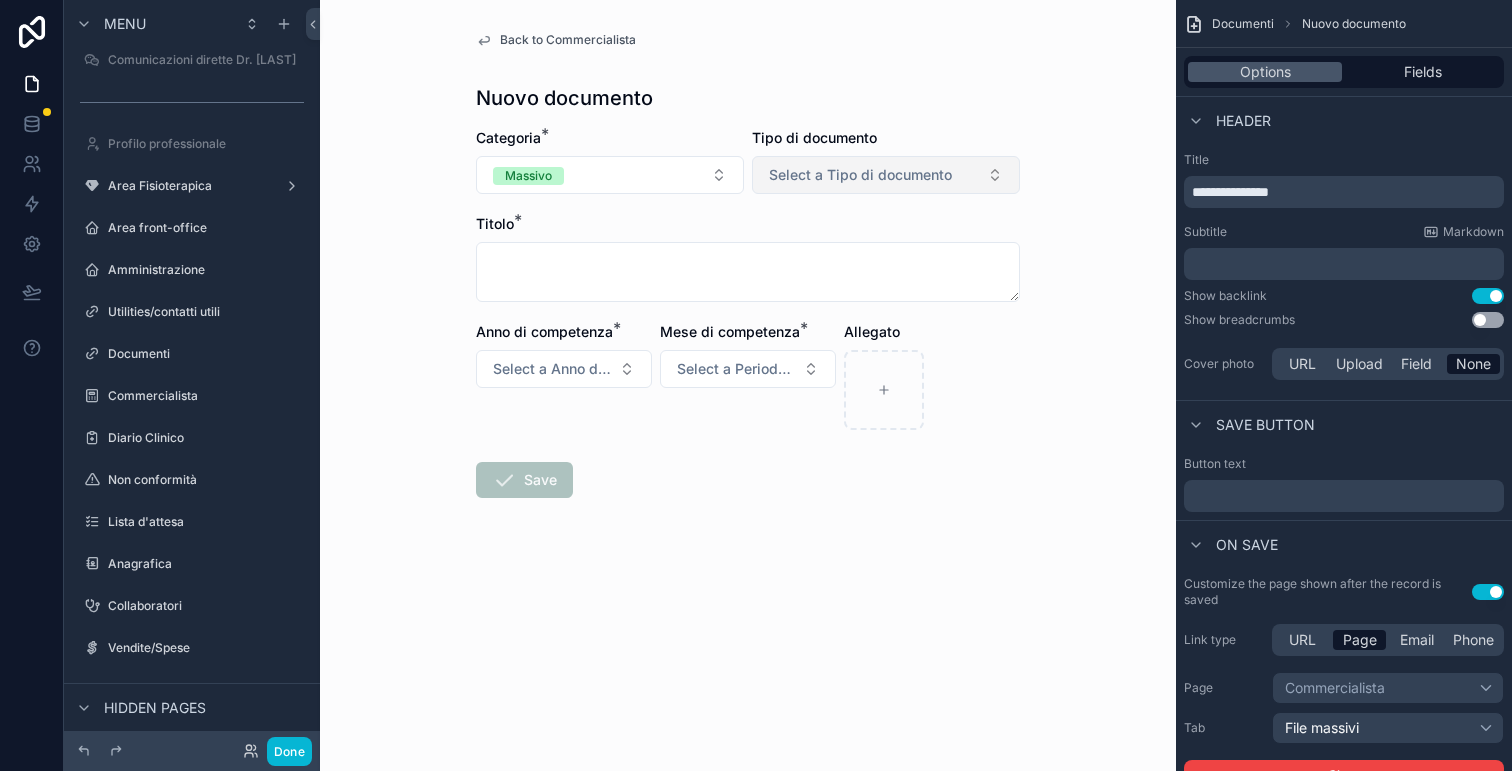 click on "Select a Tipo di documento" at bounding box center (860, 175) 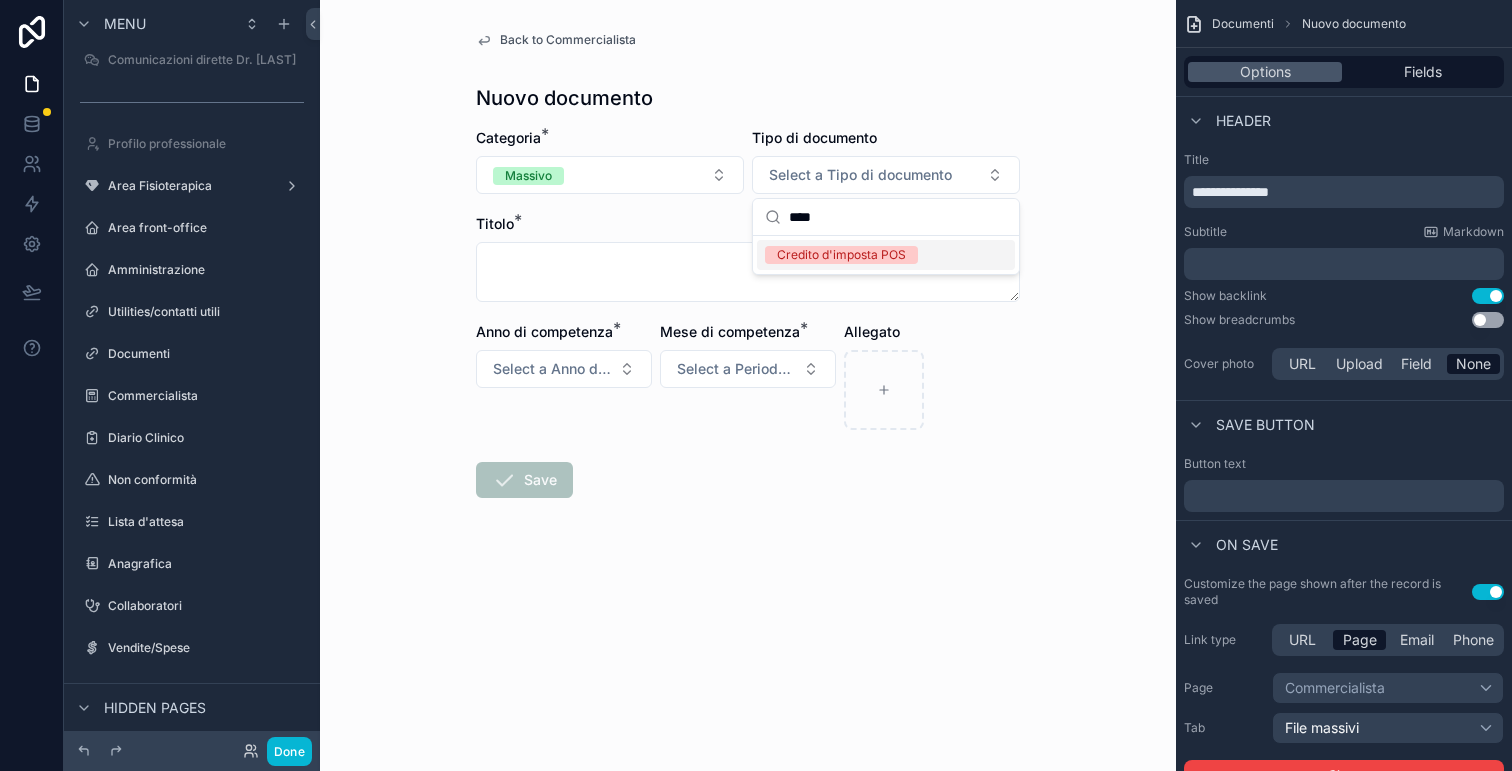type on "****" 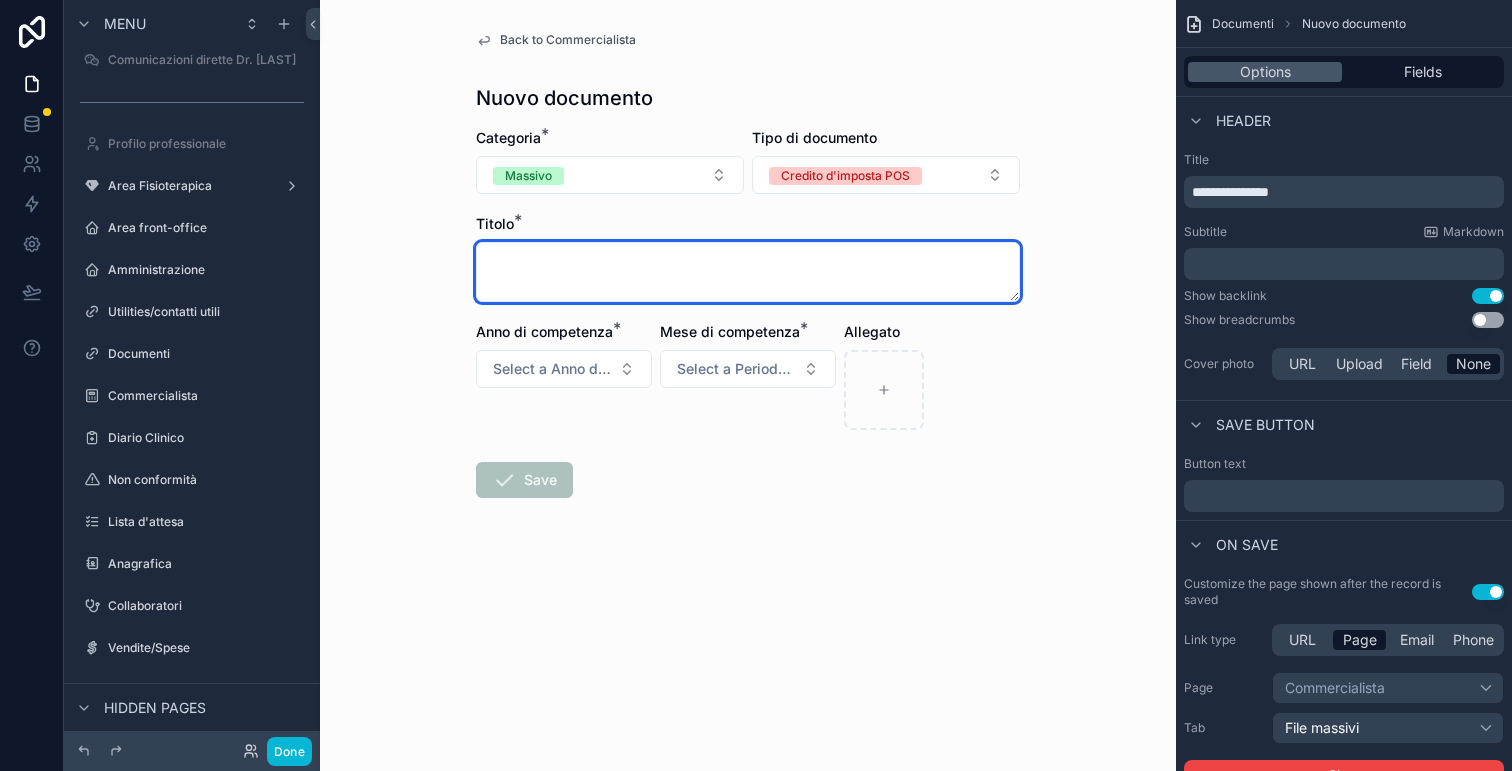 click at bounding box center [748, 272] 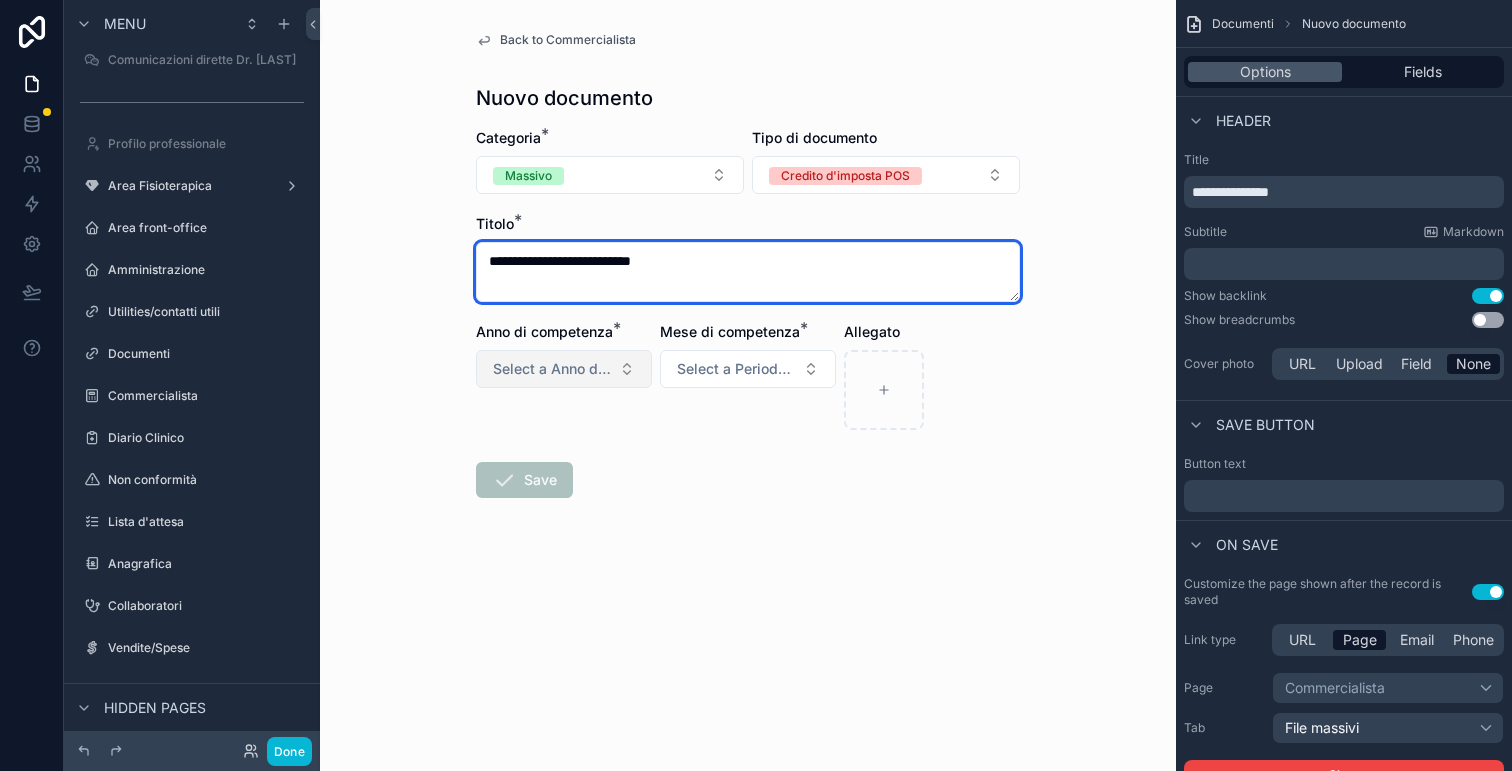 type on "**********" 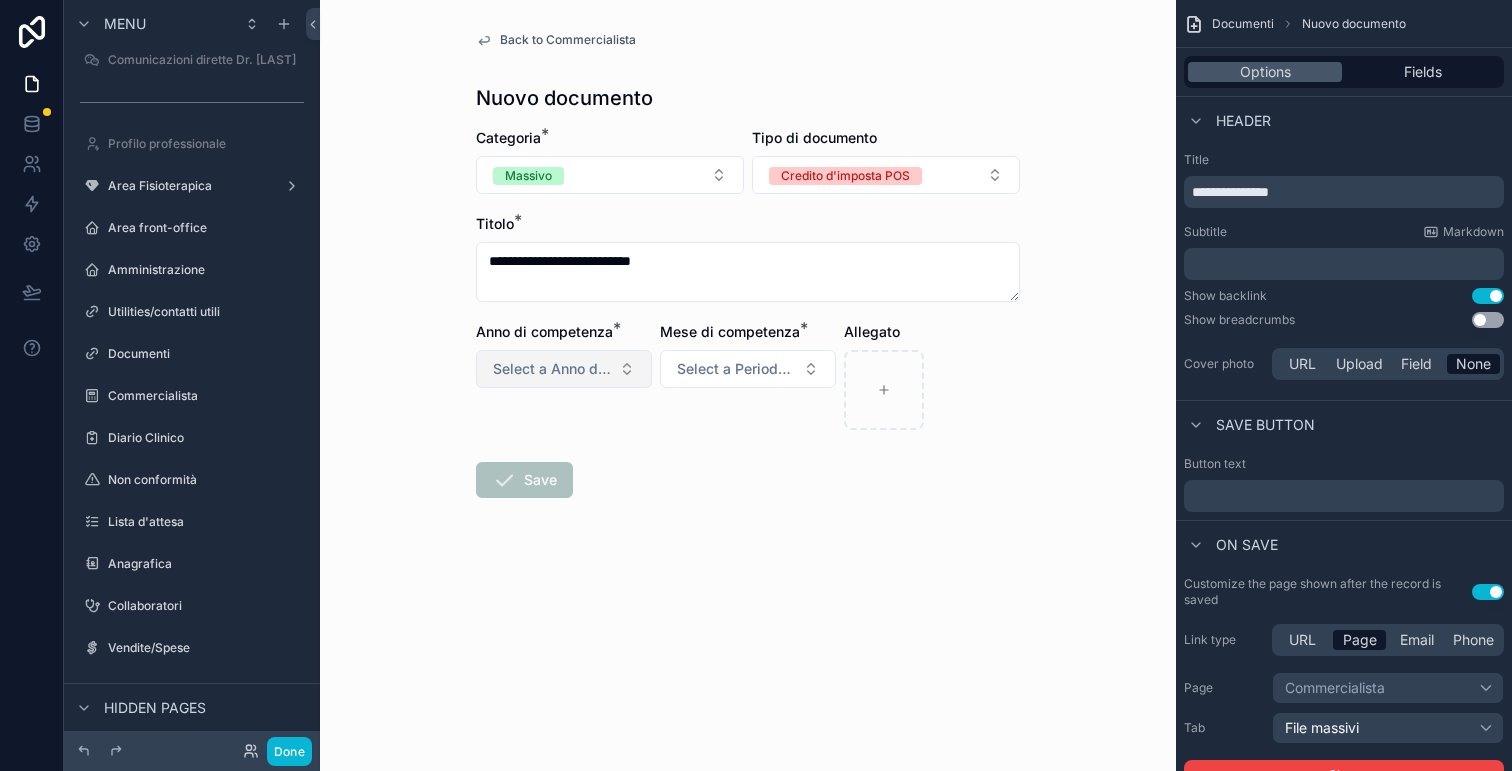 click on "Select a Anno di competenza (commercialista)" at bounding box center (564, 369) 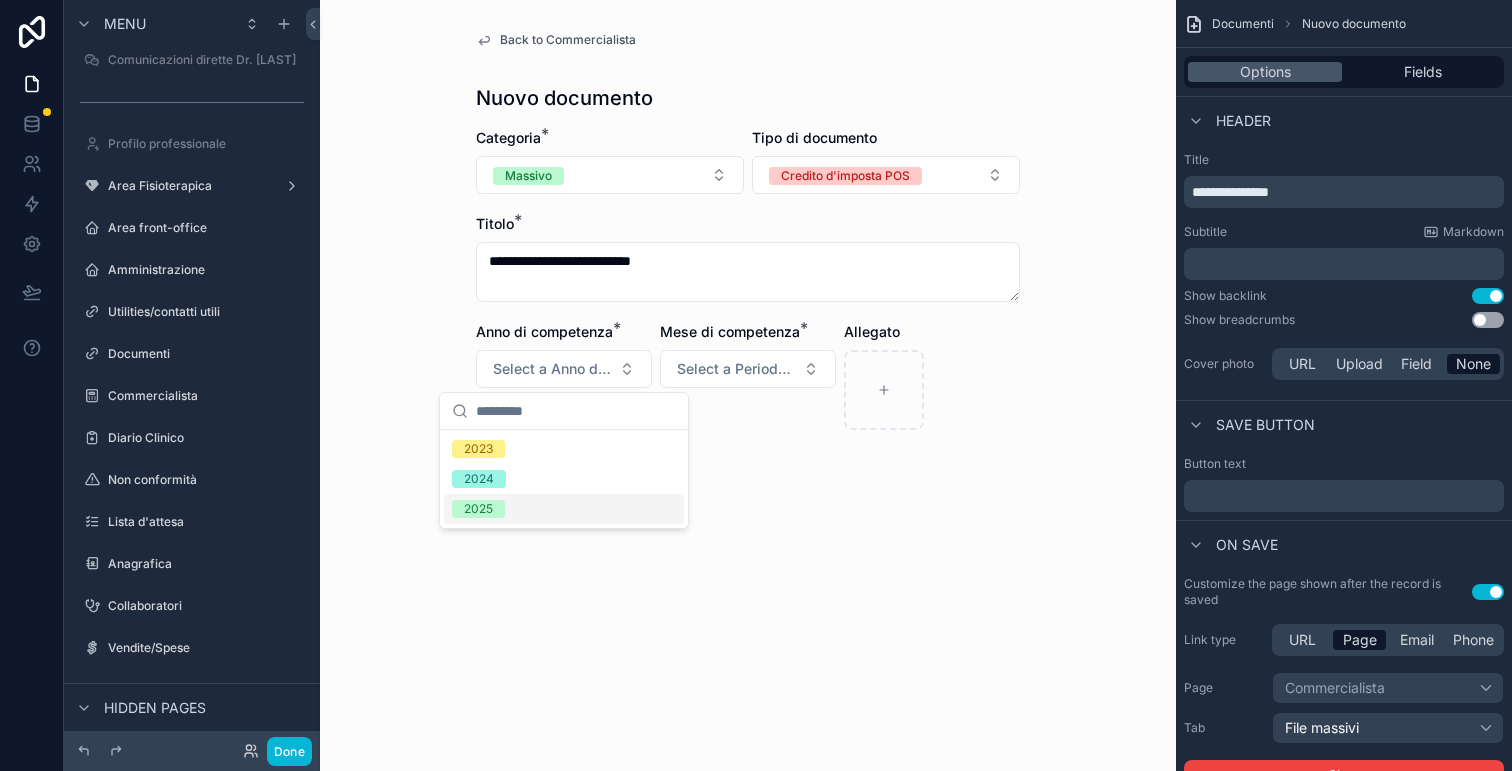 click on "2025" at bounding box center [564, 509] 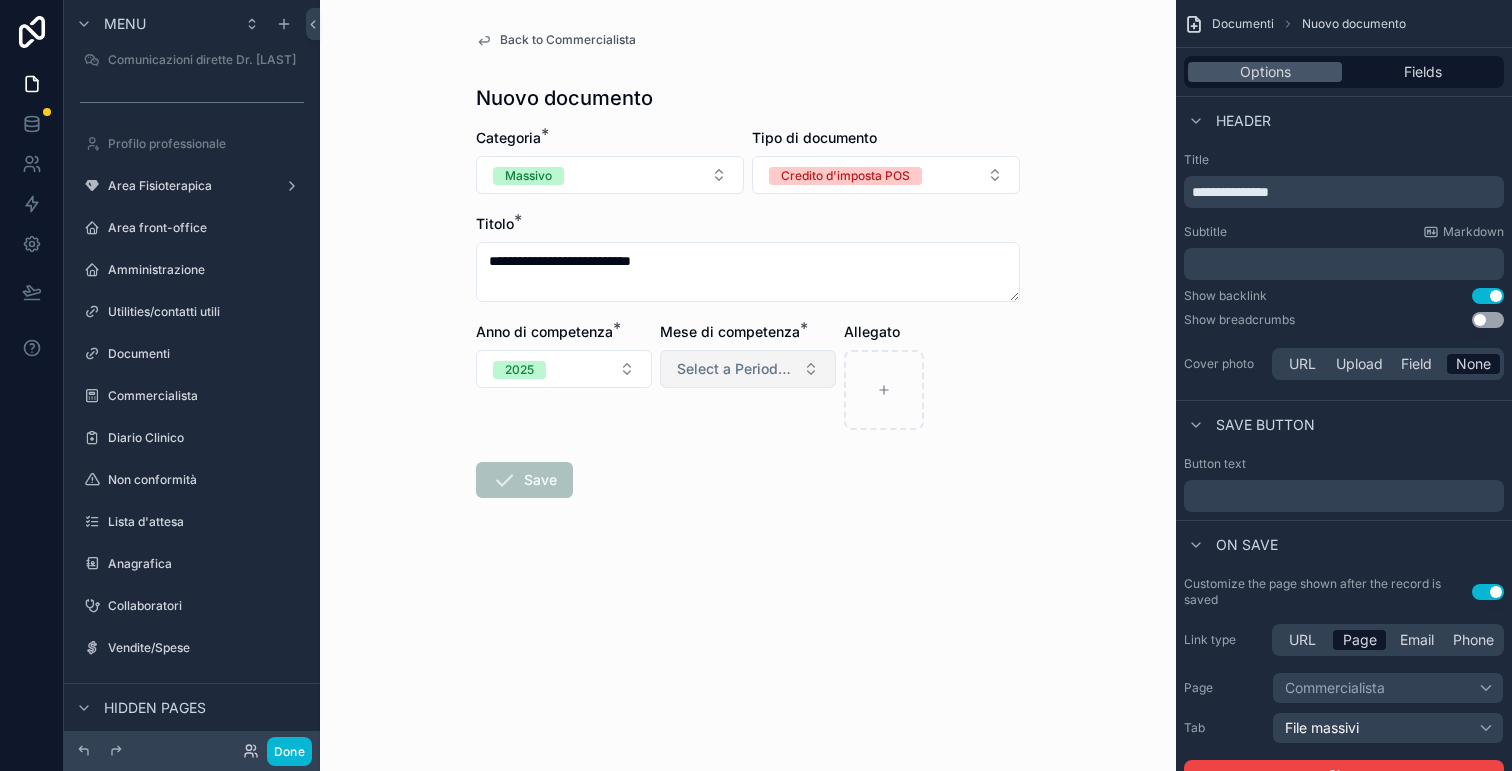 click on "Select a Periodo di competenza (commercialista)" at bounding box center (736, 369) 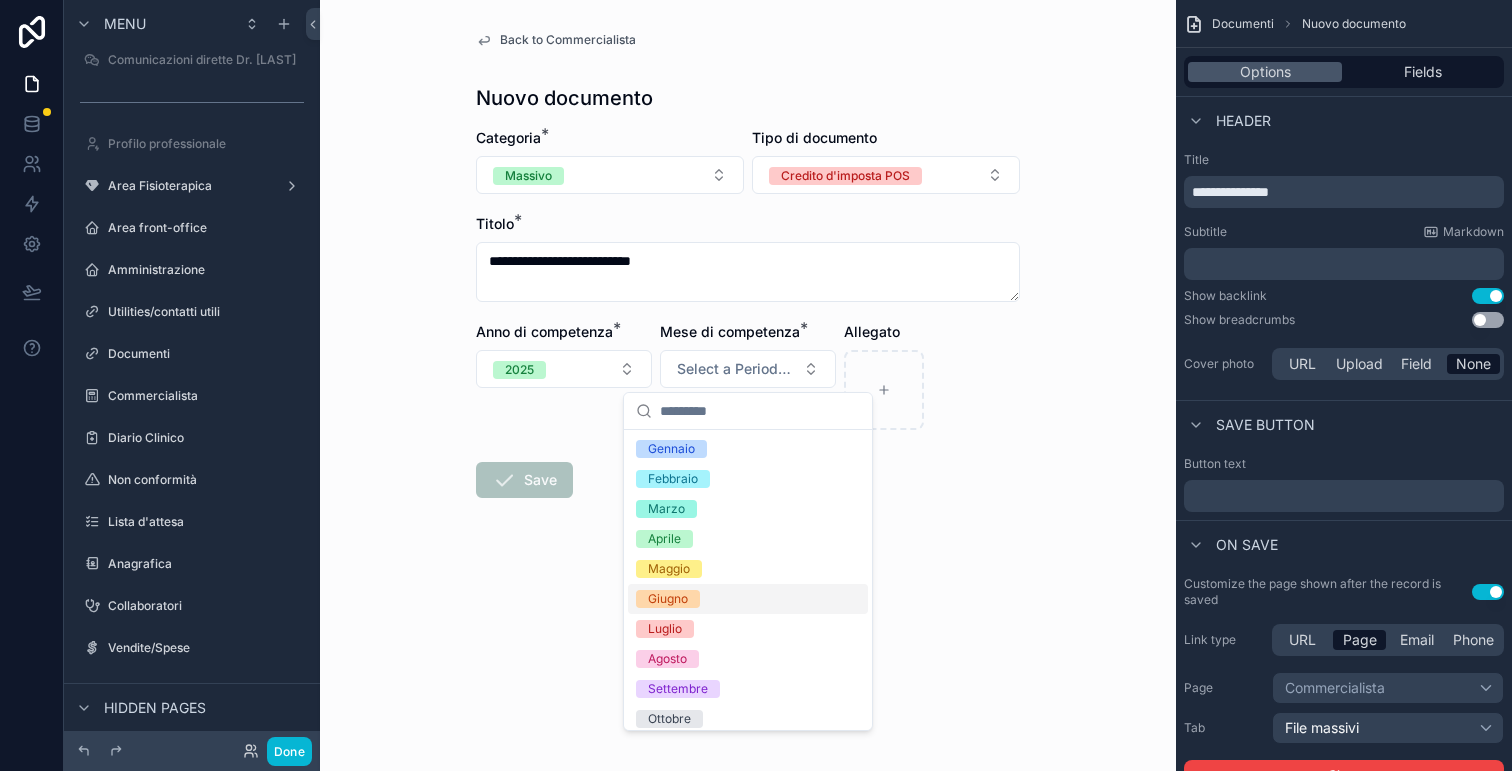 click on "Giugno" at bounding box center (748, 599) 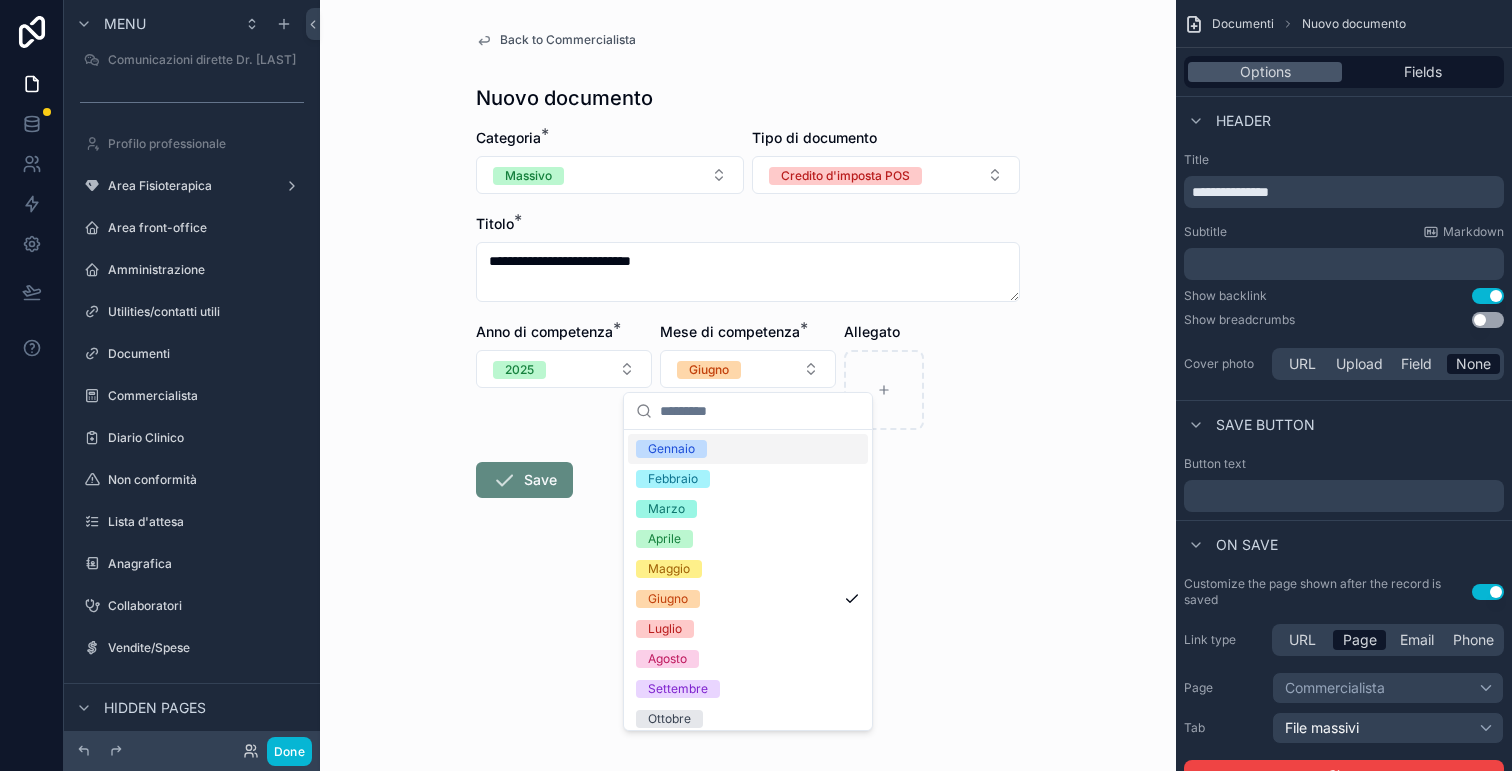 click on "**********" at bounding box center [748, 377] 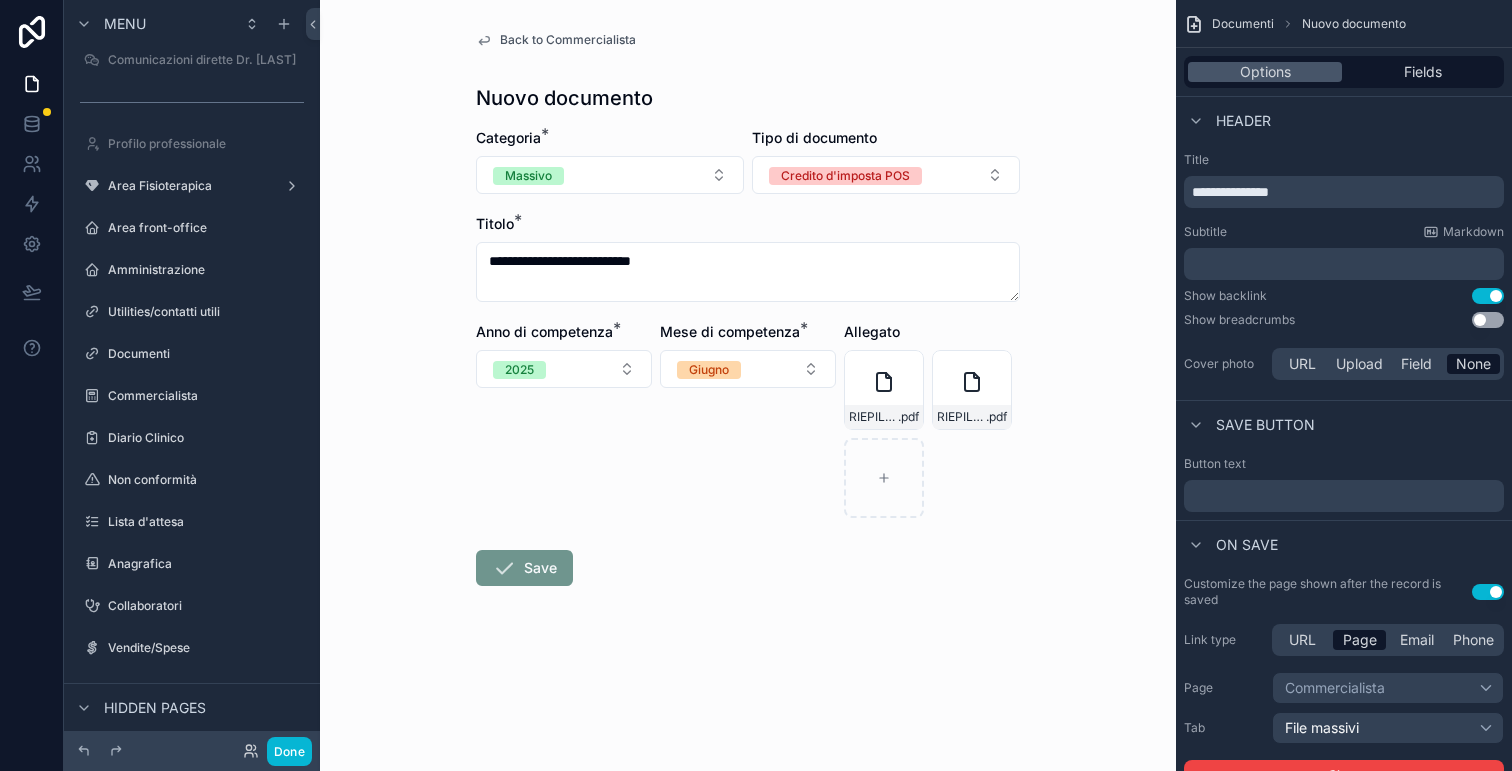 click on "Save" at bounding box center [524, 568] 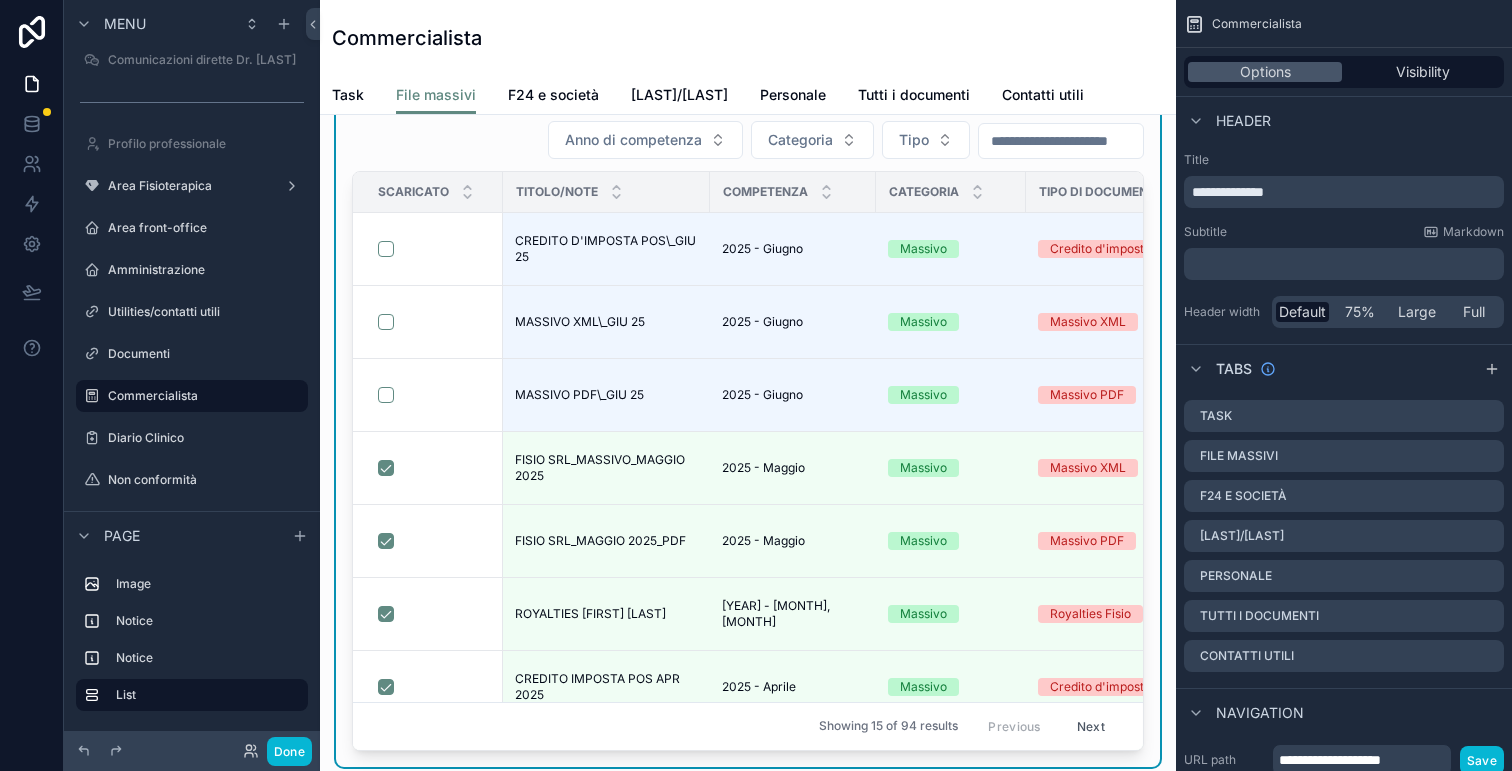 scroll, scrollTop: 606, scrollLeft: 0, axis: vertical 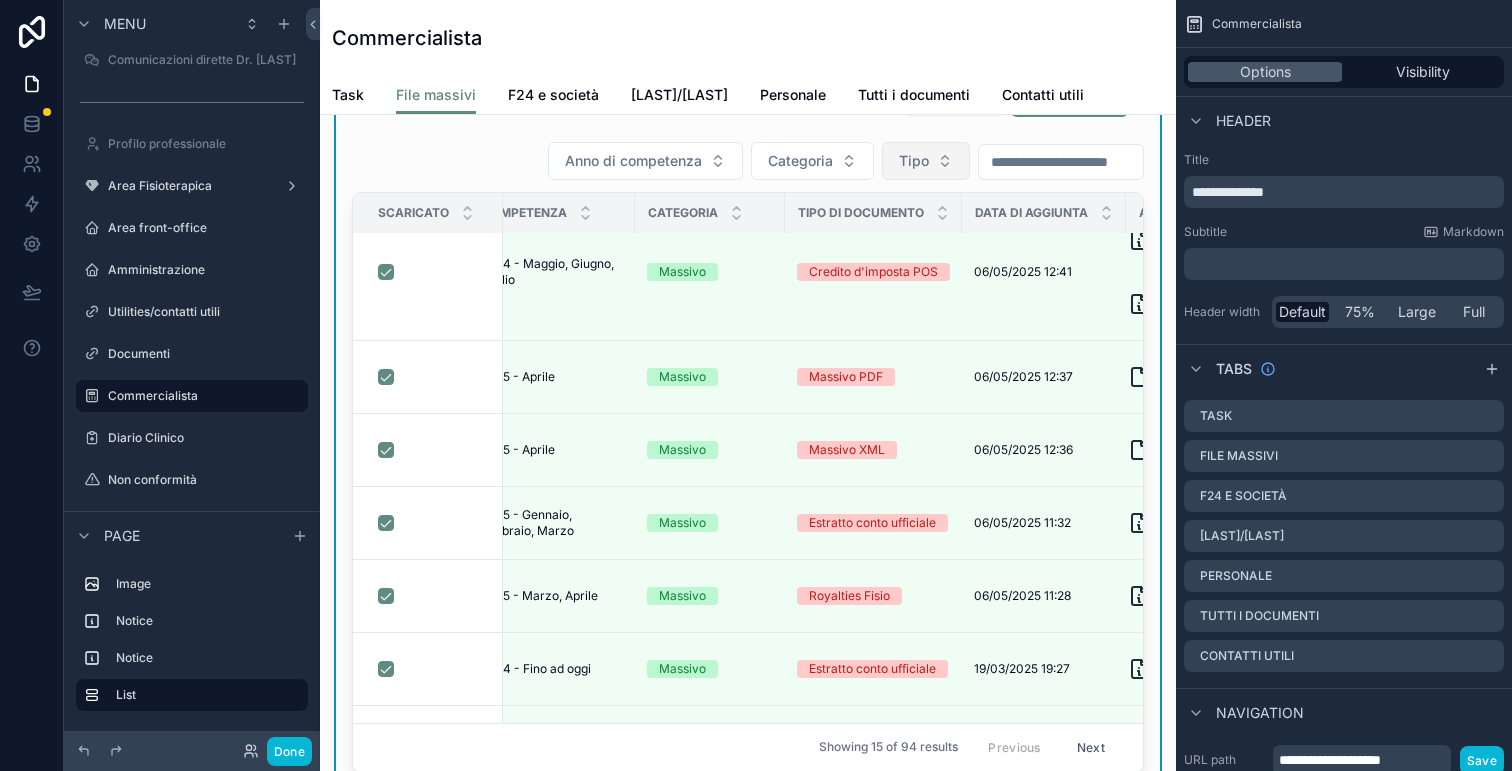 click on "Tipo" at bounding box center [914, 161] 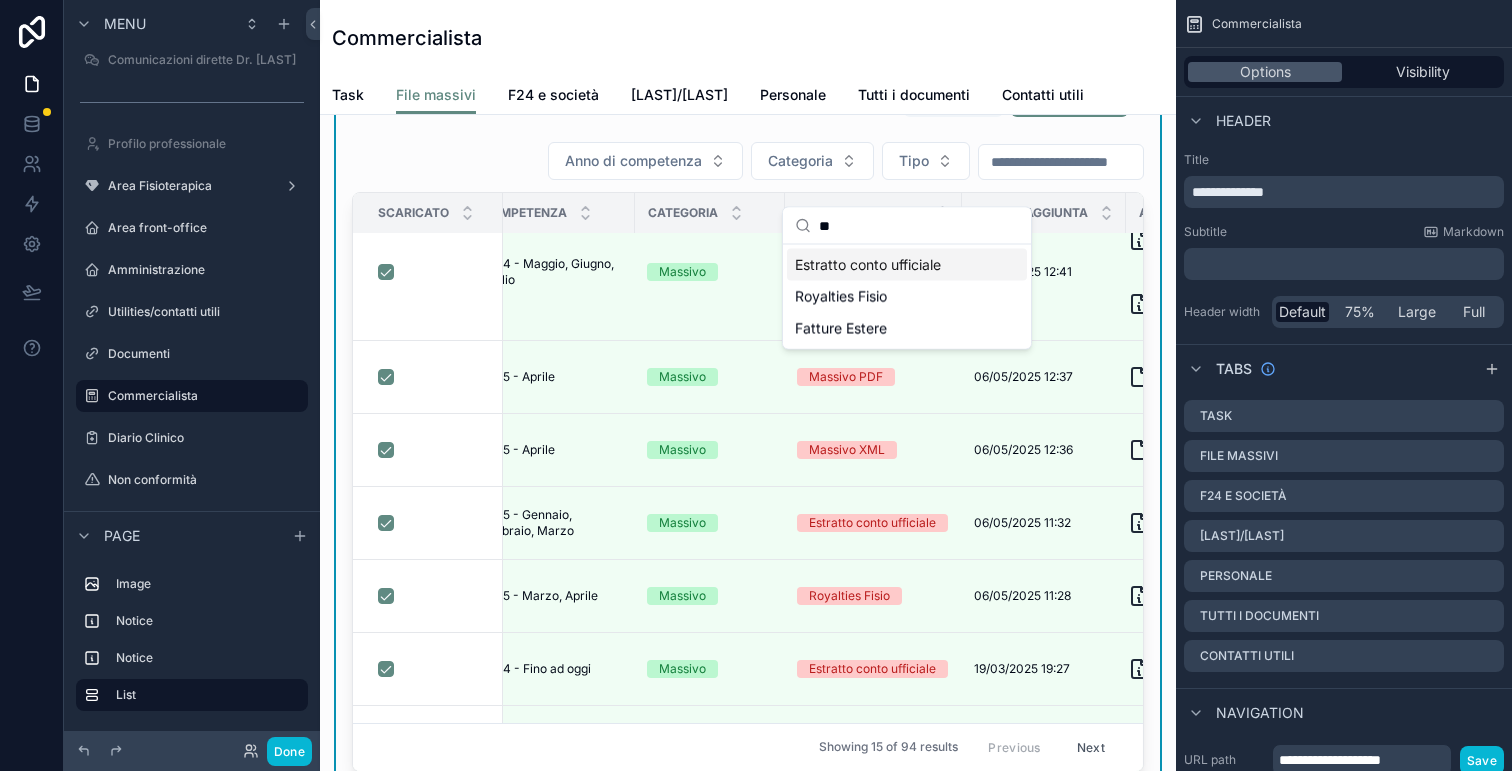 type on "*" 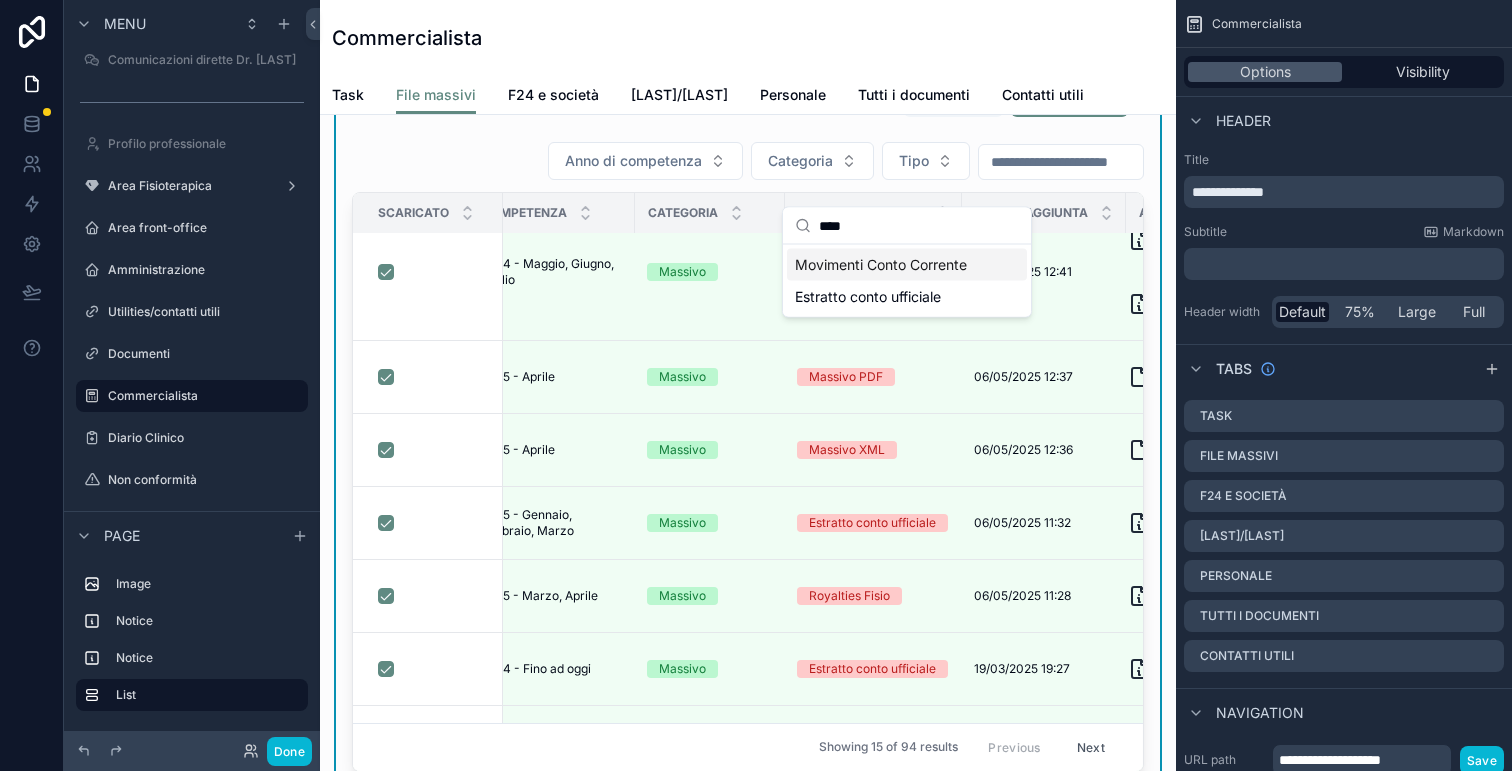 type on "****" 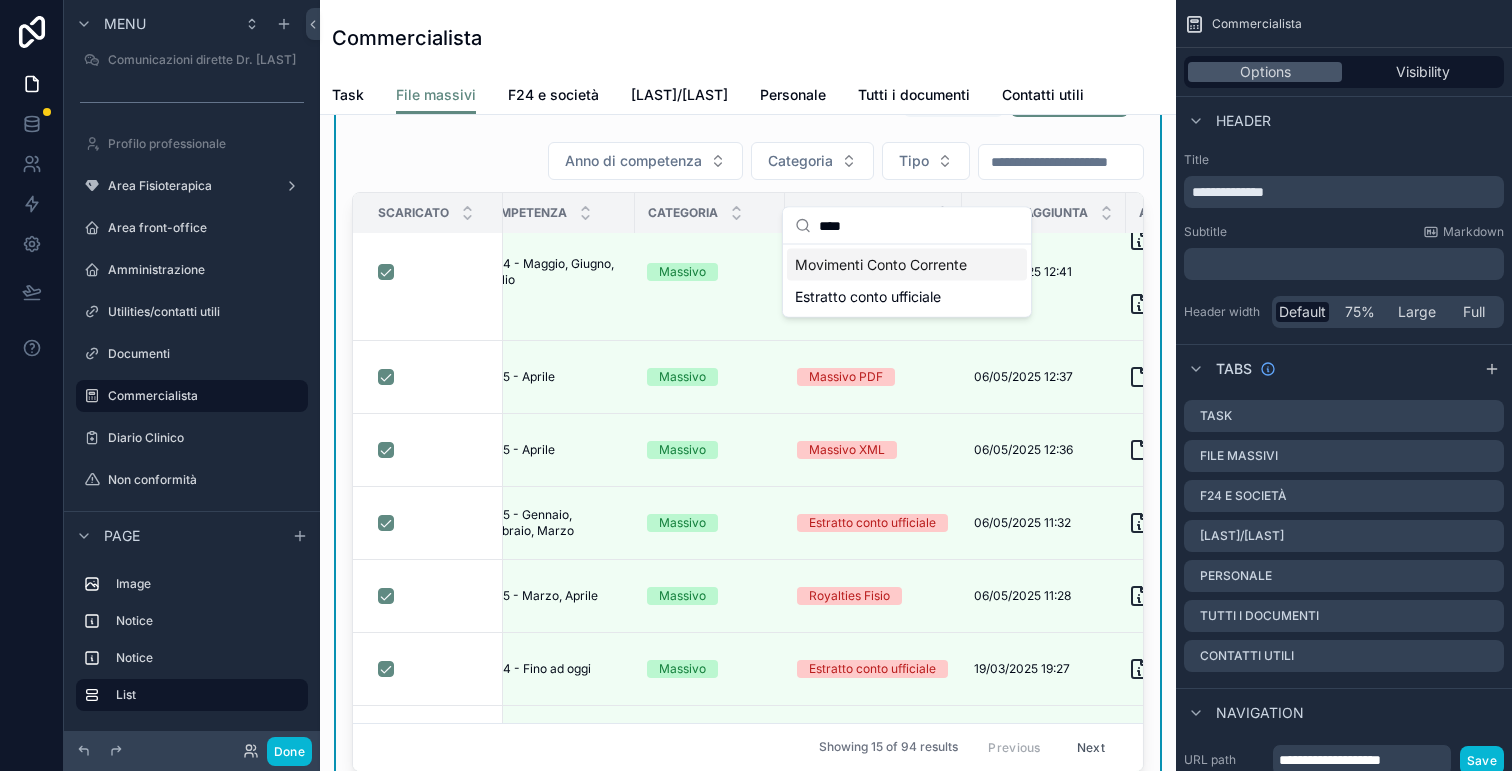 click on "File massivi Export Aggiungi" at bounding box center [748, 99] 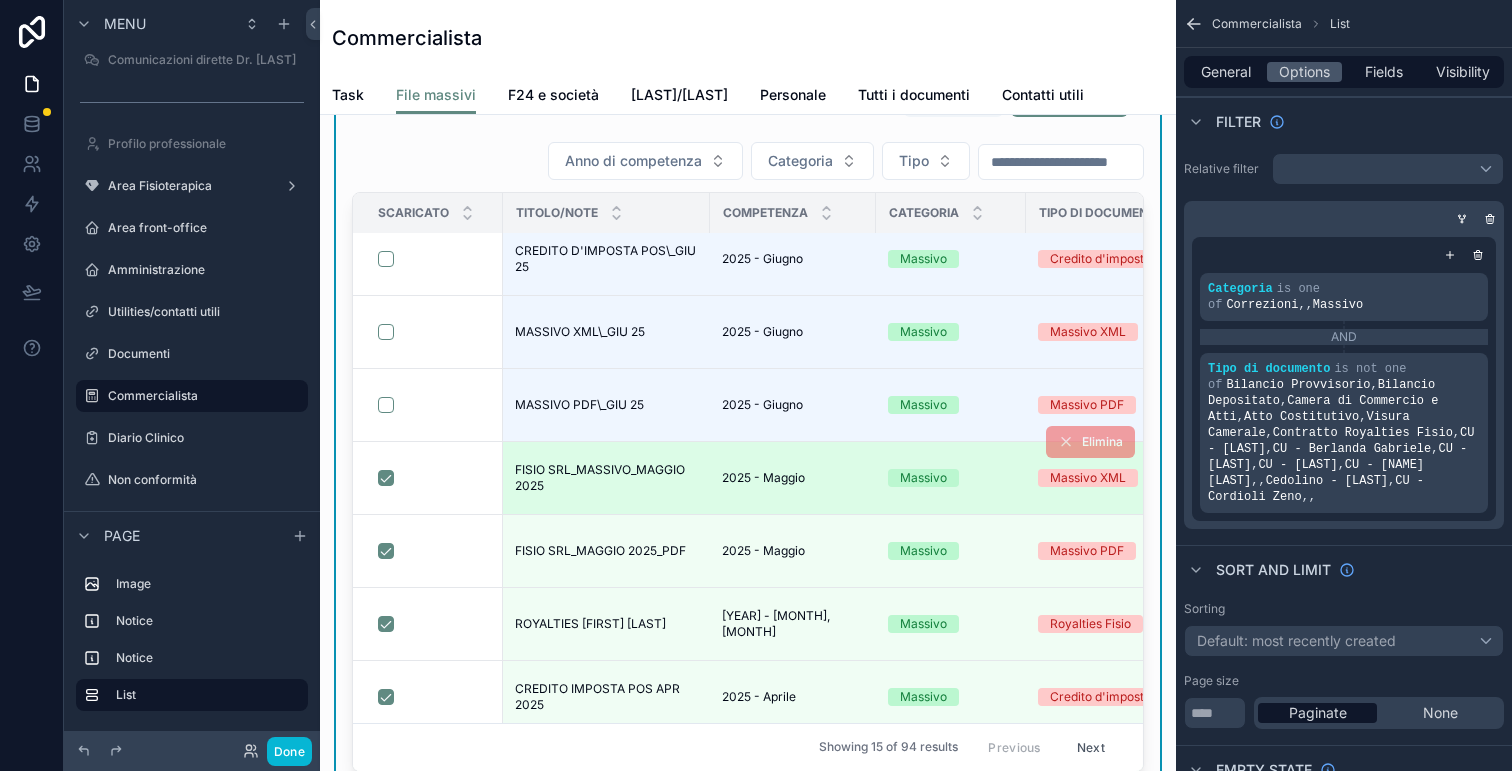 scroll, scrollTop: 0, scrollLeft: 0, axis: both 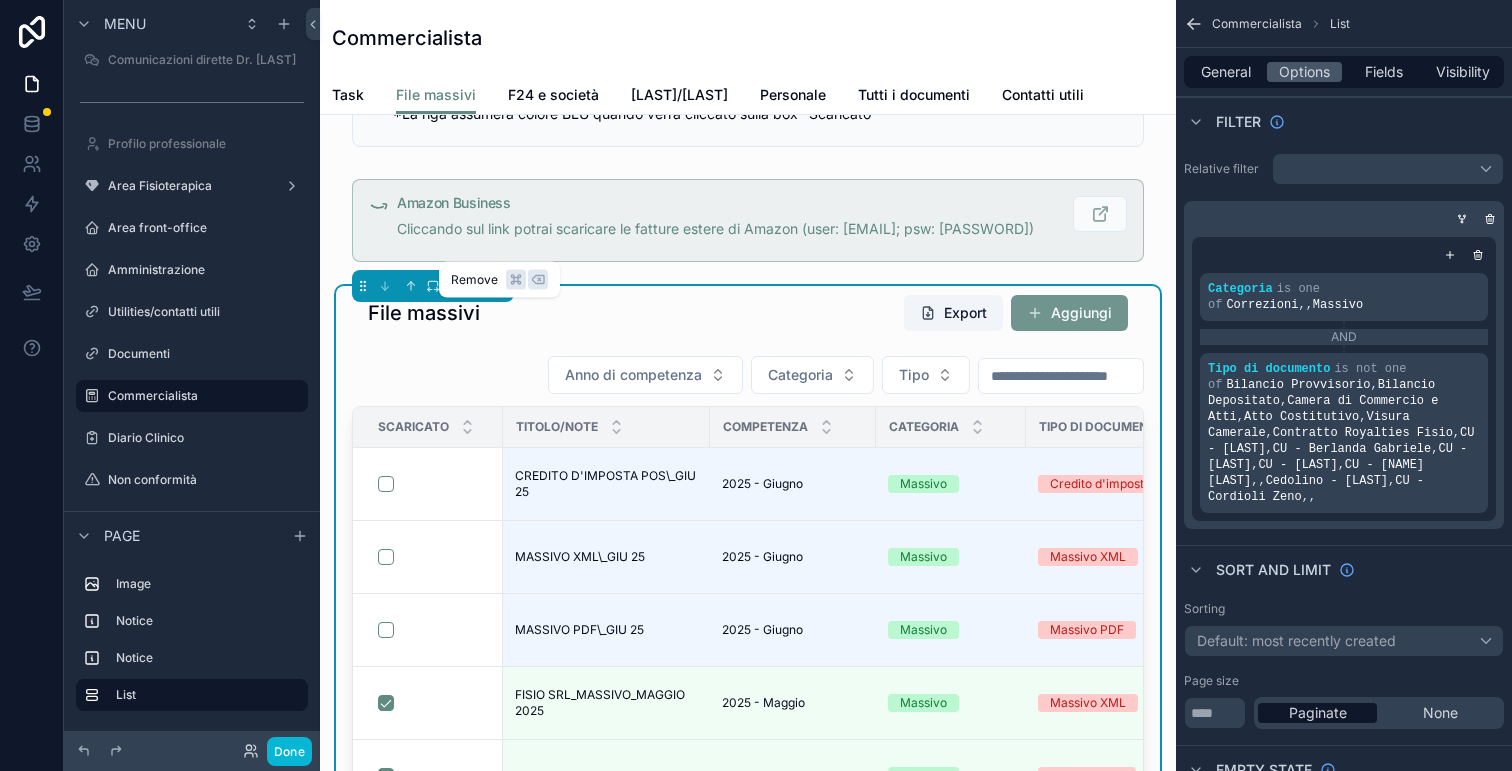 click on "Aggiungi" at bounding box center [1069, 313] 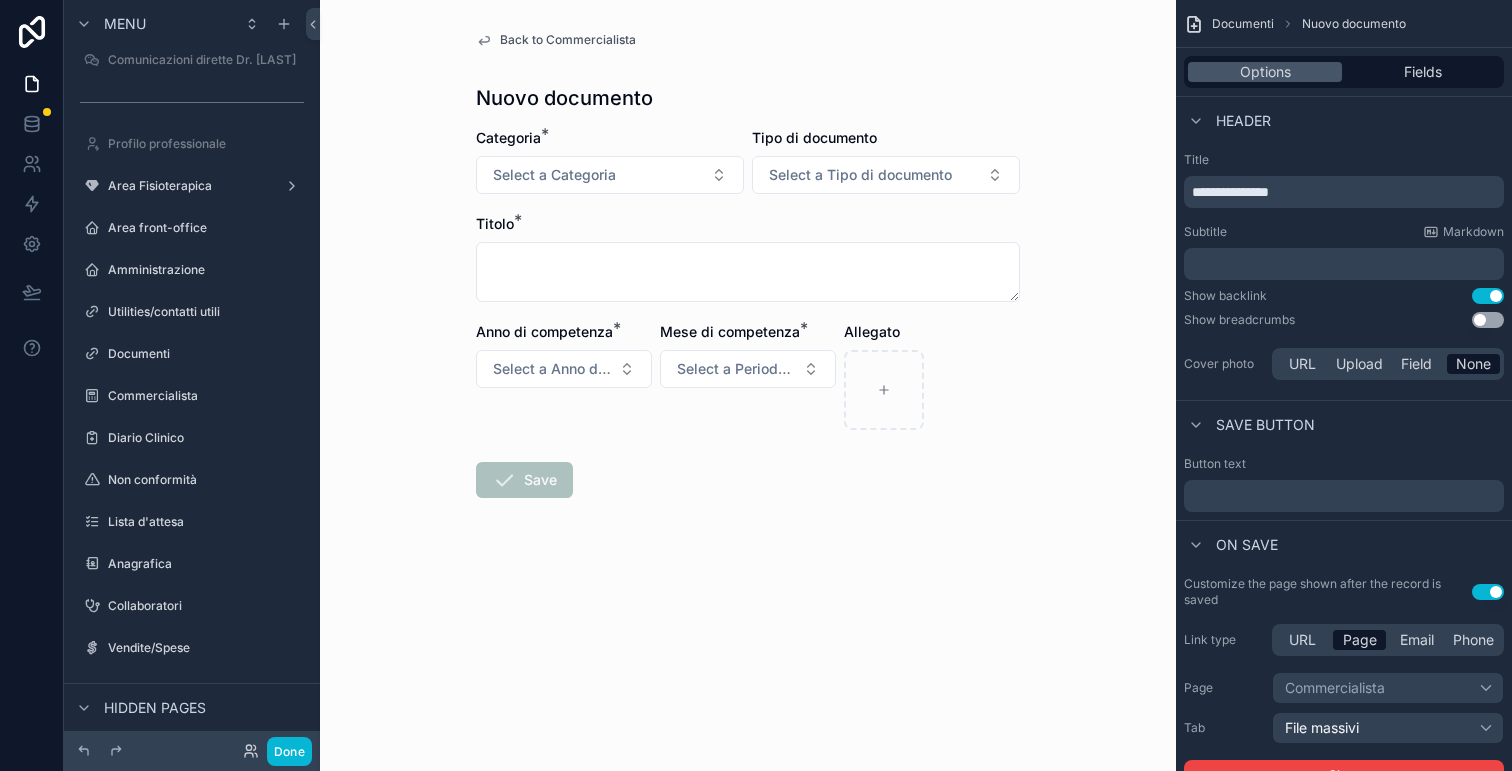 scroll, scrollTop: 0, scrollLeft: 0, axis: both 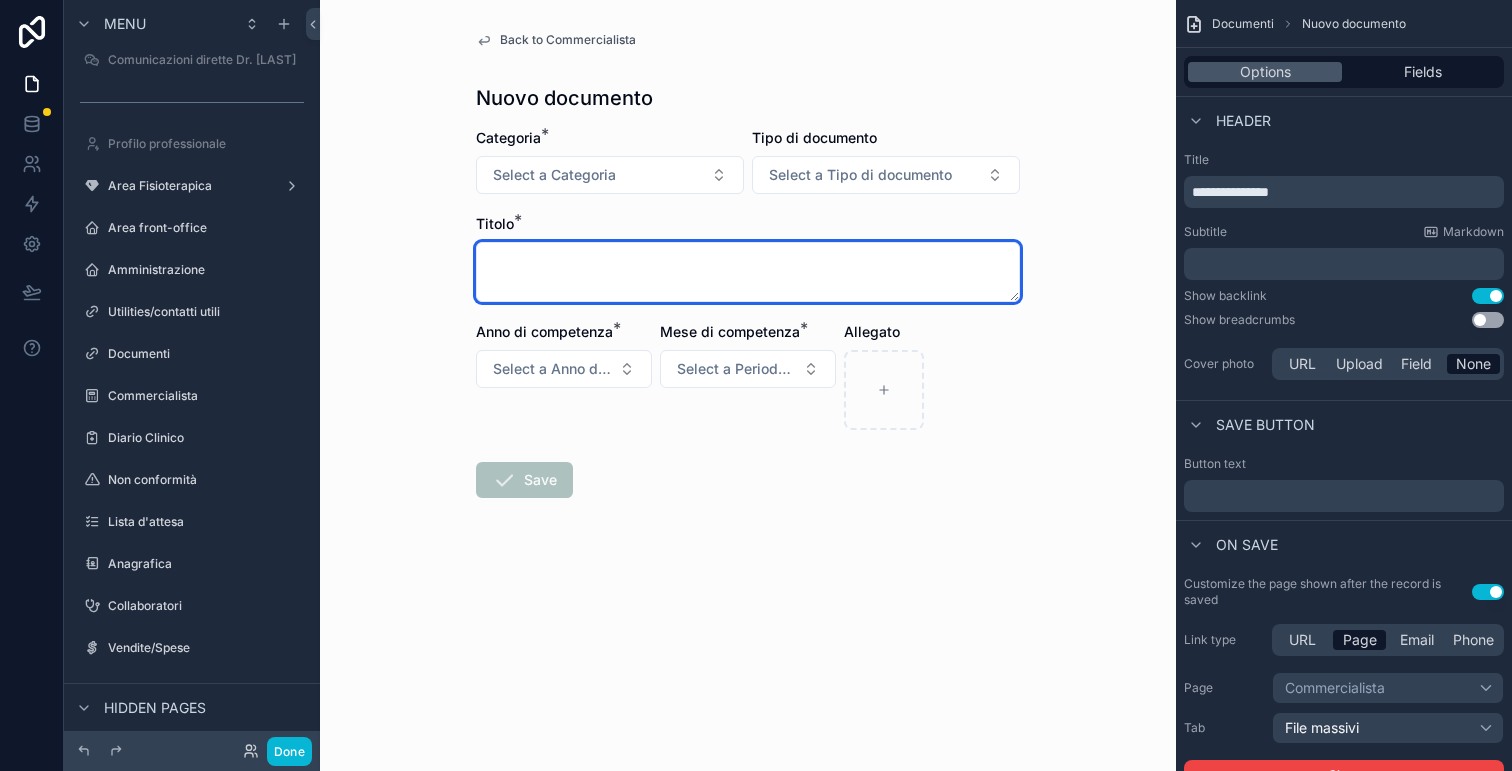 click at bounding box center [748, 272] 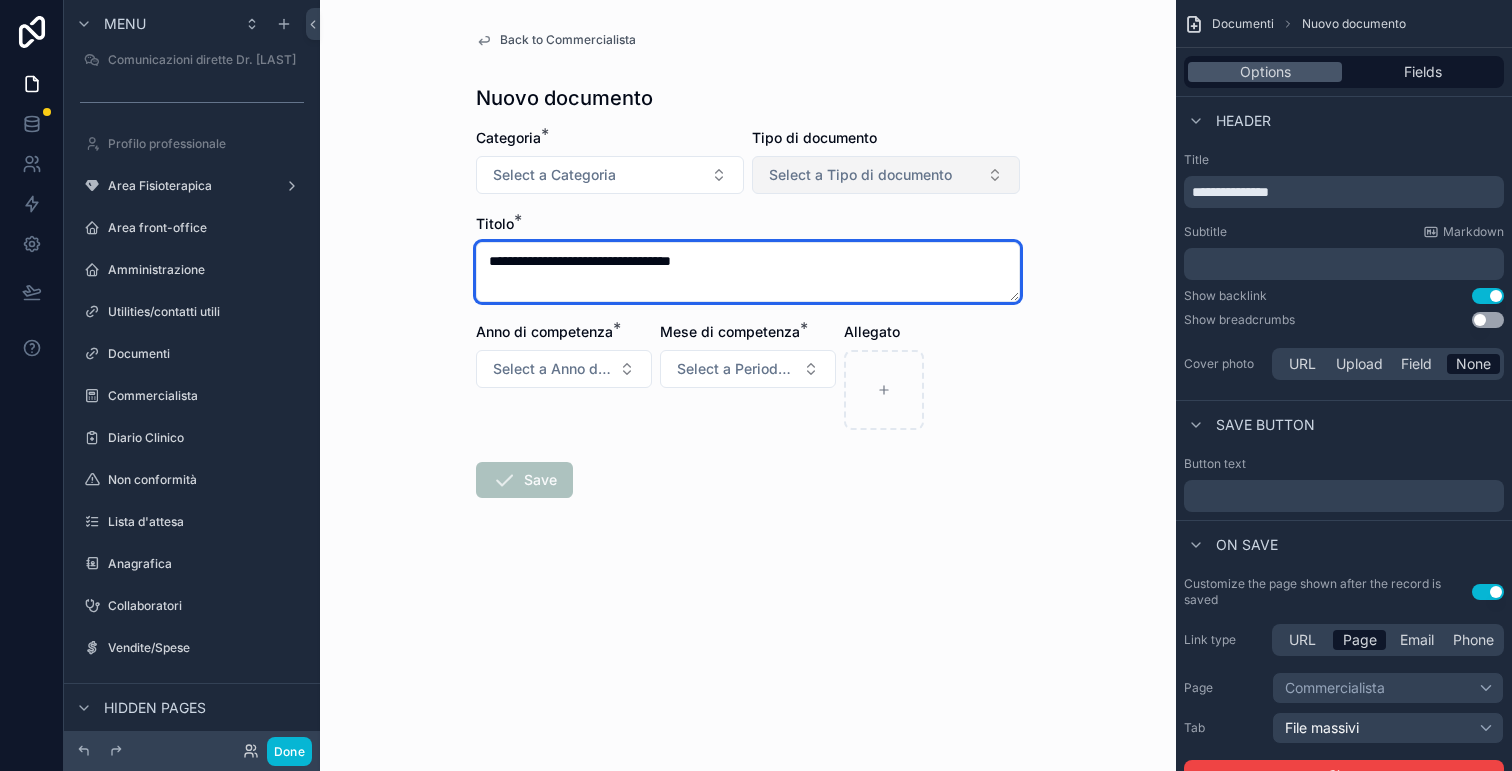 type on "**********" 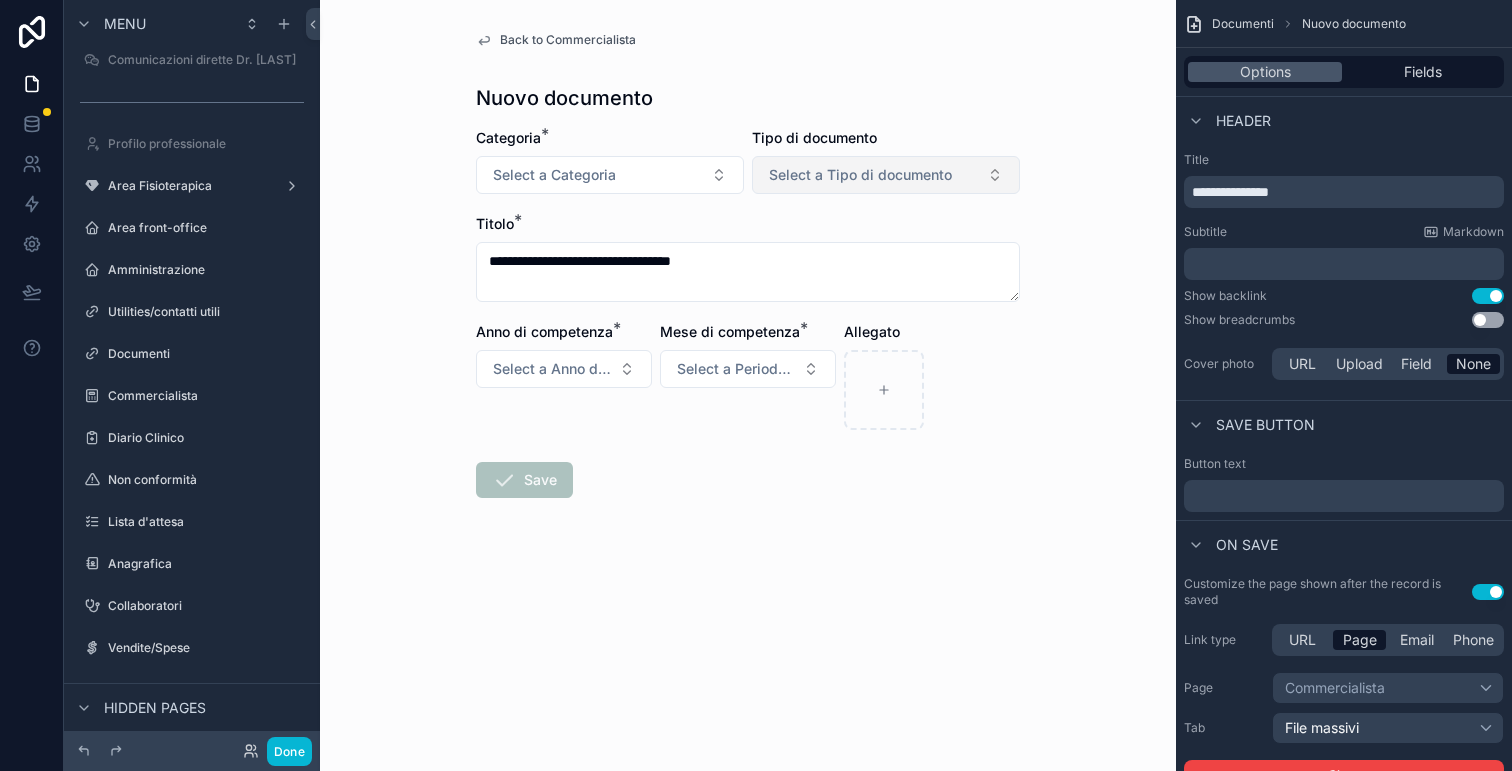 click on "Select a Tipo di documento" at bounding box center (860, 175) 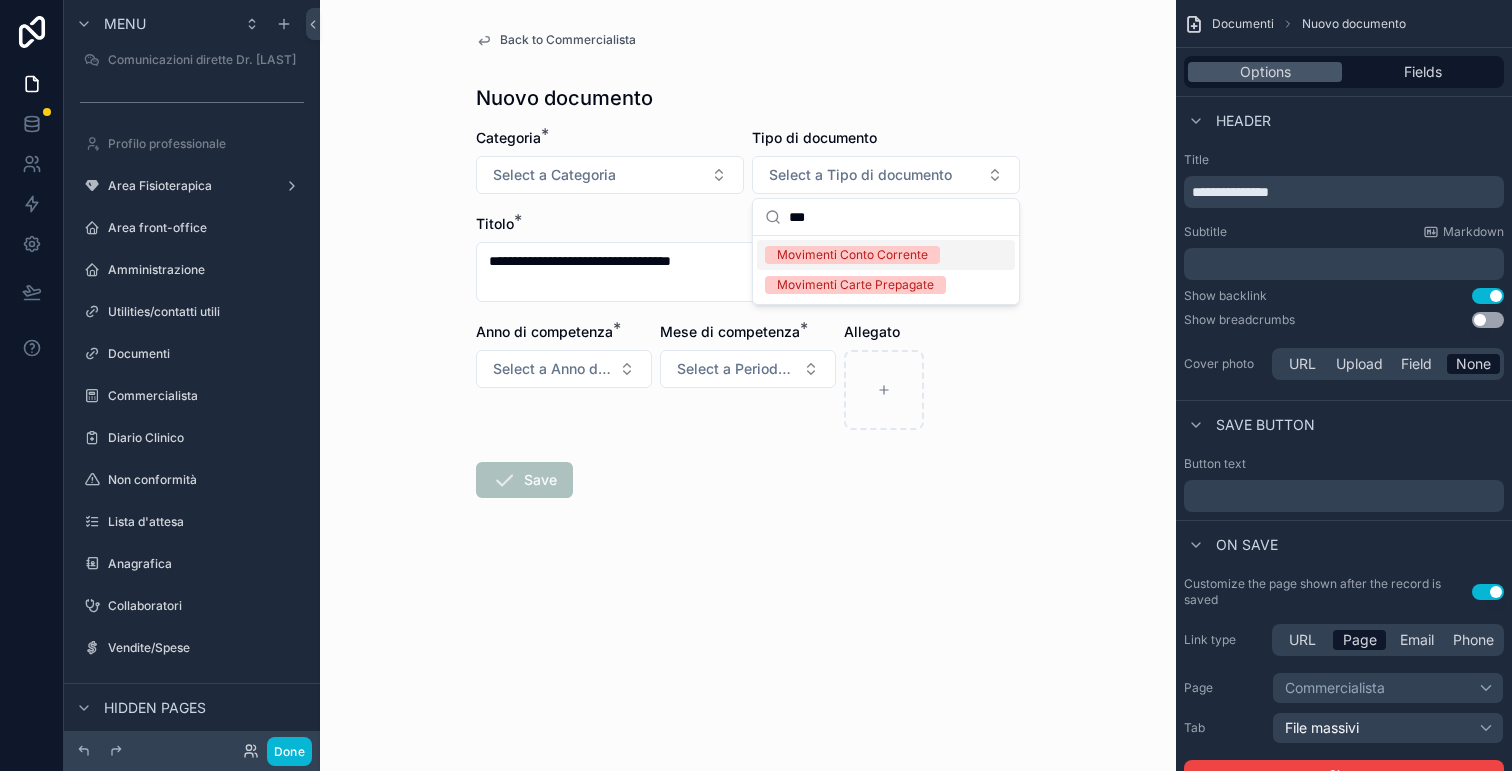 type on "***" 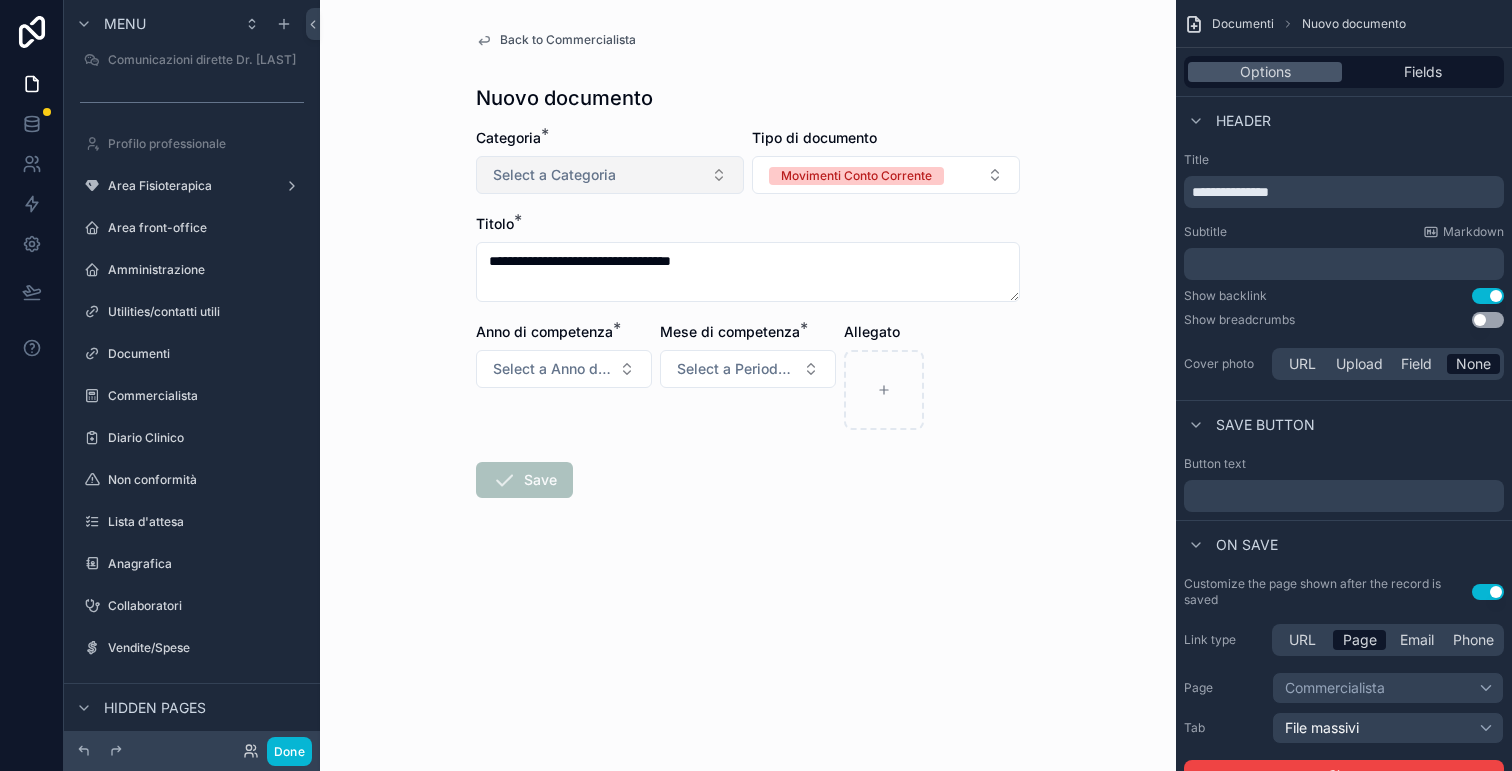 click on "Select a Categoria" at bounding box center [610, 175] 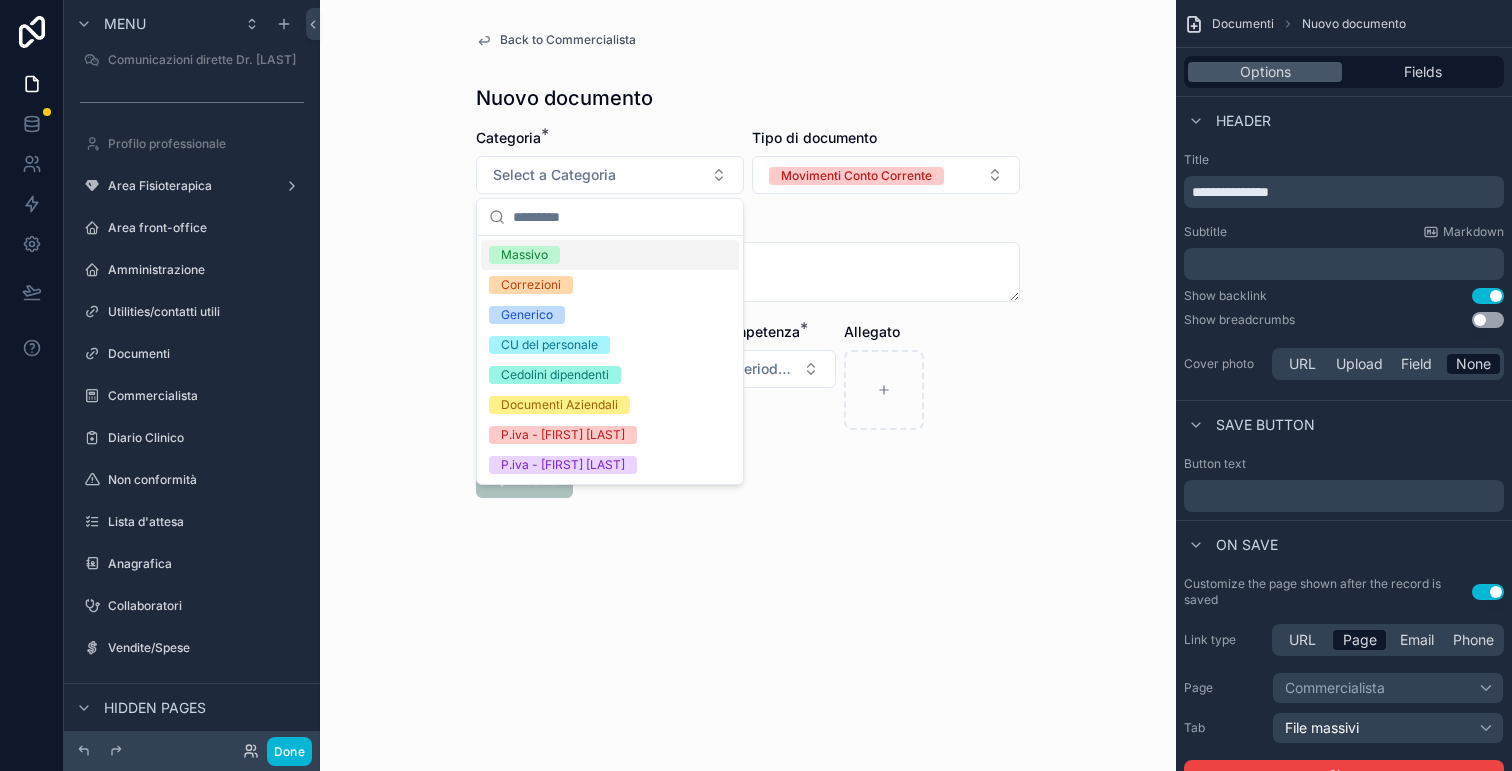 click on "Massivo" at bounding box center [610, 255] 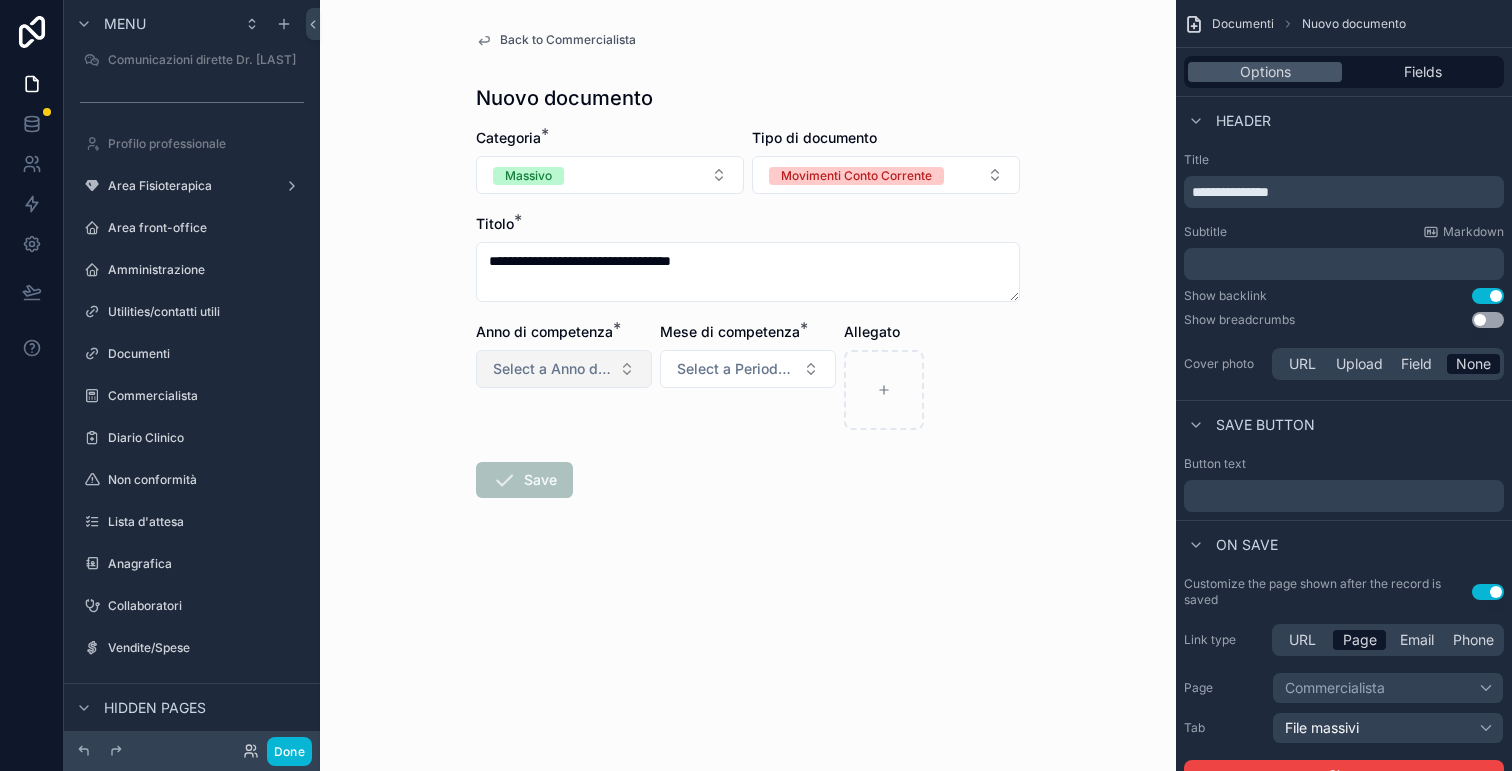 click on "Select a Anno di competenza (commercialista)" at bounding box center (552, 369) 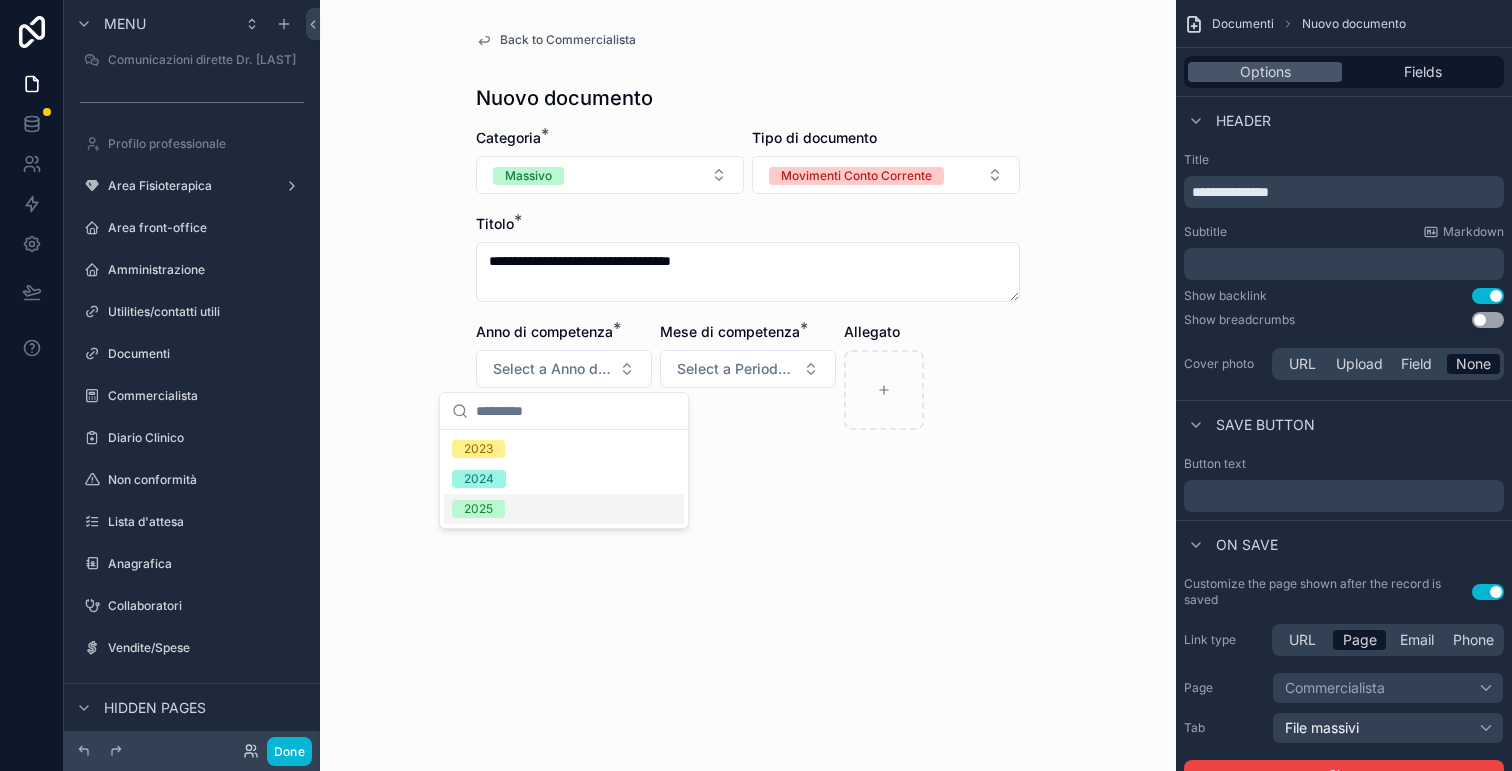 click on "2025" at bounding box center (564, 509) 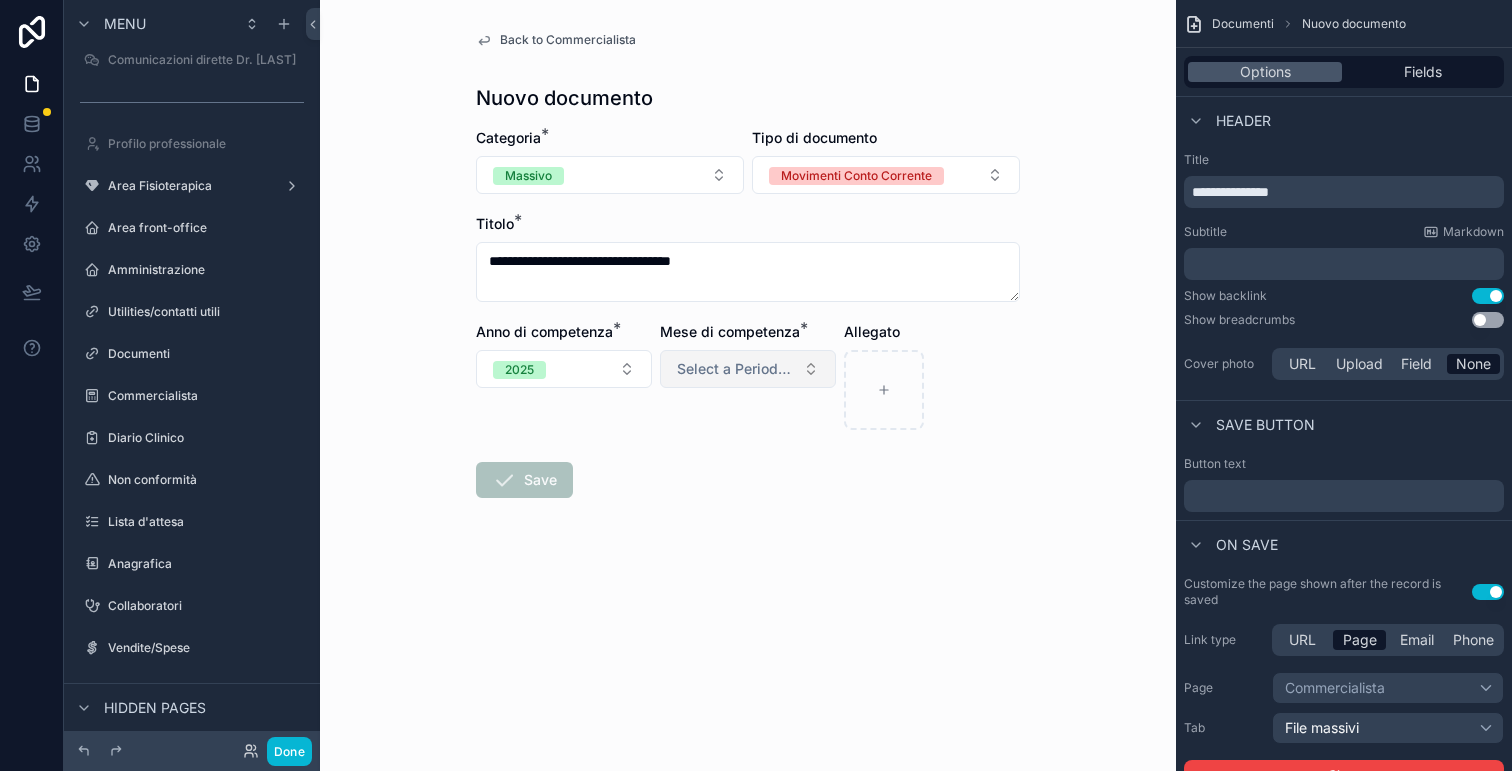 click on "Select a Periodo di competenza (commercialista)" at bounding box center (748, 369) 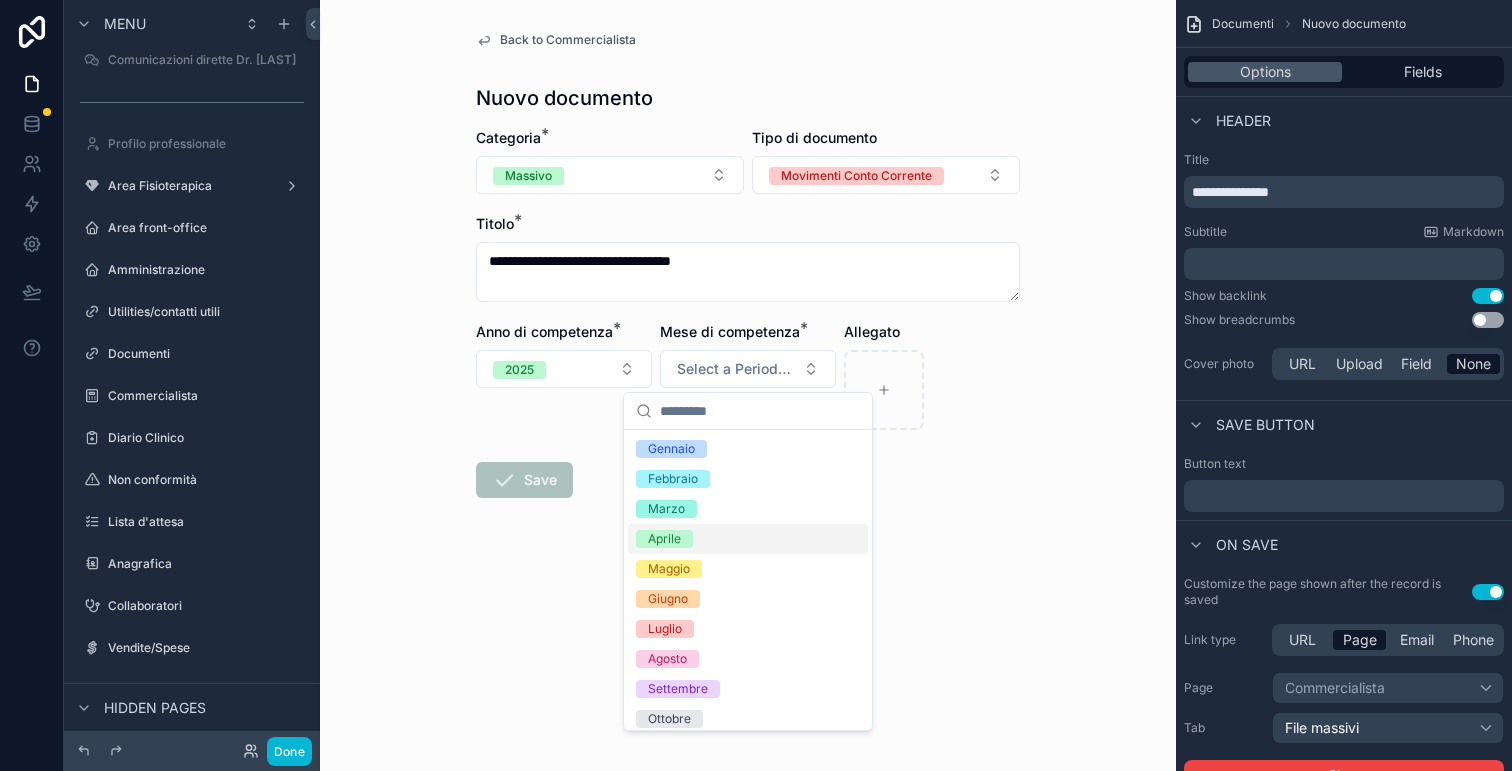 click on "Aprile" at bounding box center (748, 539) 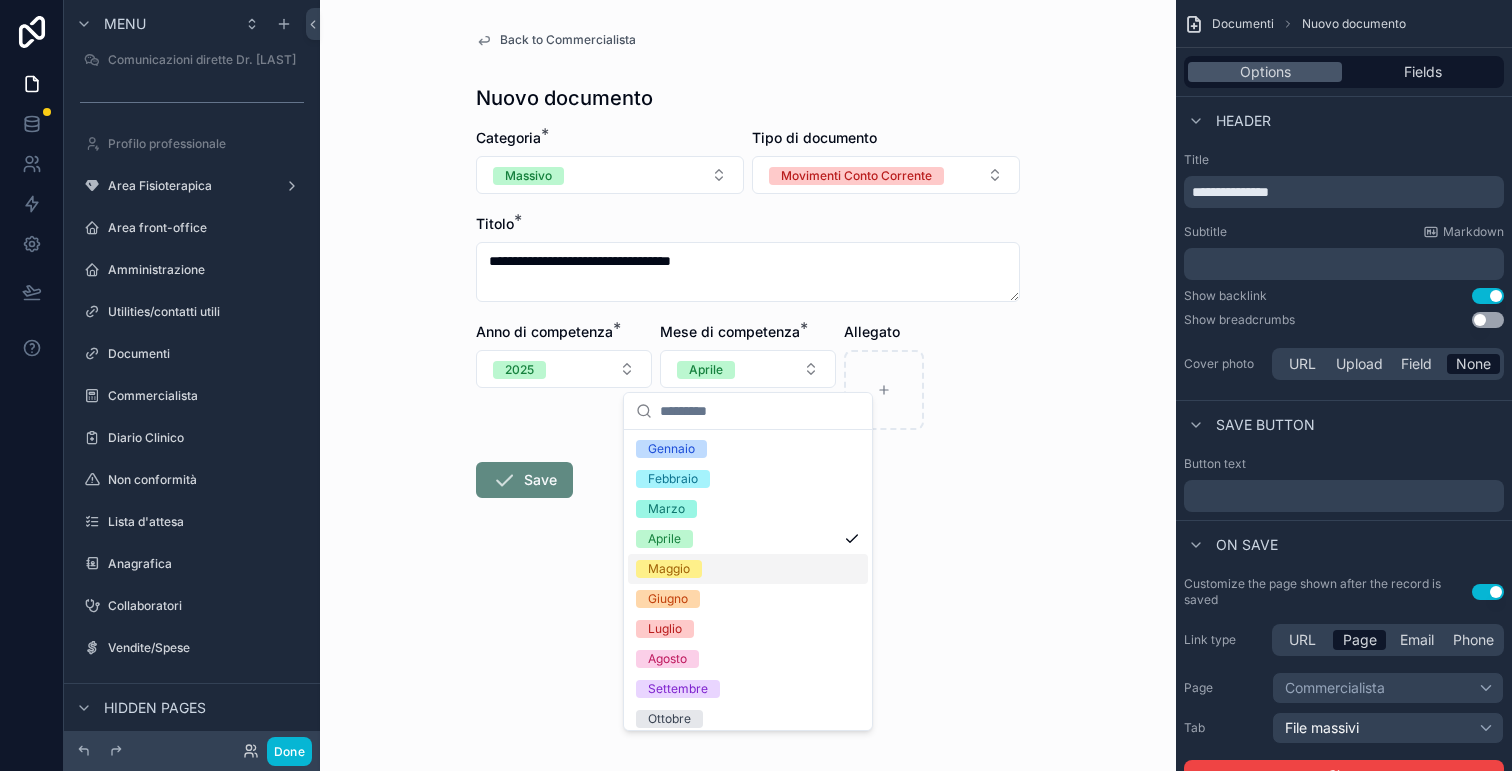 click on "Maggio" at bounding box center (669, 569) 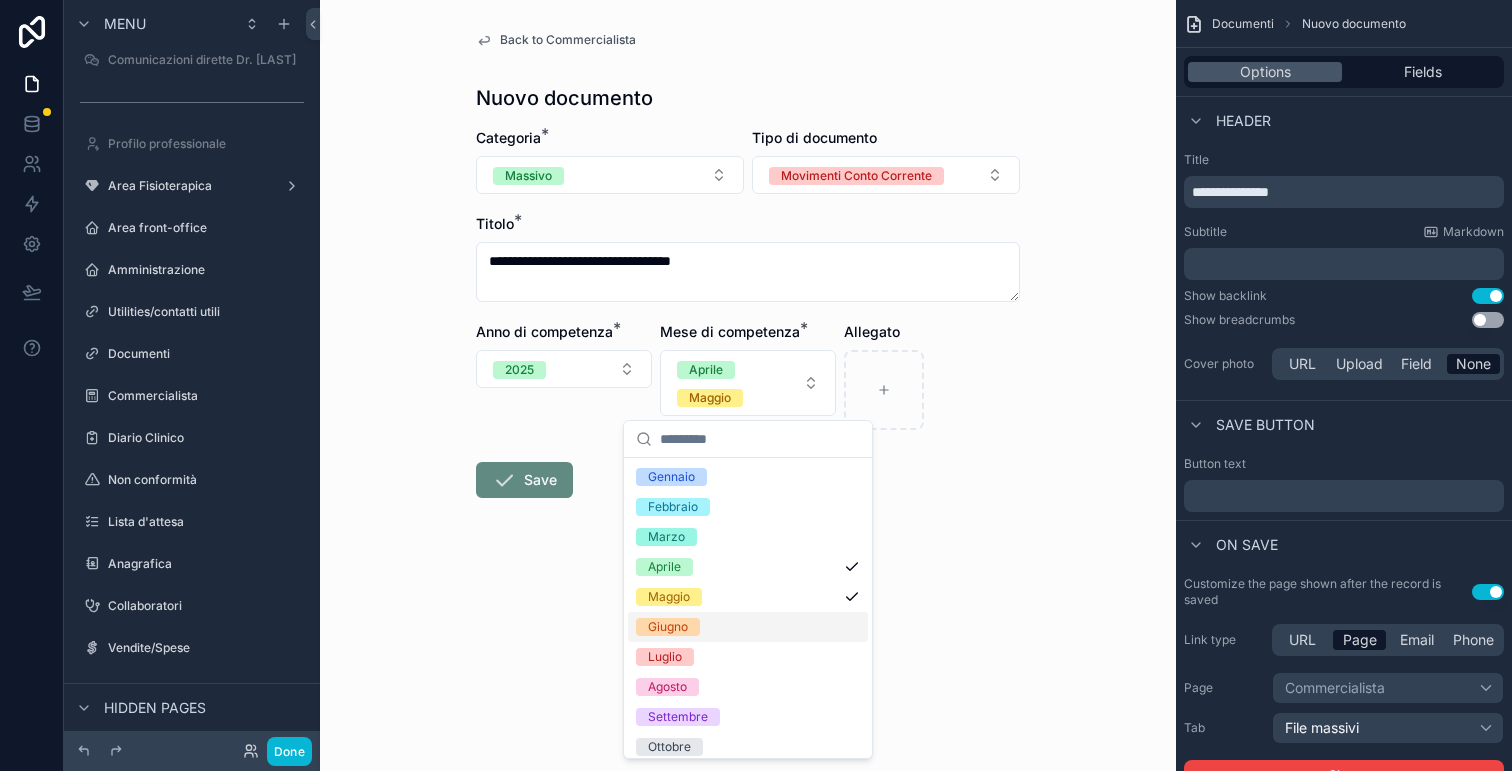 click on "Giugno" at bounding box center (668, 627) 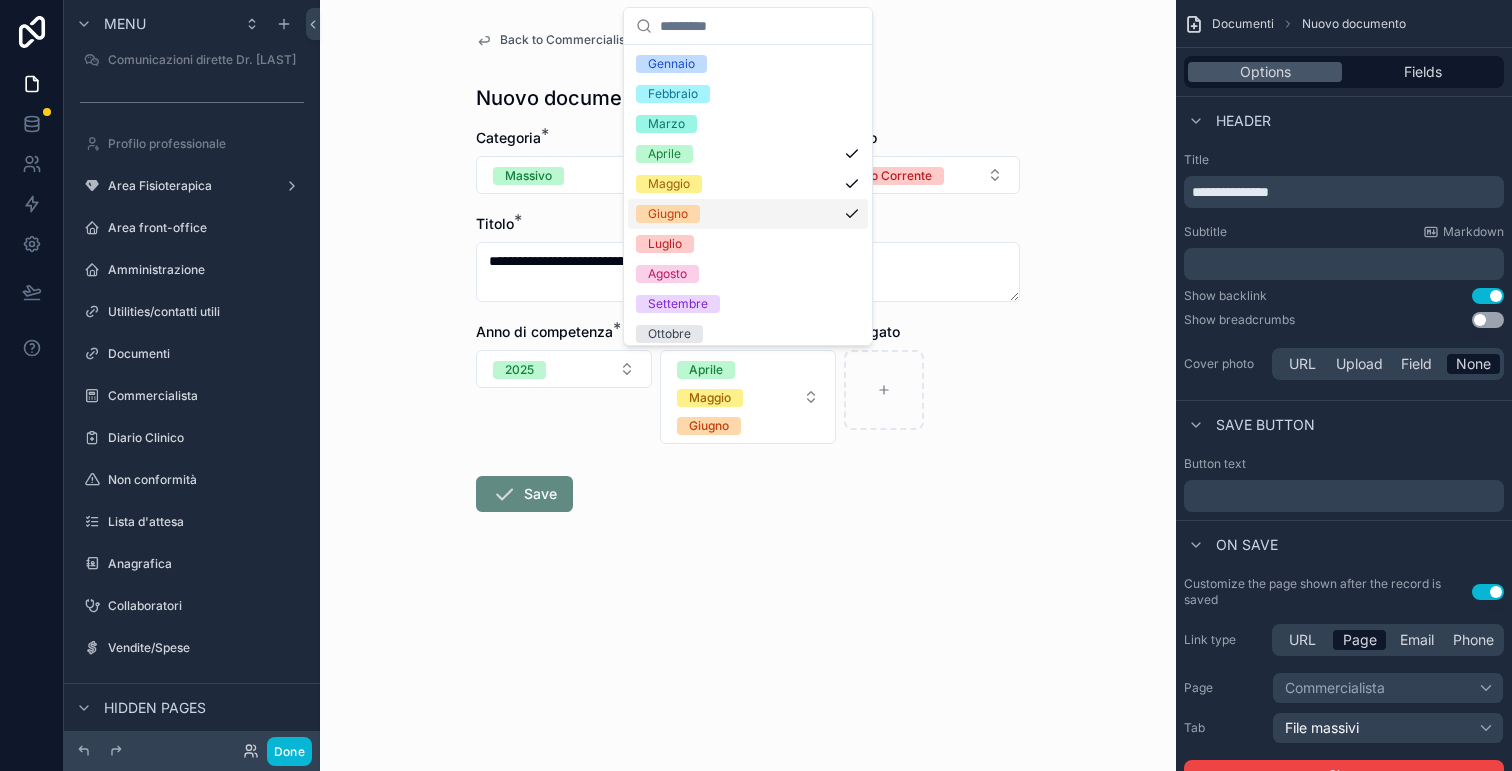 click on "**********" at bounding box center (748, 384) 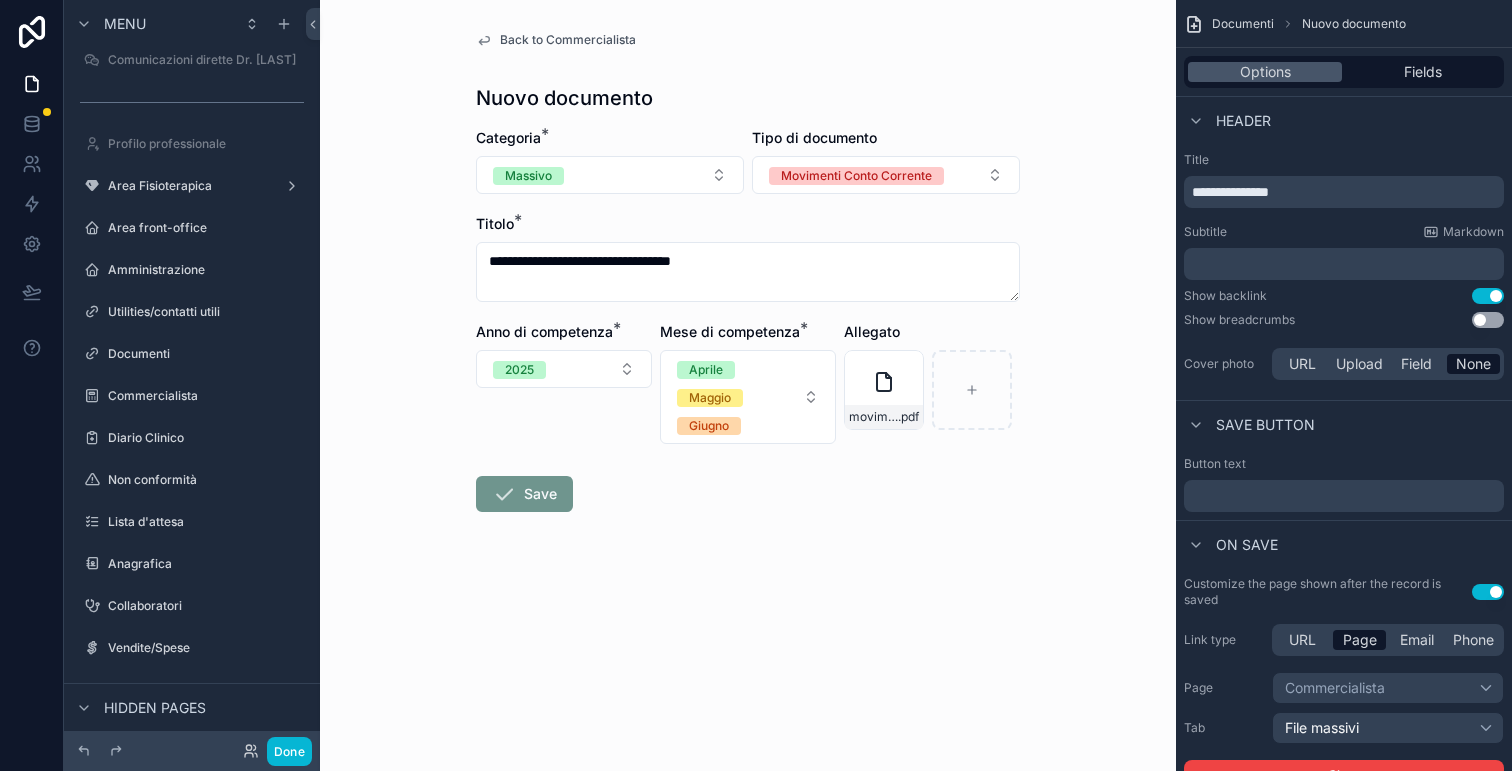 click on "Save" at bounding box center [524, 494] 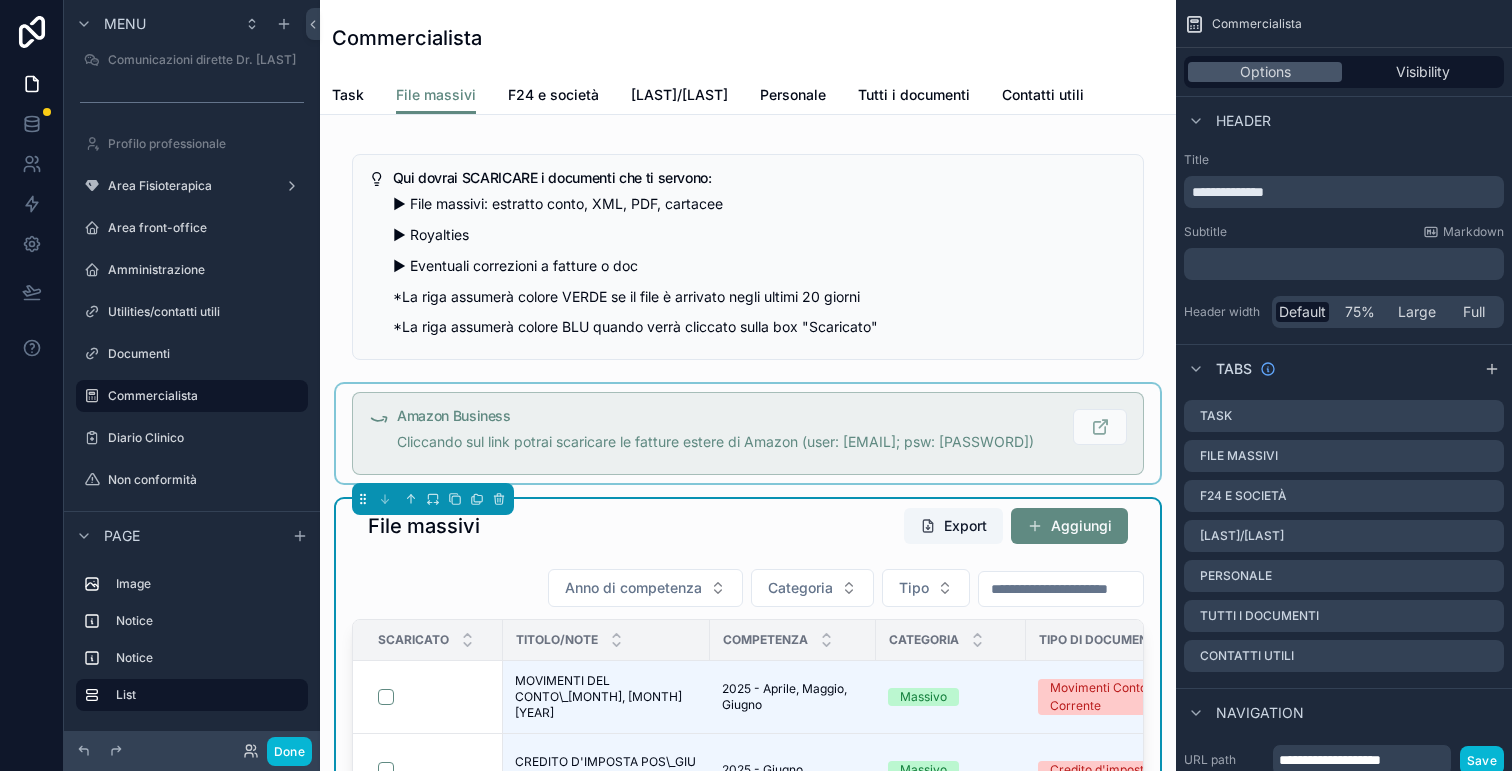 scroll, scrollTop: 173, scrollLeft: 0, axis: vertical 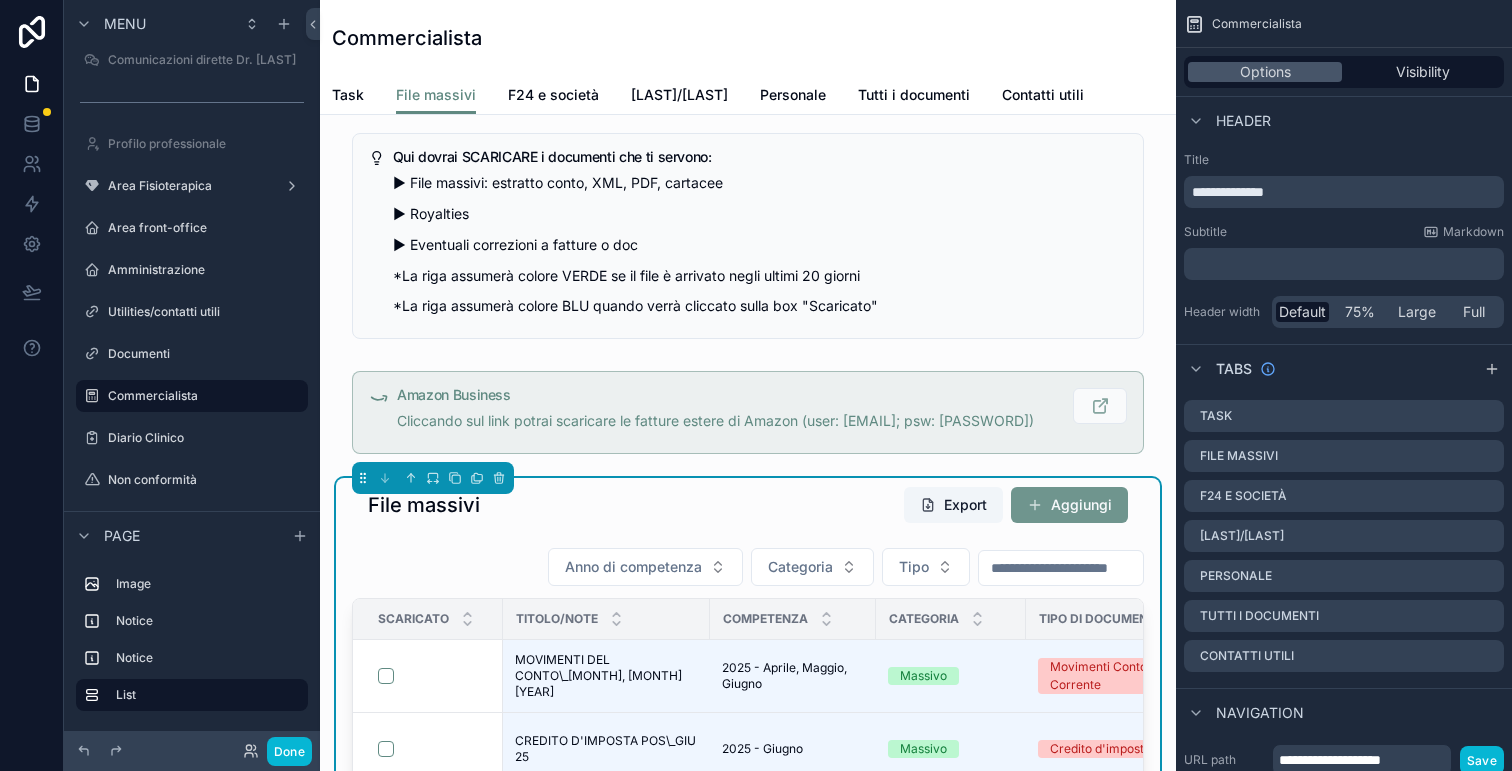 click at bounding box center [1035, 505] 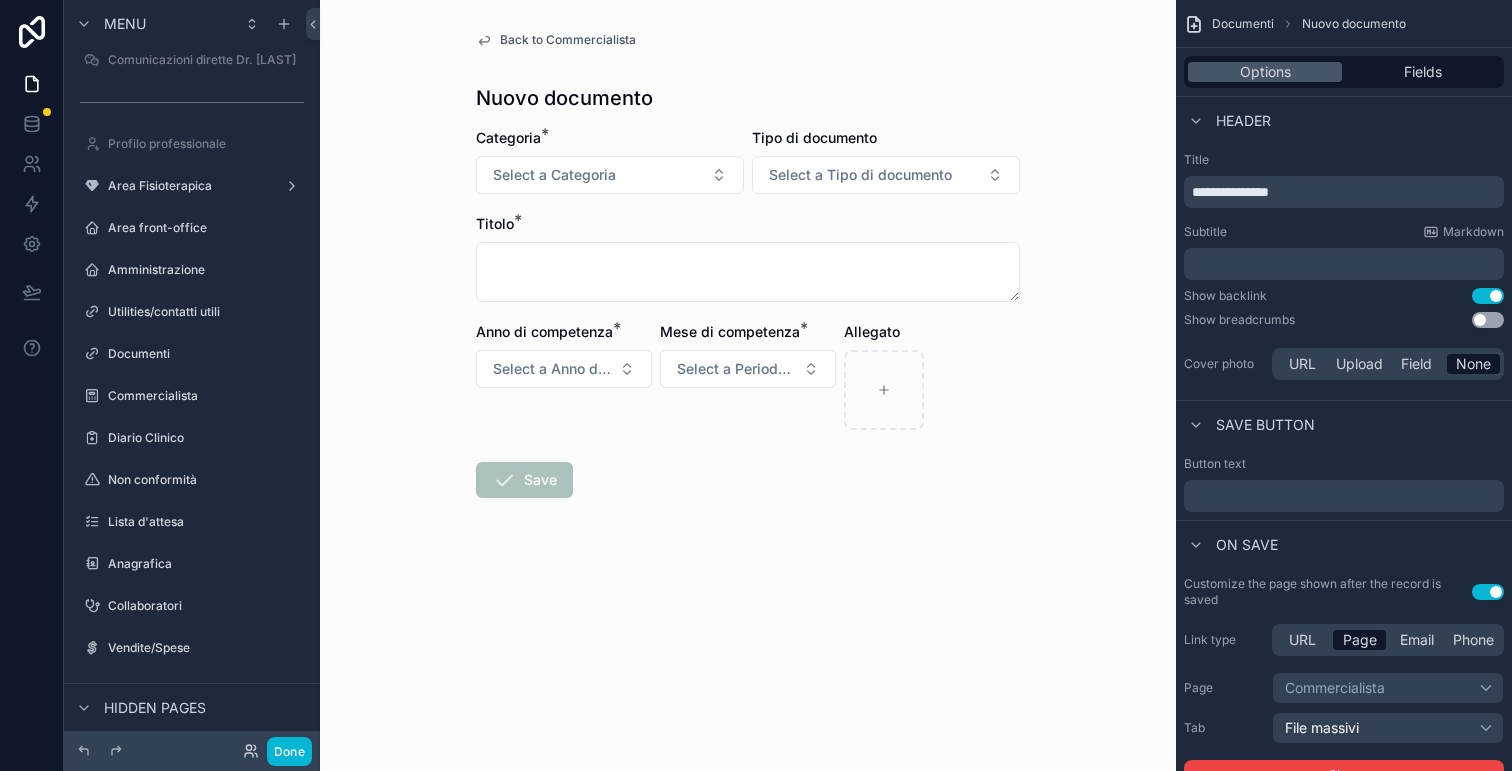 scroll, scrollTop: 0, scrollLeft: 0, axis: both 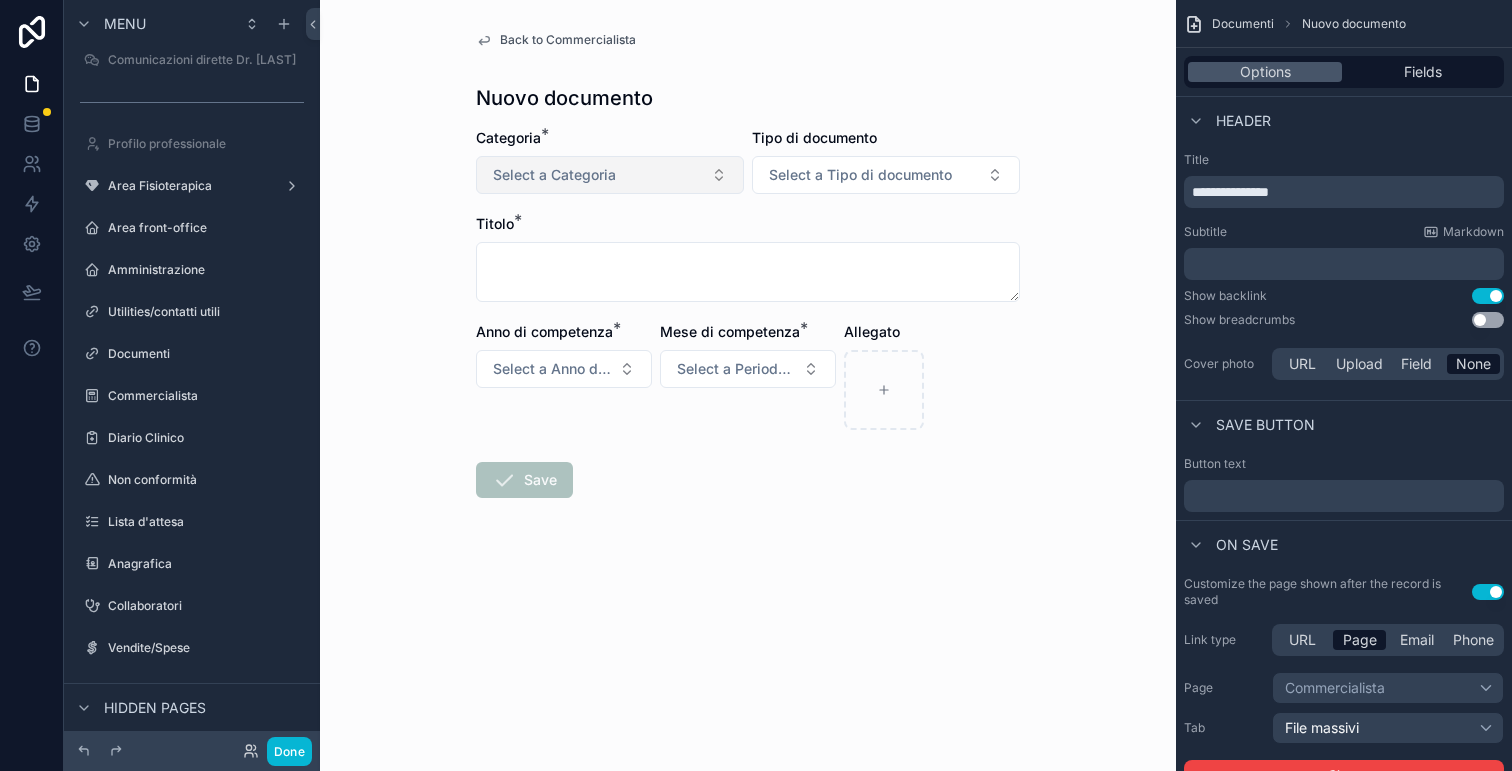 click on "Select a Categoria" at bounding box center (610, 175) 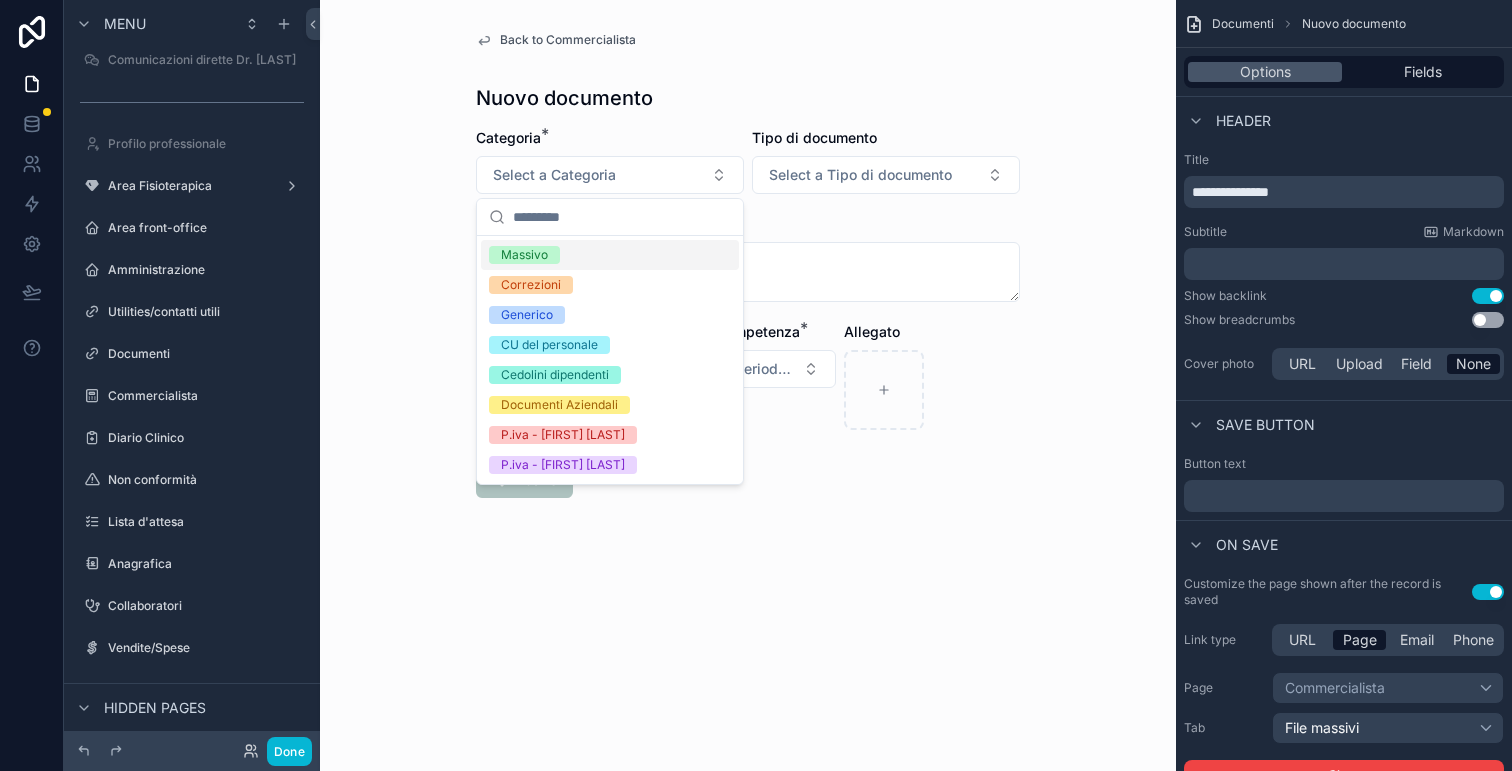 click on "Massivo" at bounding box center [610, 255] 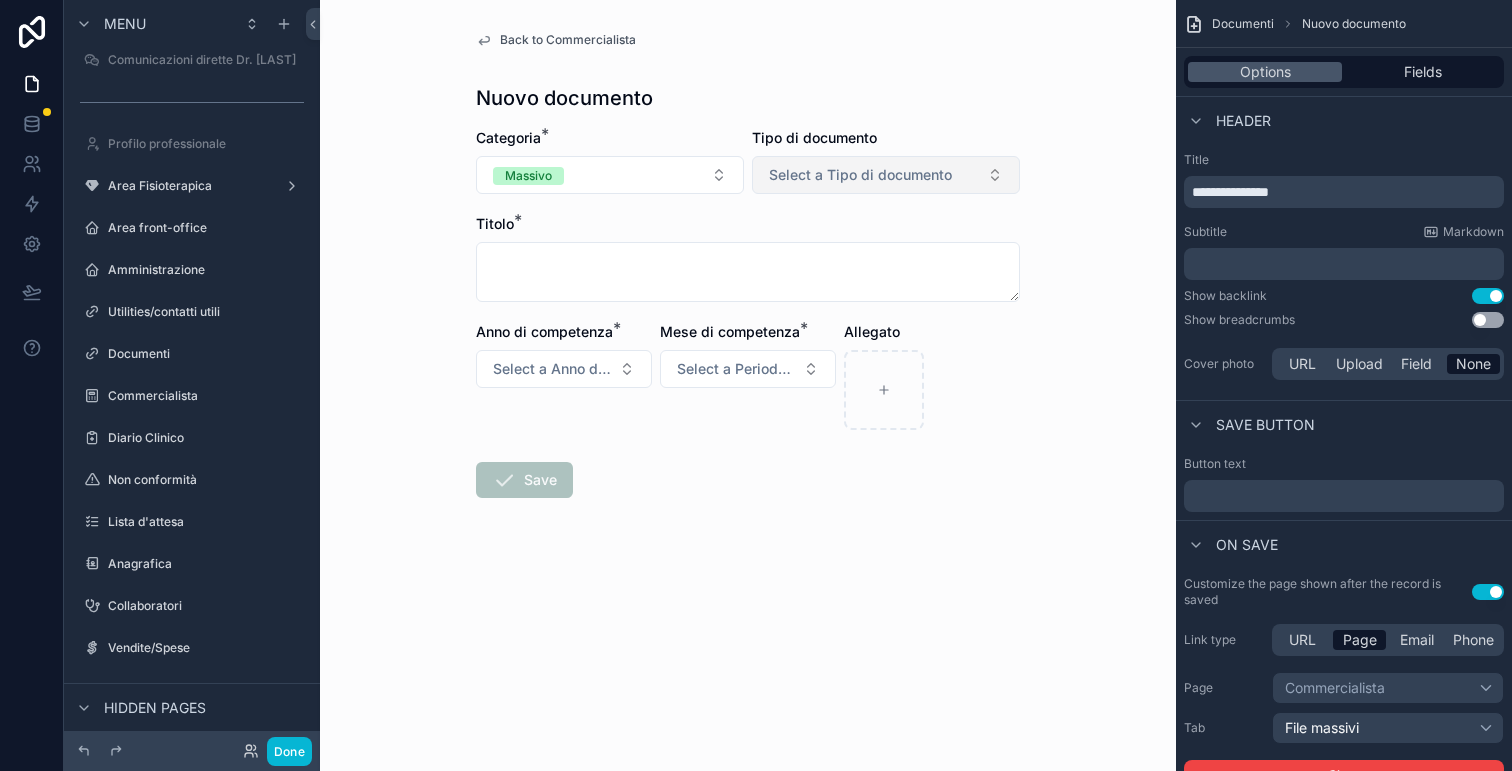 click on "Select a Tipo di documento" at bounding box center (860, 175) 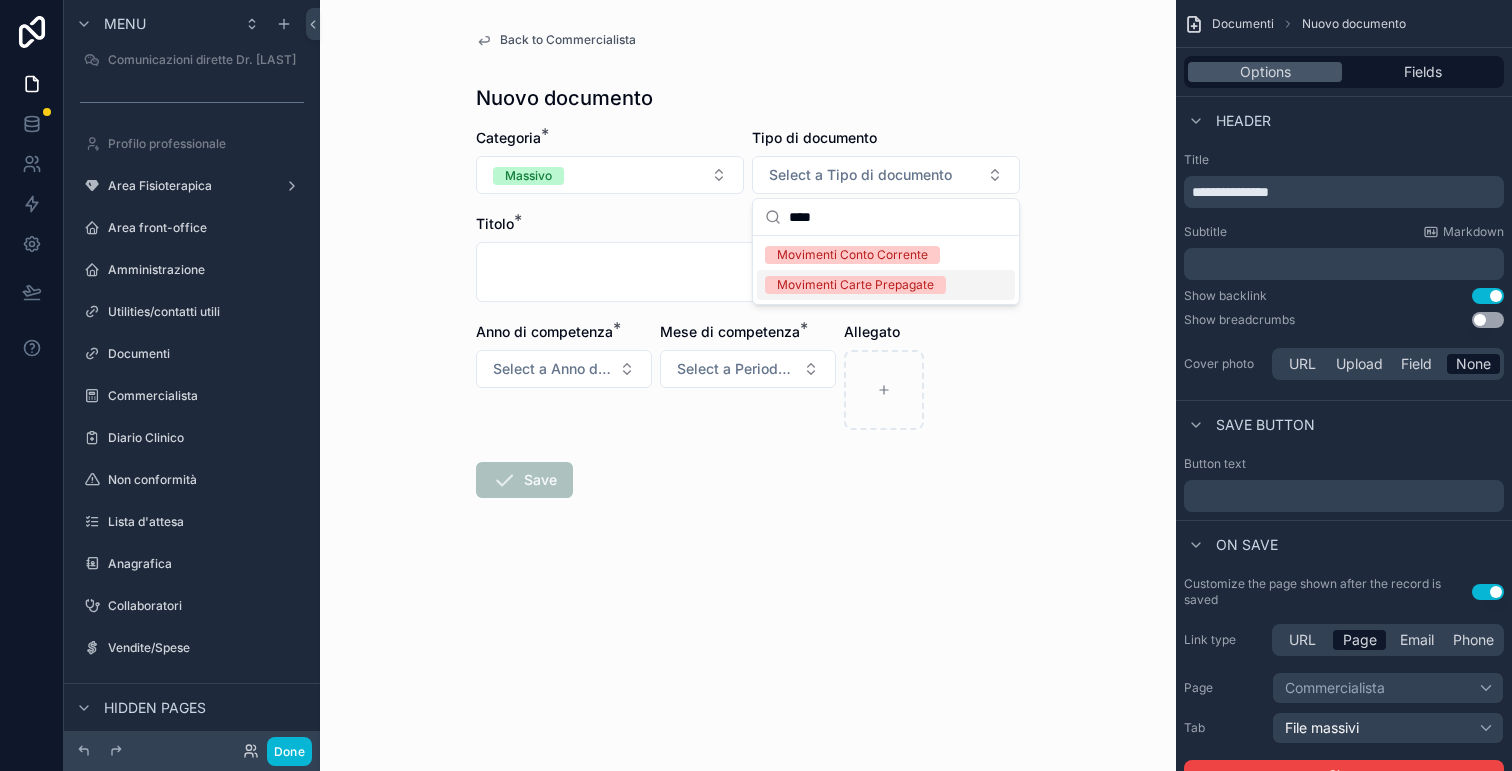 type on "****" 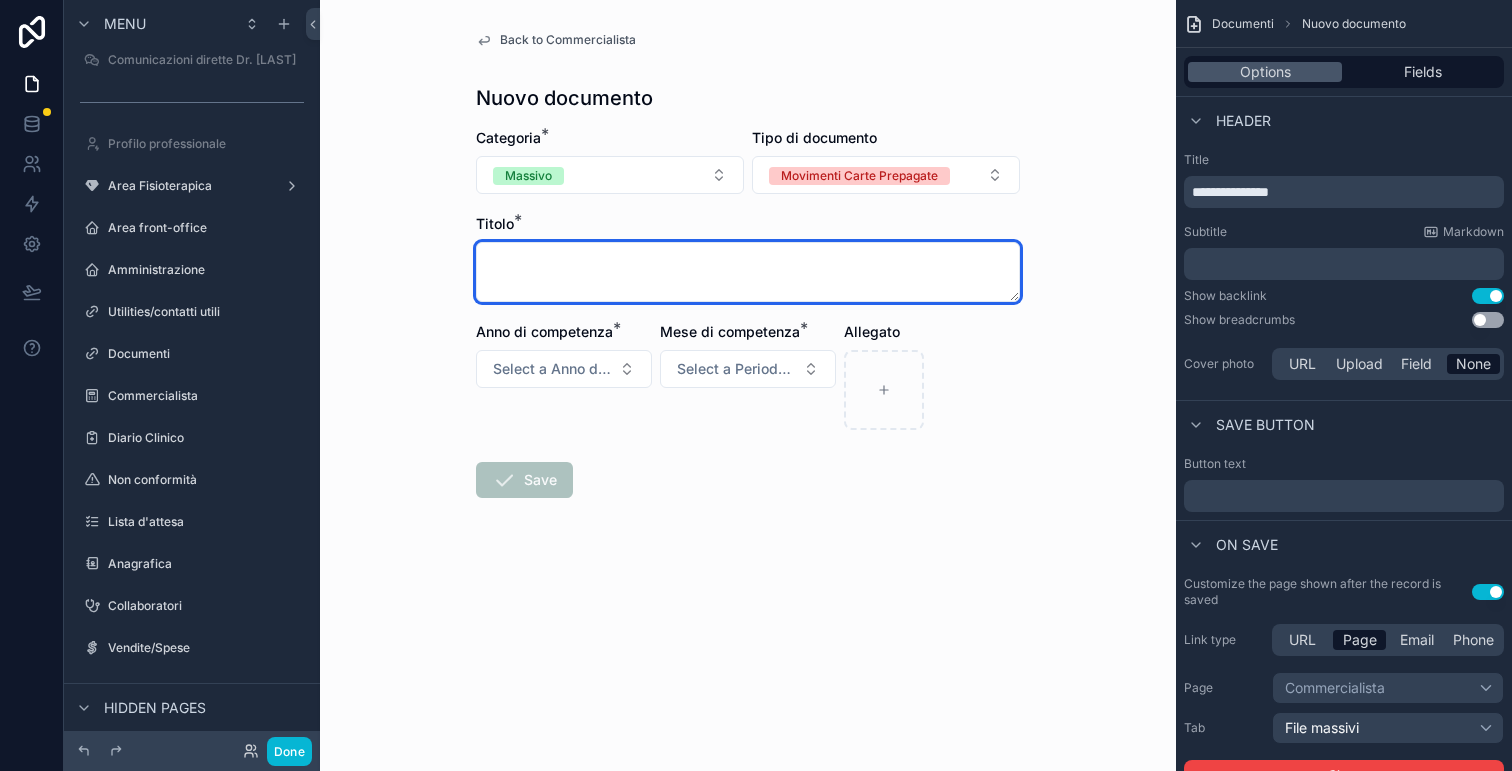 click at bounding box center [748, 272] 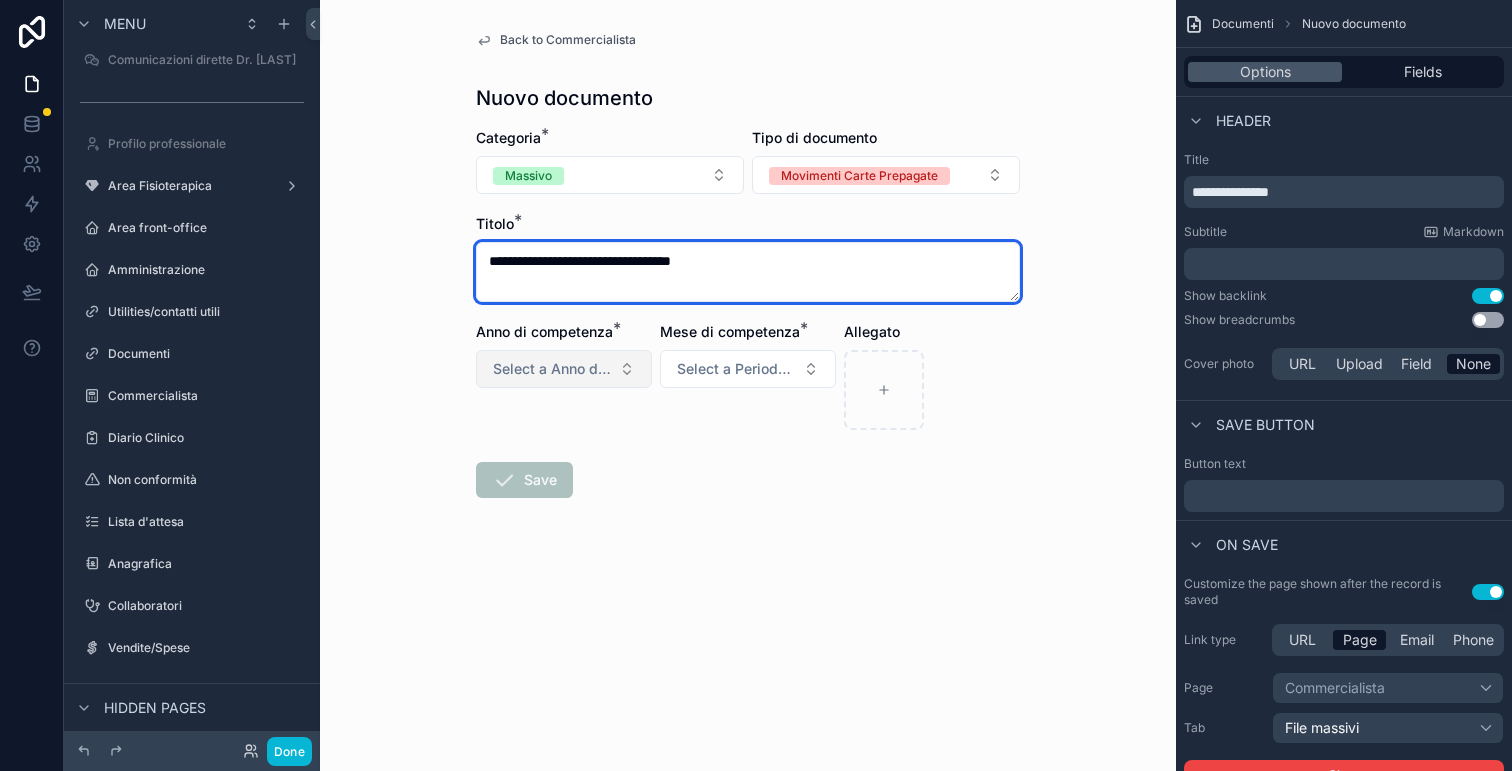 type on "**********" 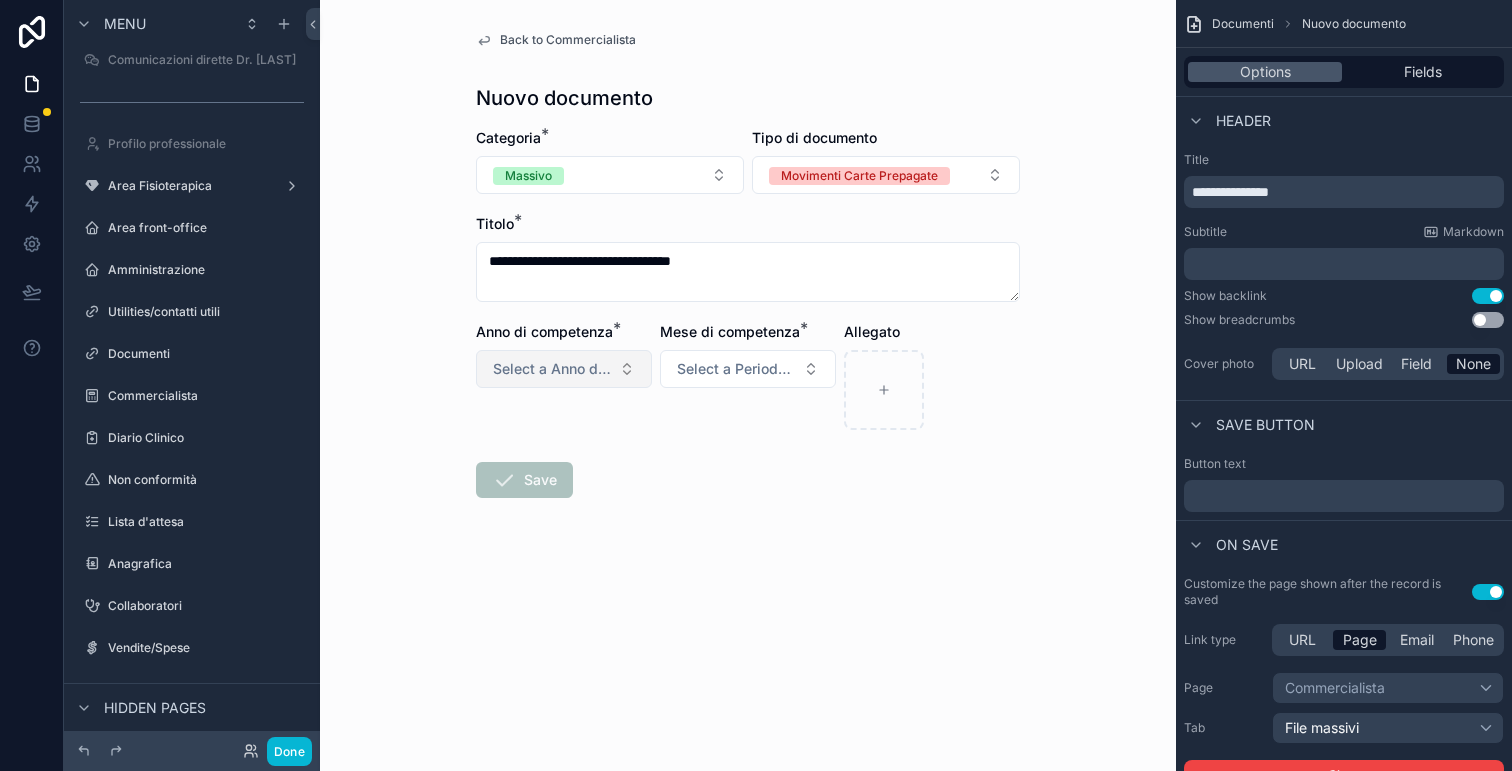 click on "Select a Anno di competenza (commercialista)" at bounding box center (552, 369) 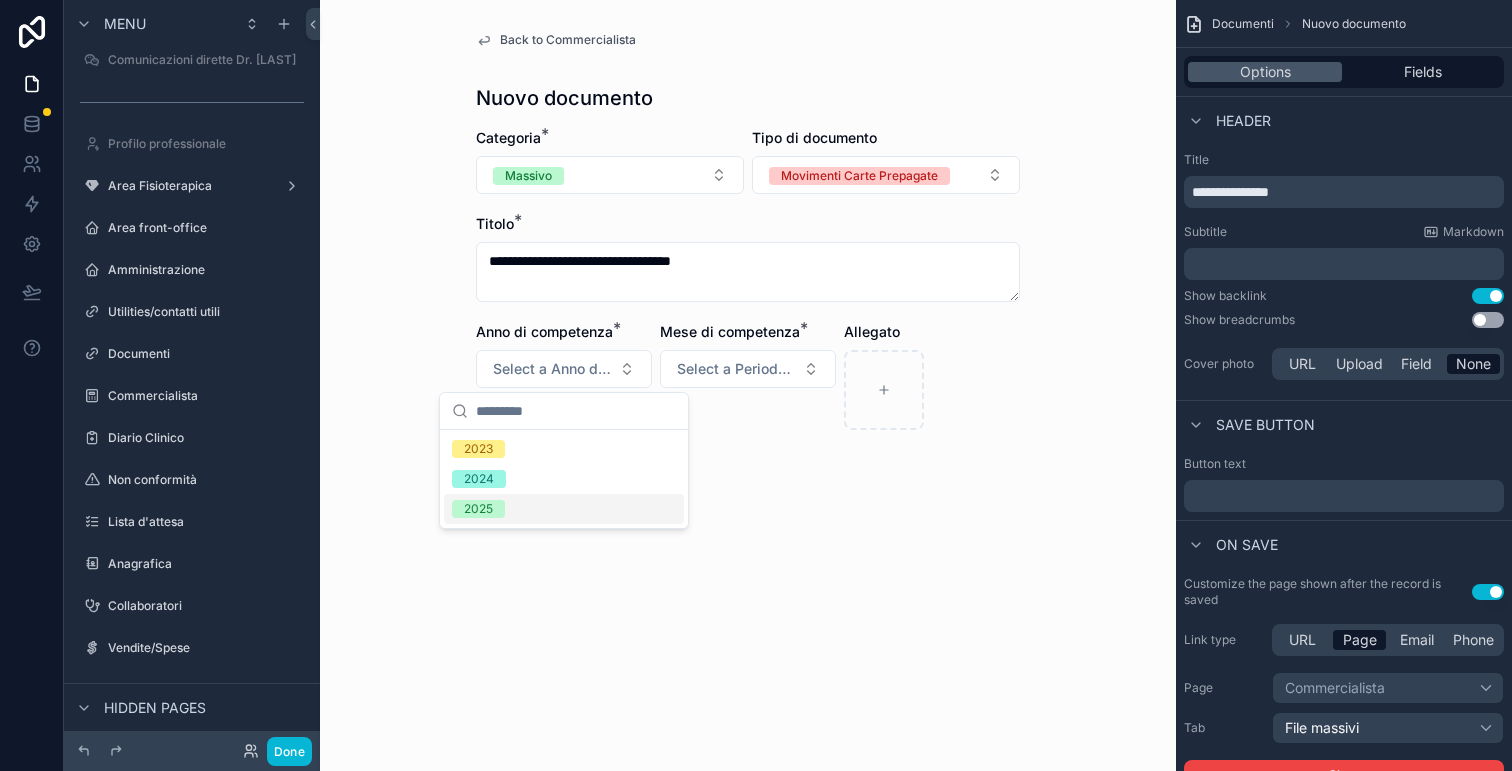 click on "2025" at bounding box center [564, 509] 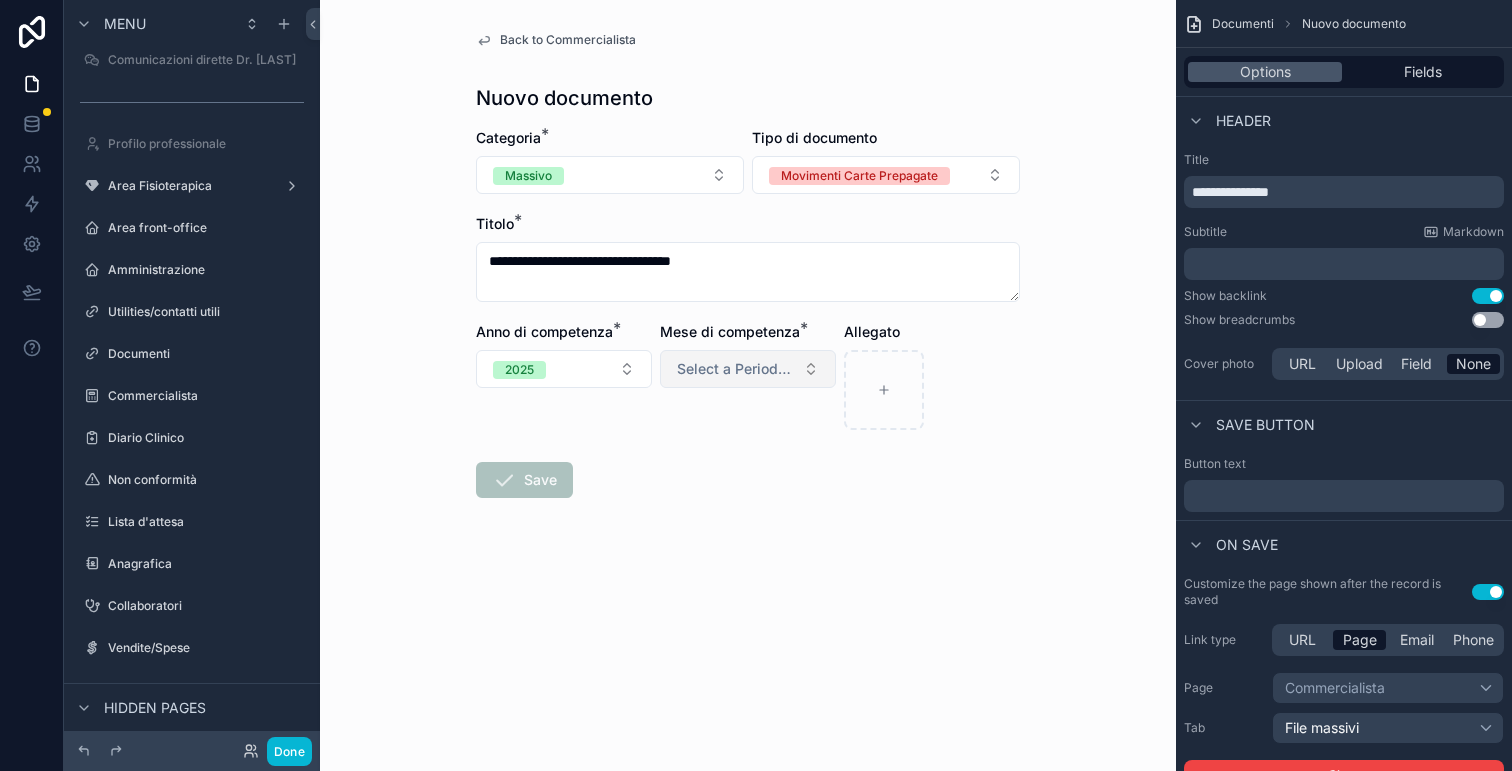 click on "Select a Periodo di competenza (commercialista)" at bounding box center [736, 369] 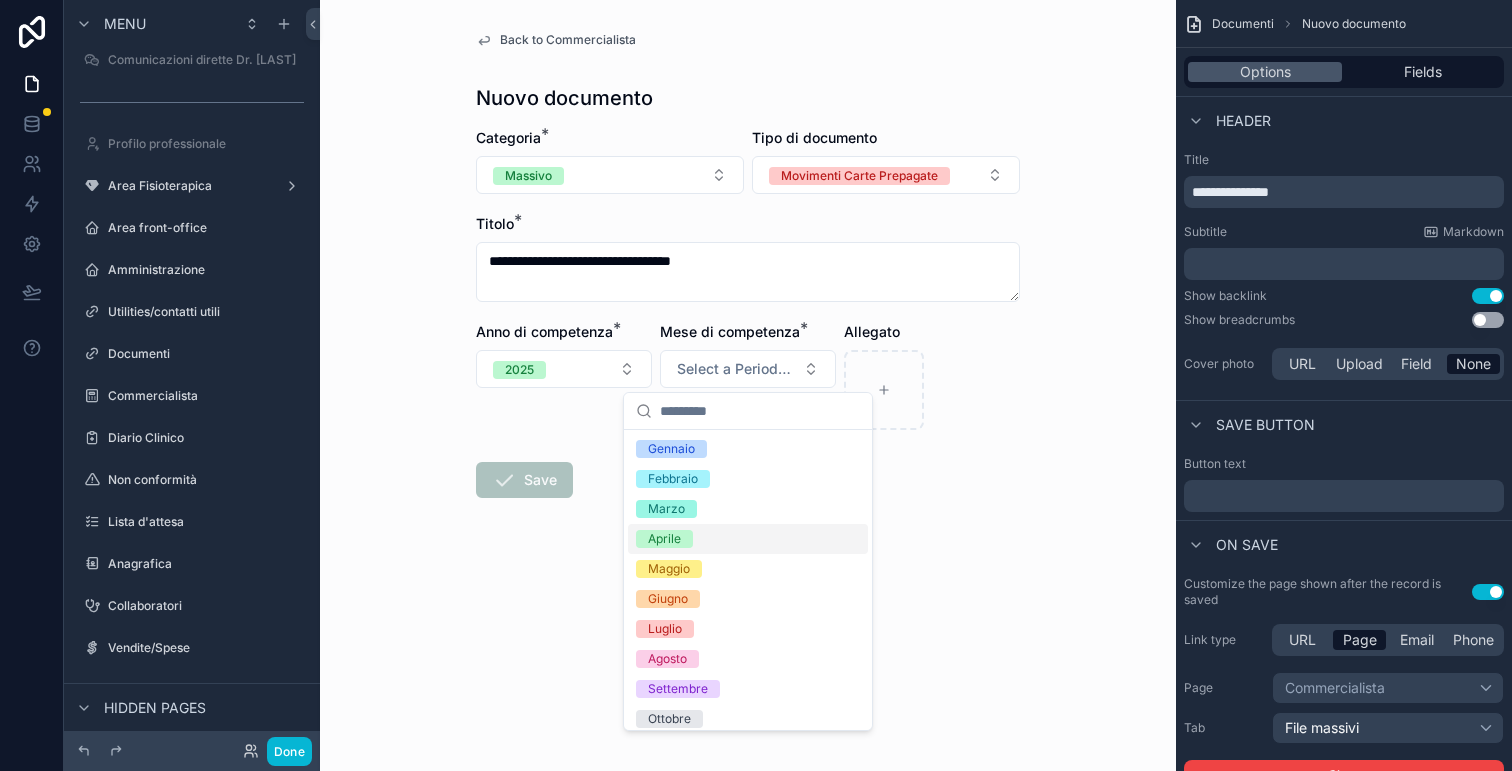 click on "Aprile" at bounding box center [748, 539] 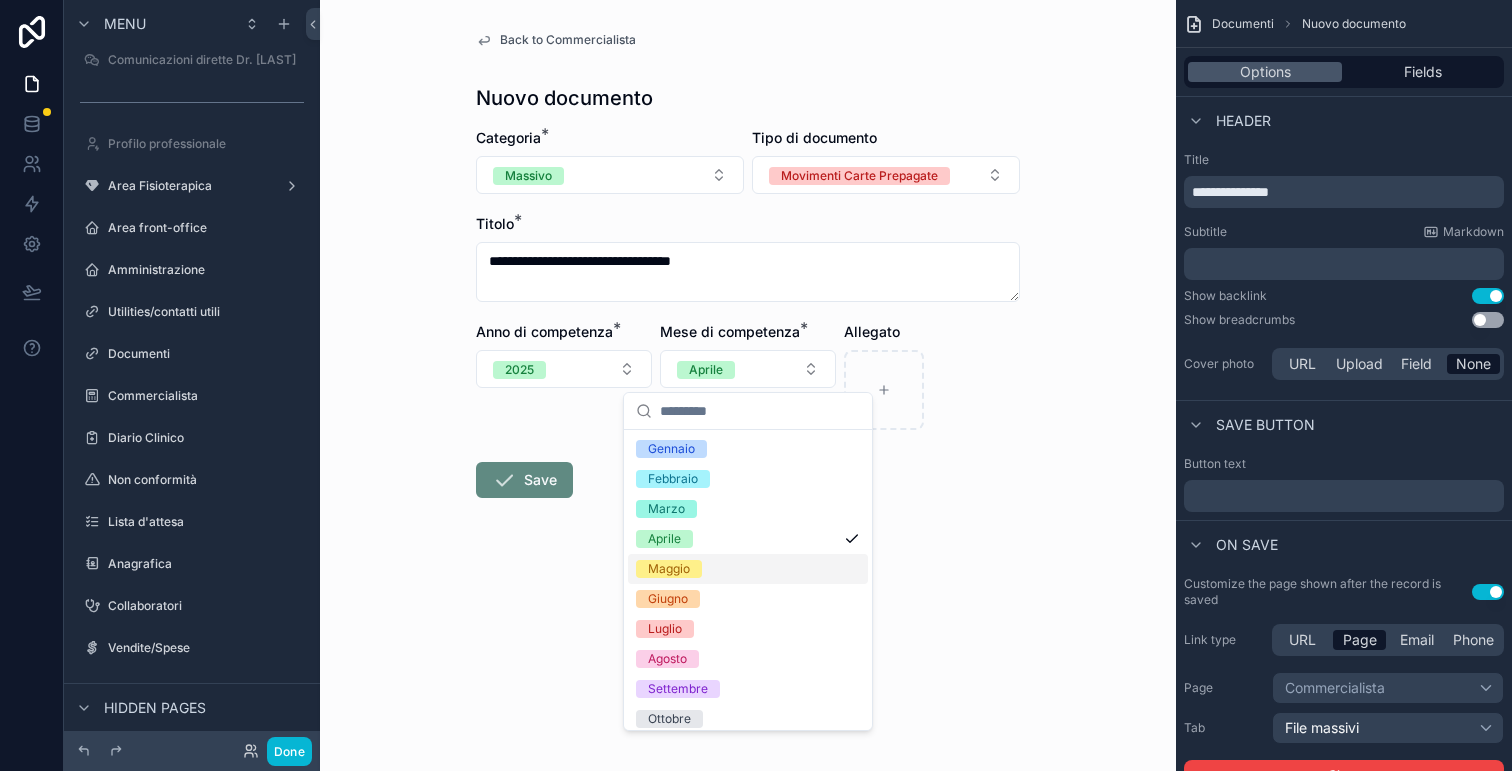 click on "Maggio" at bounding box center [669, 569] 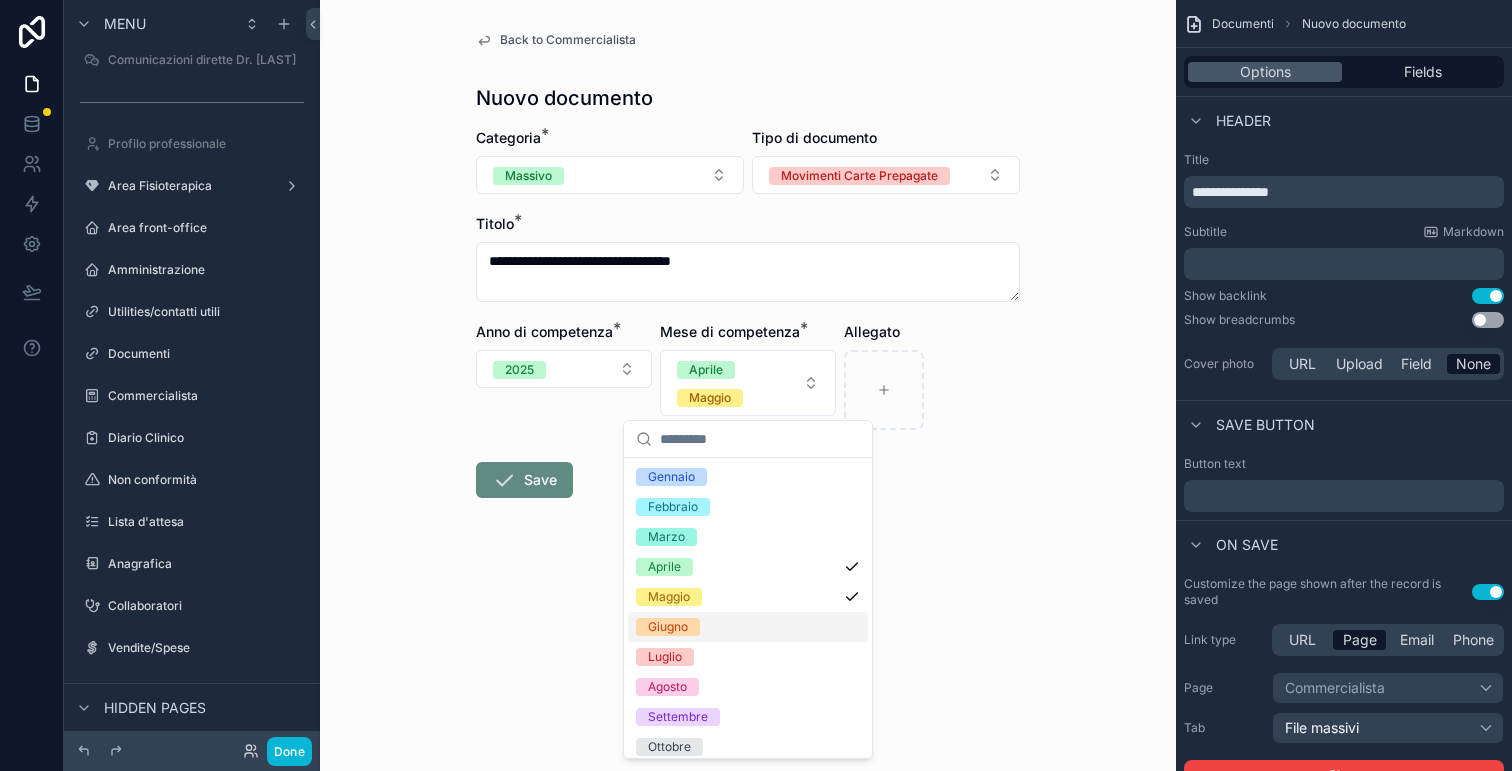 click on "Giugno" at bounding box center (668, 627) 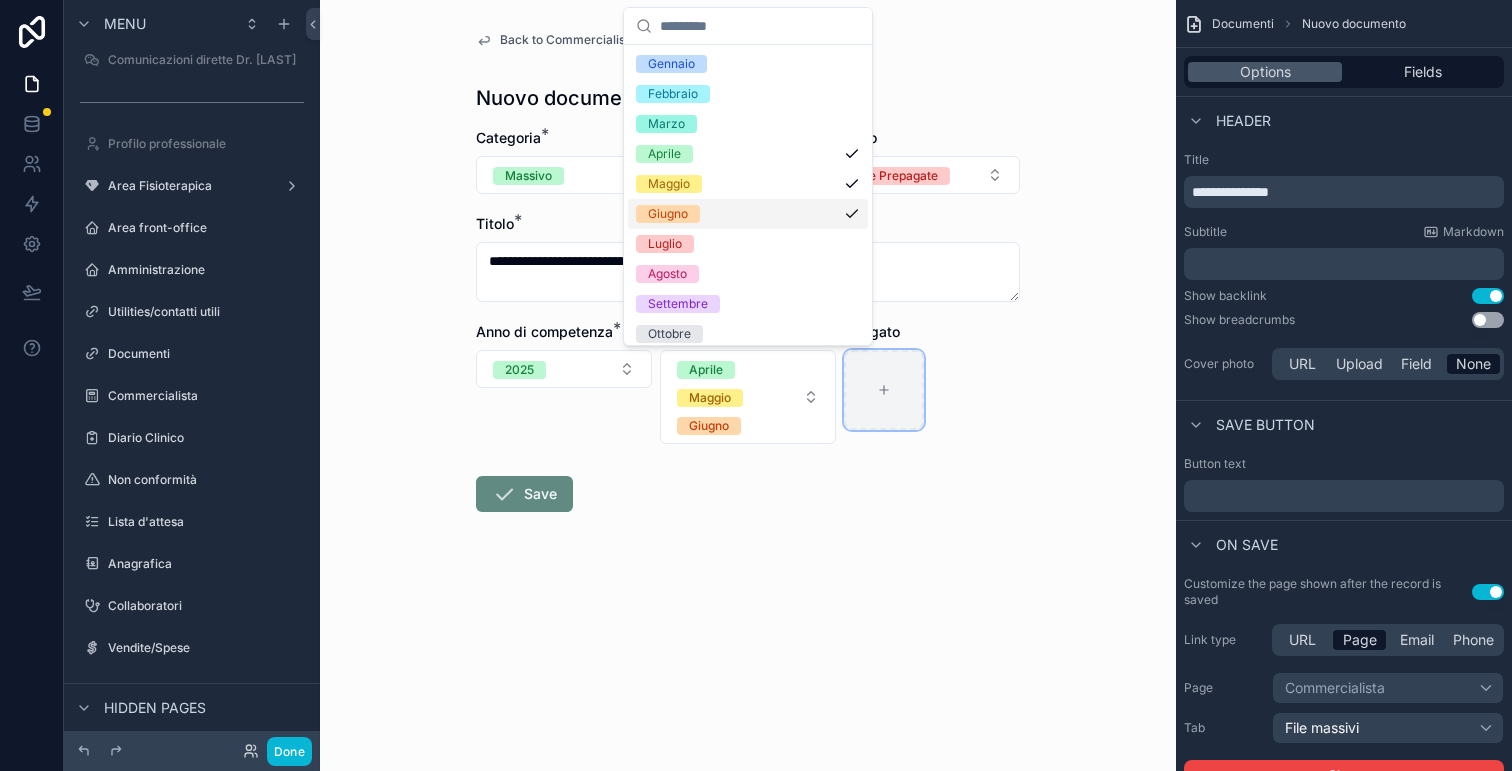 click at bounding box center (884, 390) 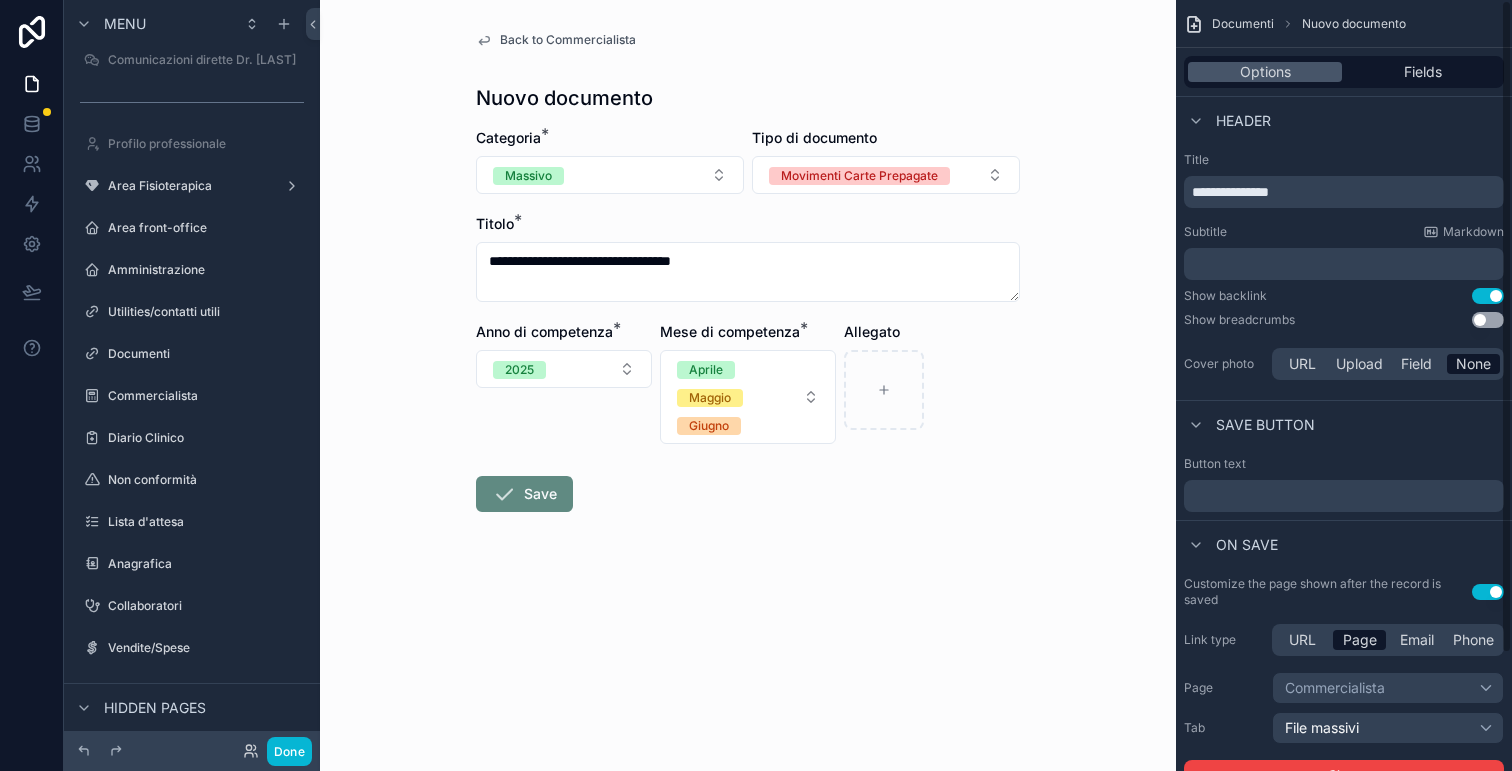 click on "**********" at bounding box center [748, 385] 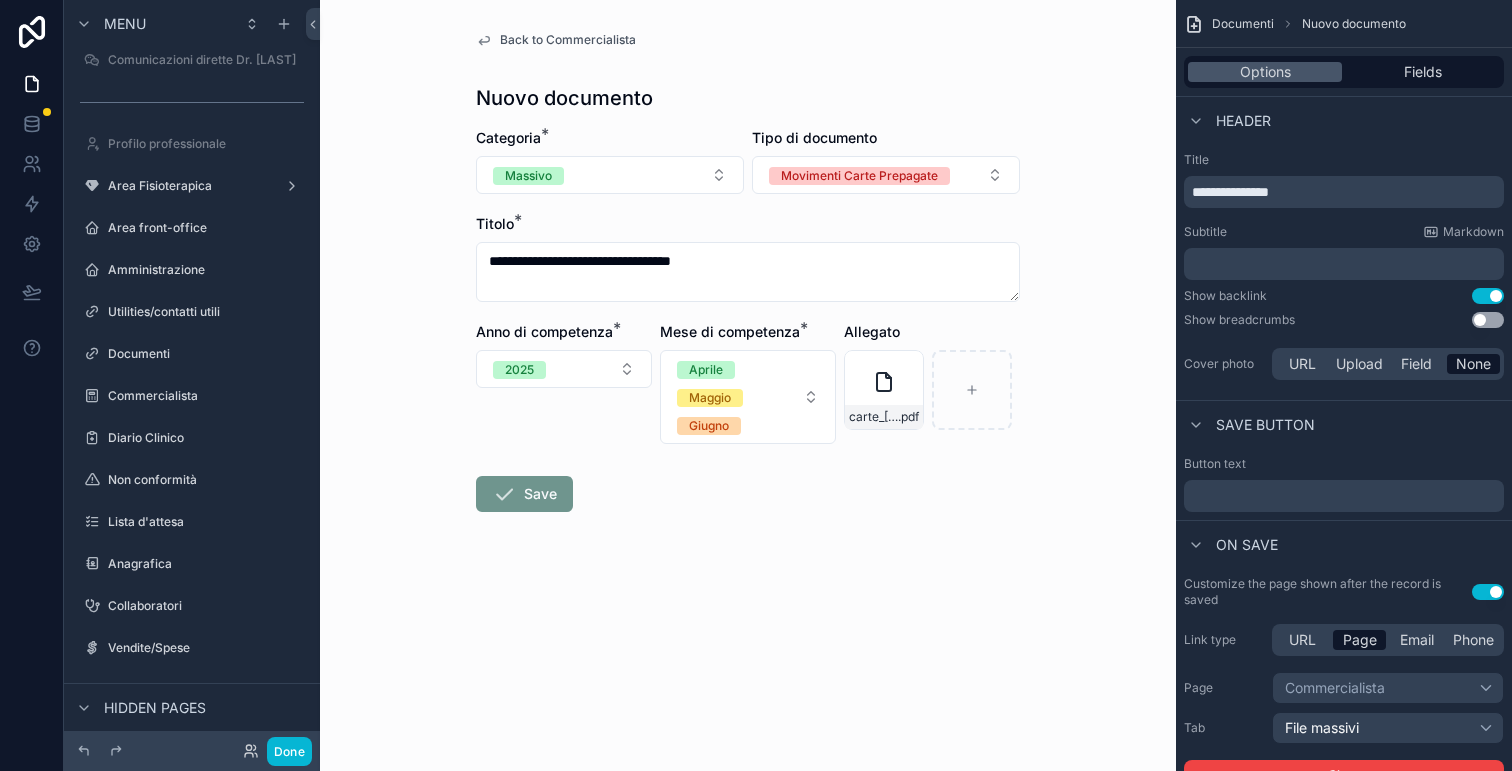 click on "Save" at bounding box center (524, 494) 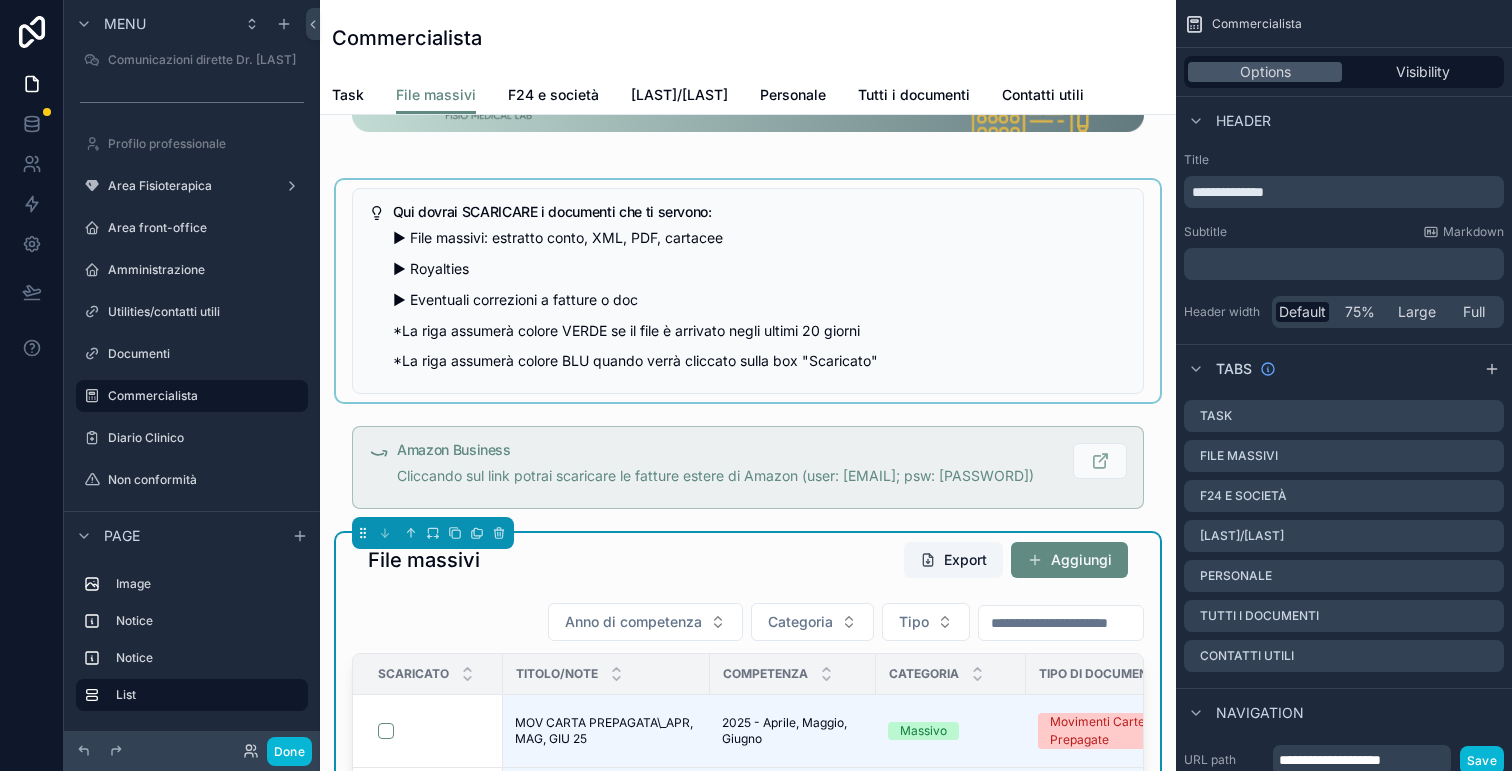 scroll, scrollTop: 238, scrollLeft: 0, axis: vertical 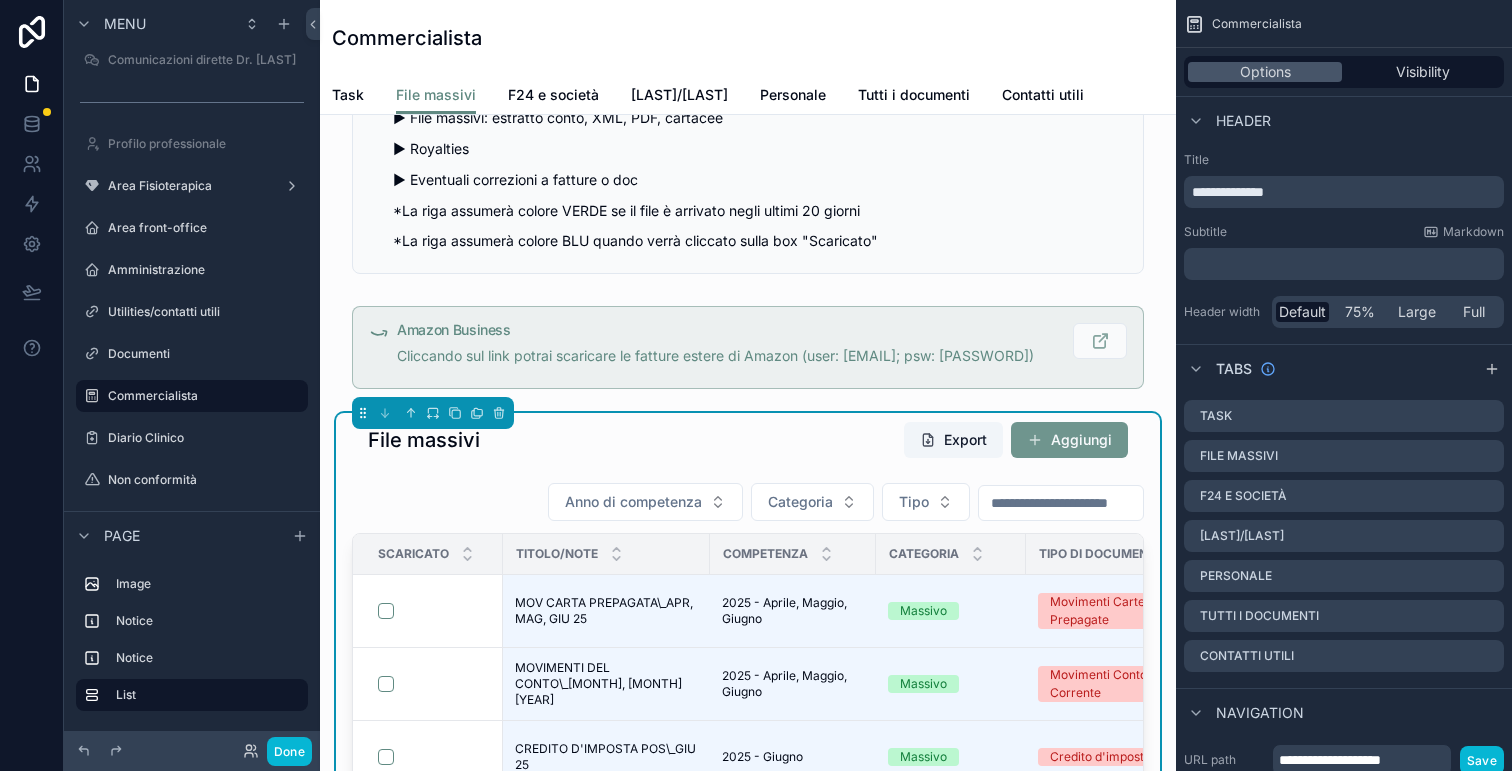 click on "Aggiungi" at bounding box center (1069, 440) 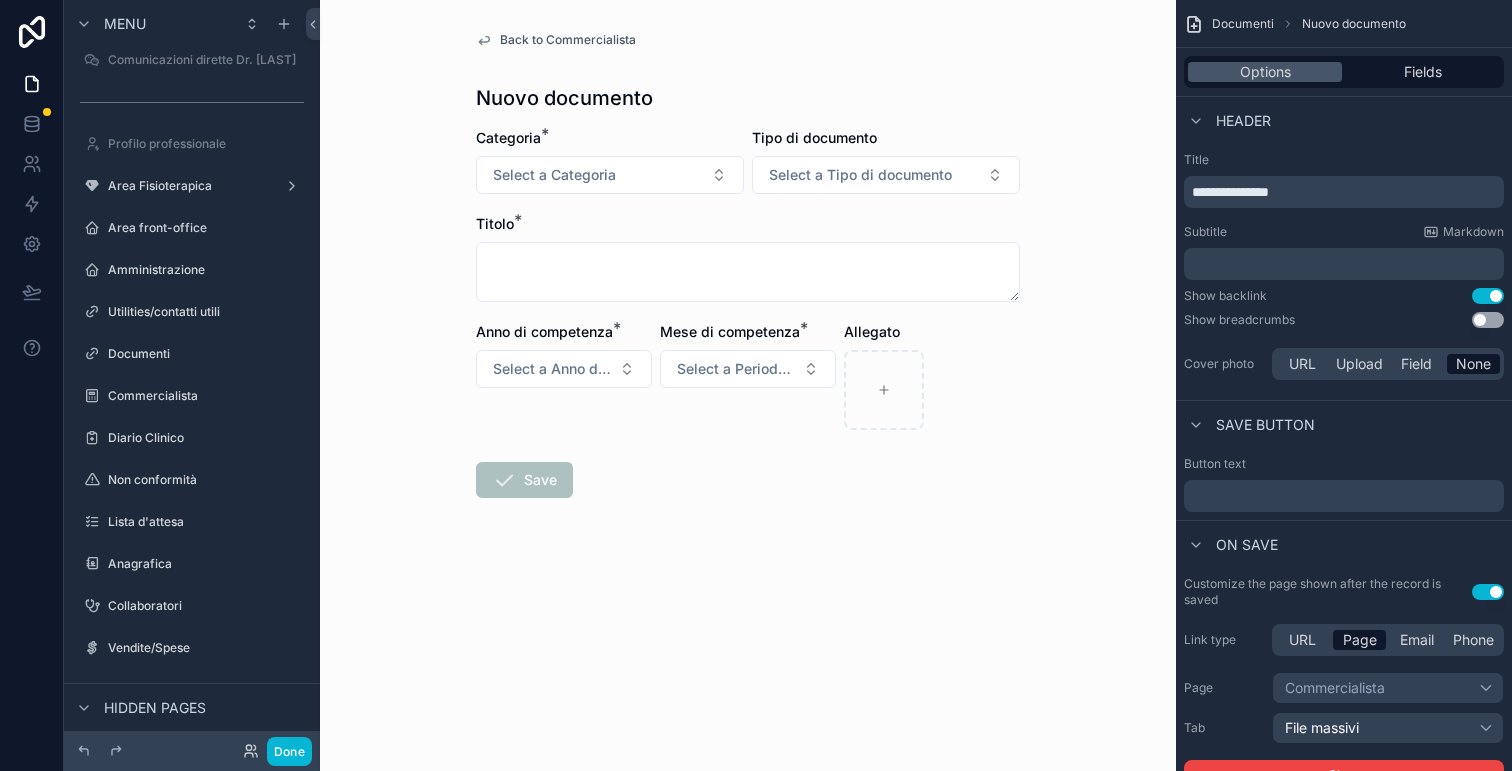 scroll, scrollTop: 0, scrollLeft: 0, axis: both 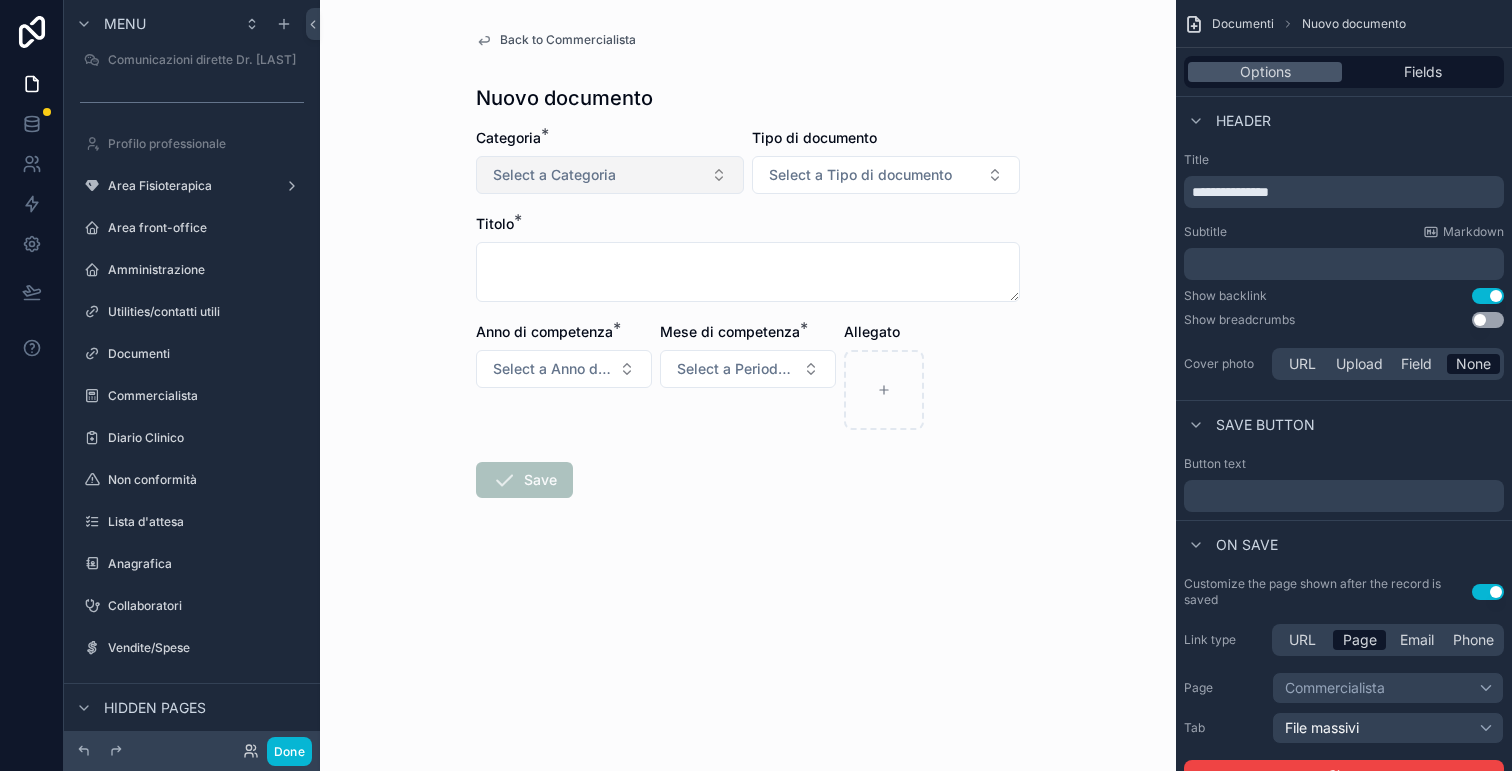 click on "Select a Categoria" at bounding box center [610, 175] 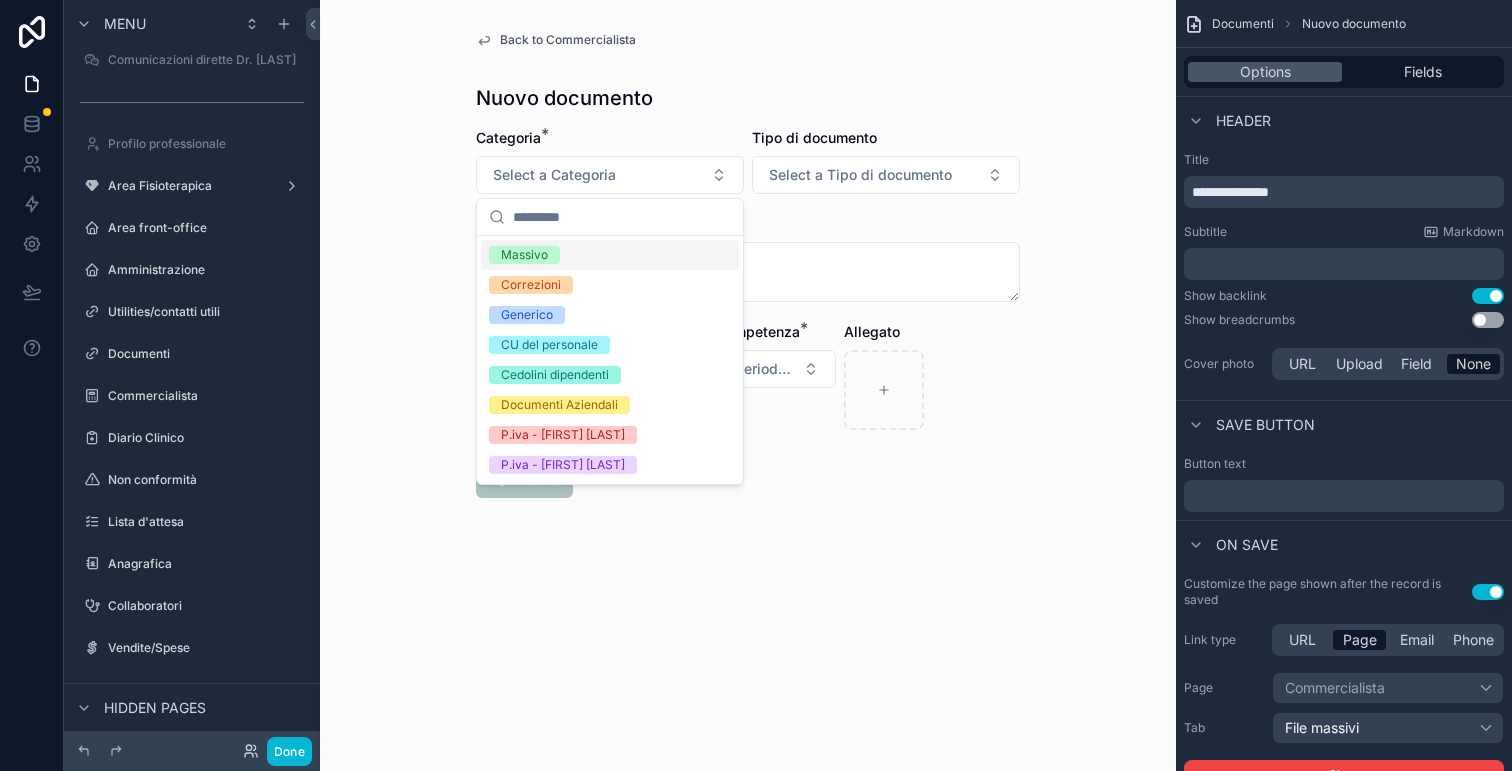 click on "Massivo" at bounding box center [610, 255] 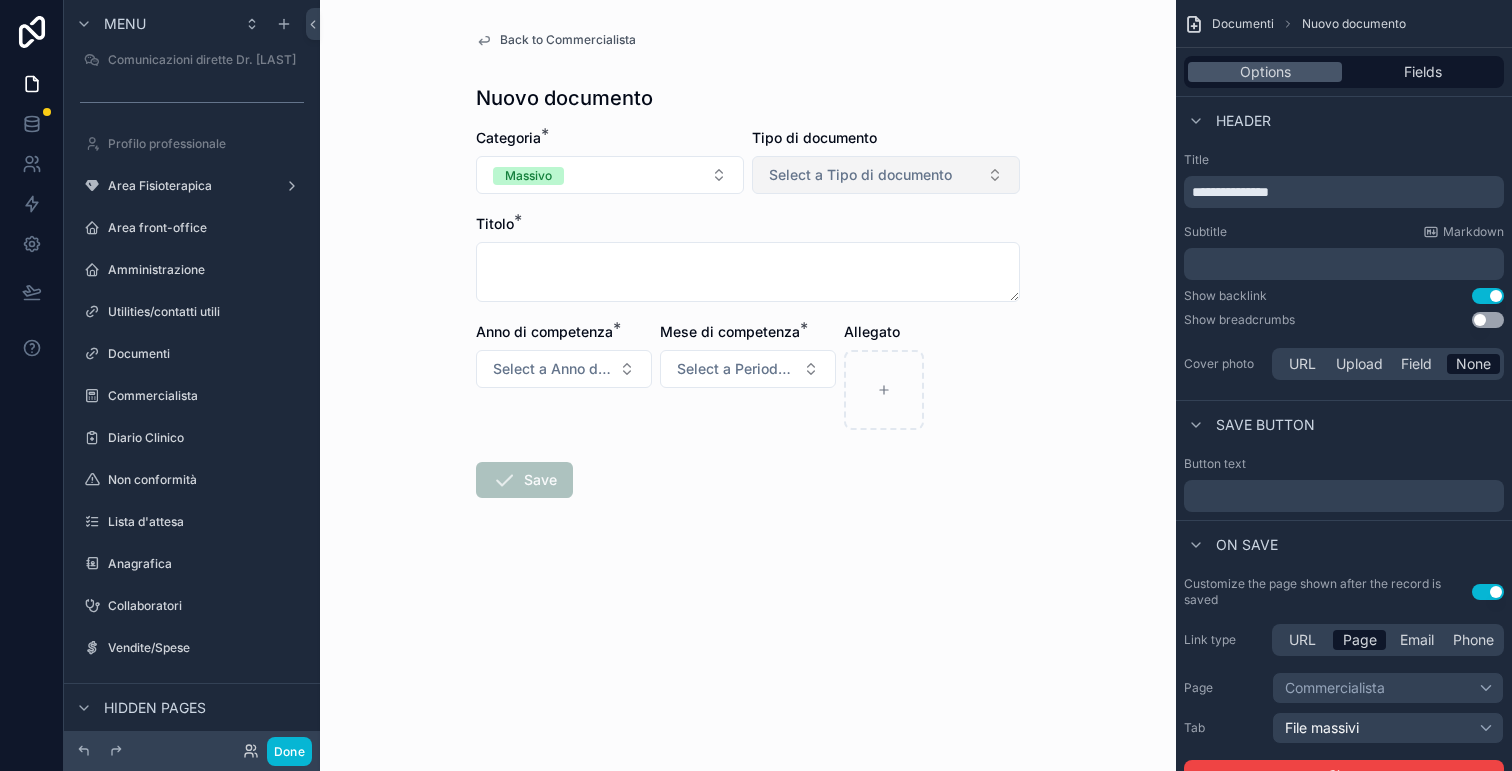 click on "Select a Tipo di documento" at bounding box center [860, 175] 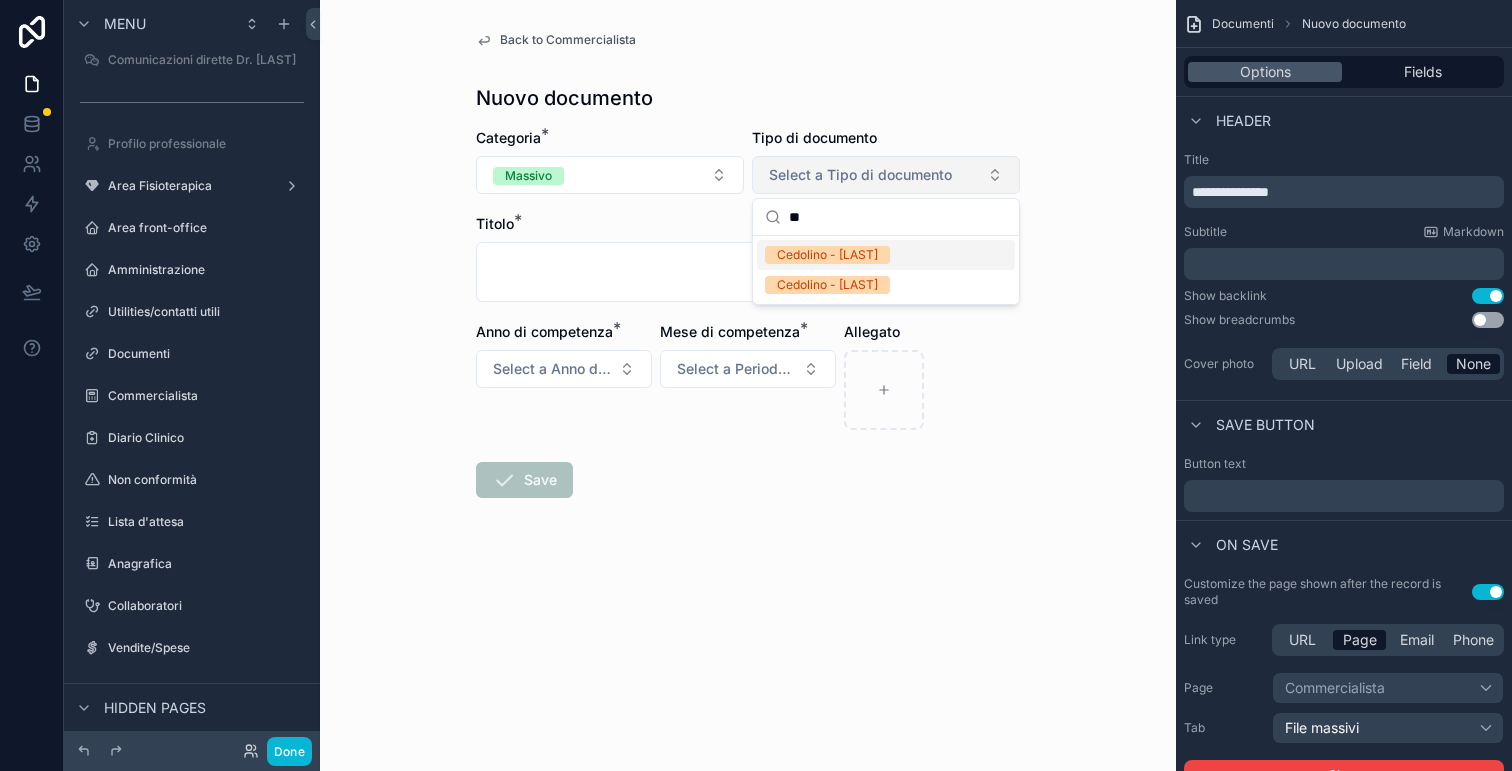 type on "*" 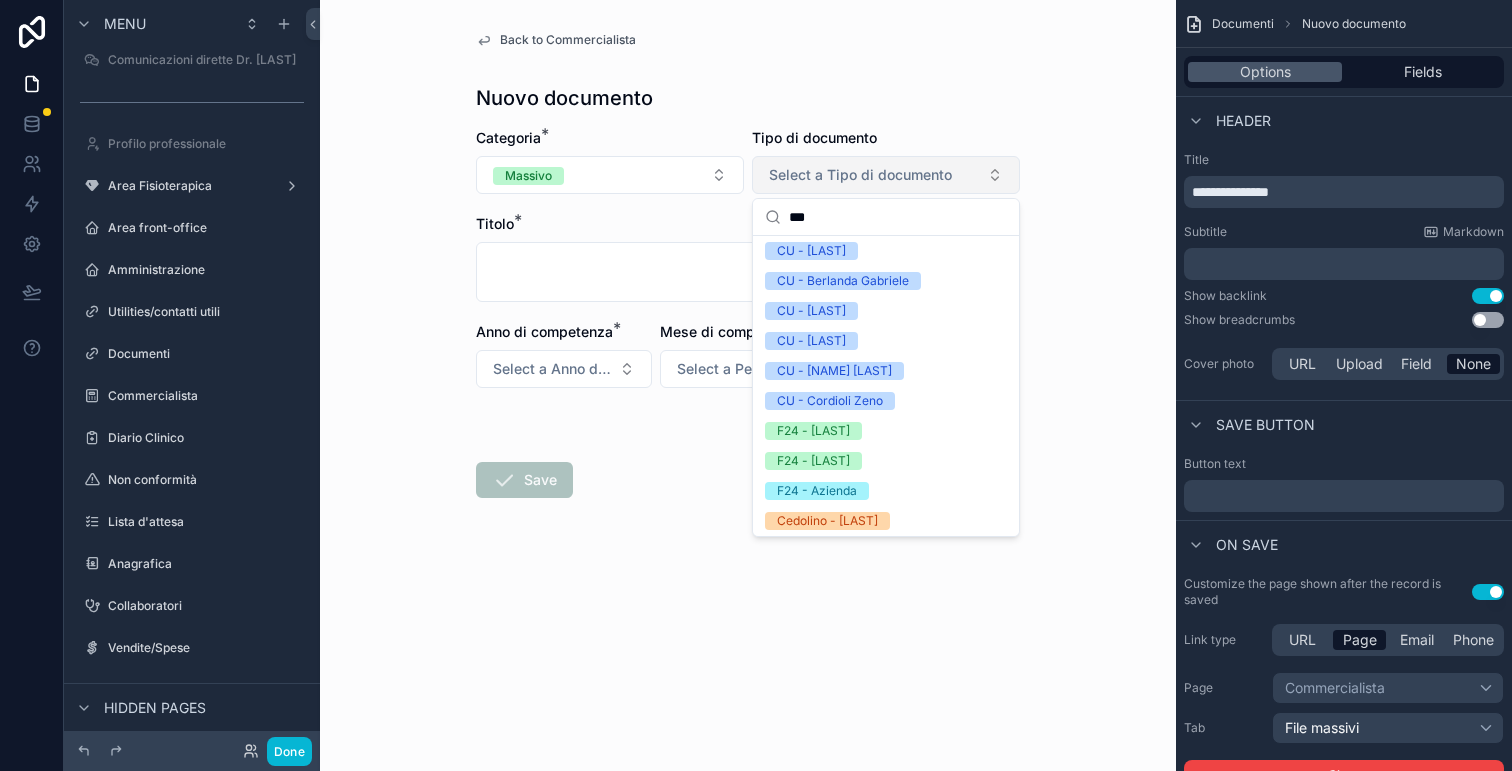scroll, scrollTop: 0, scrollLeft: 0, axis: both 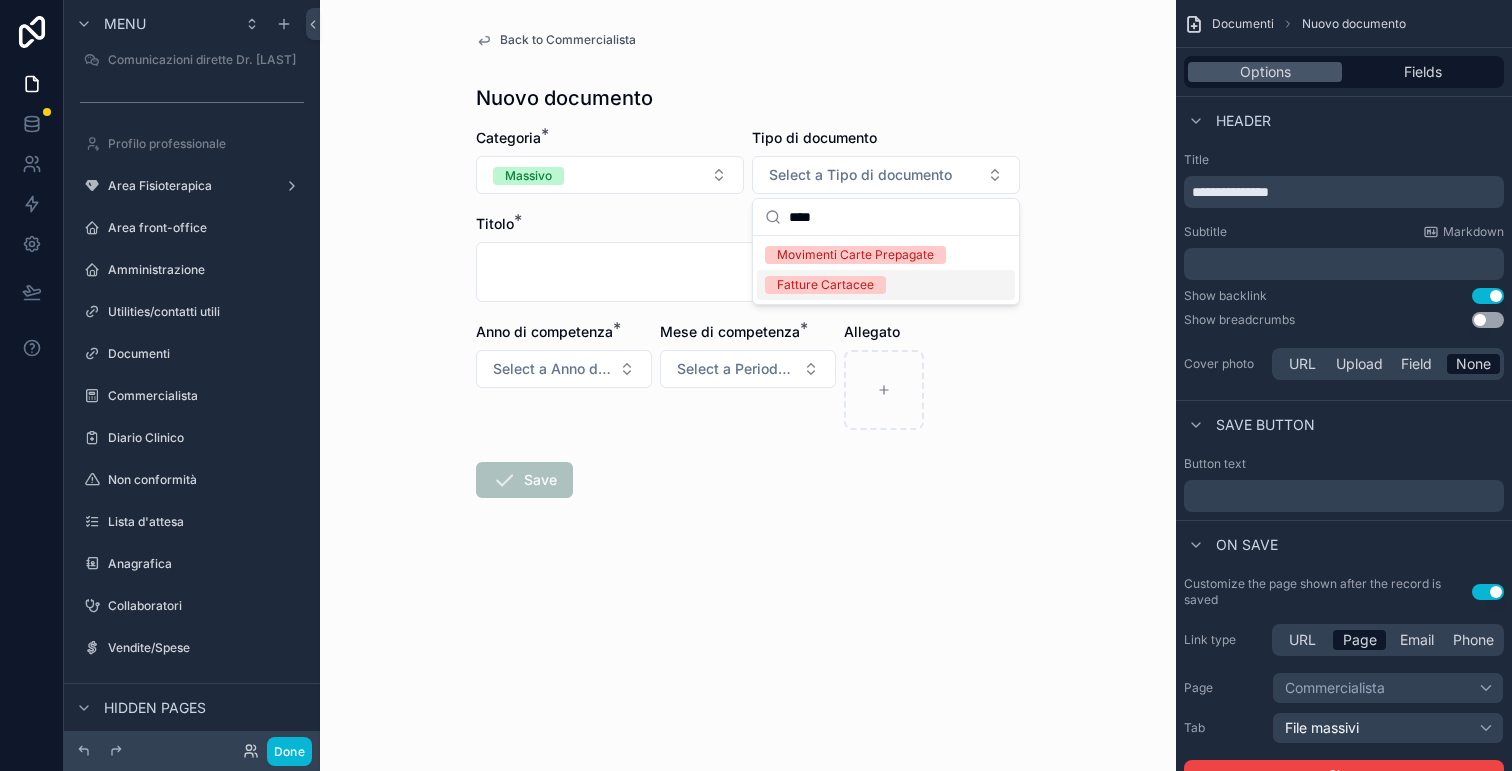 type on "****" 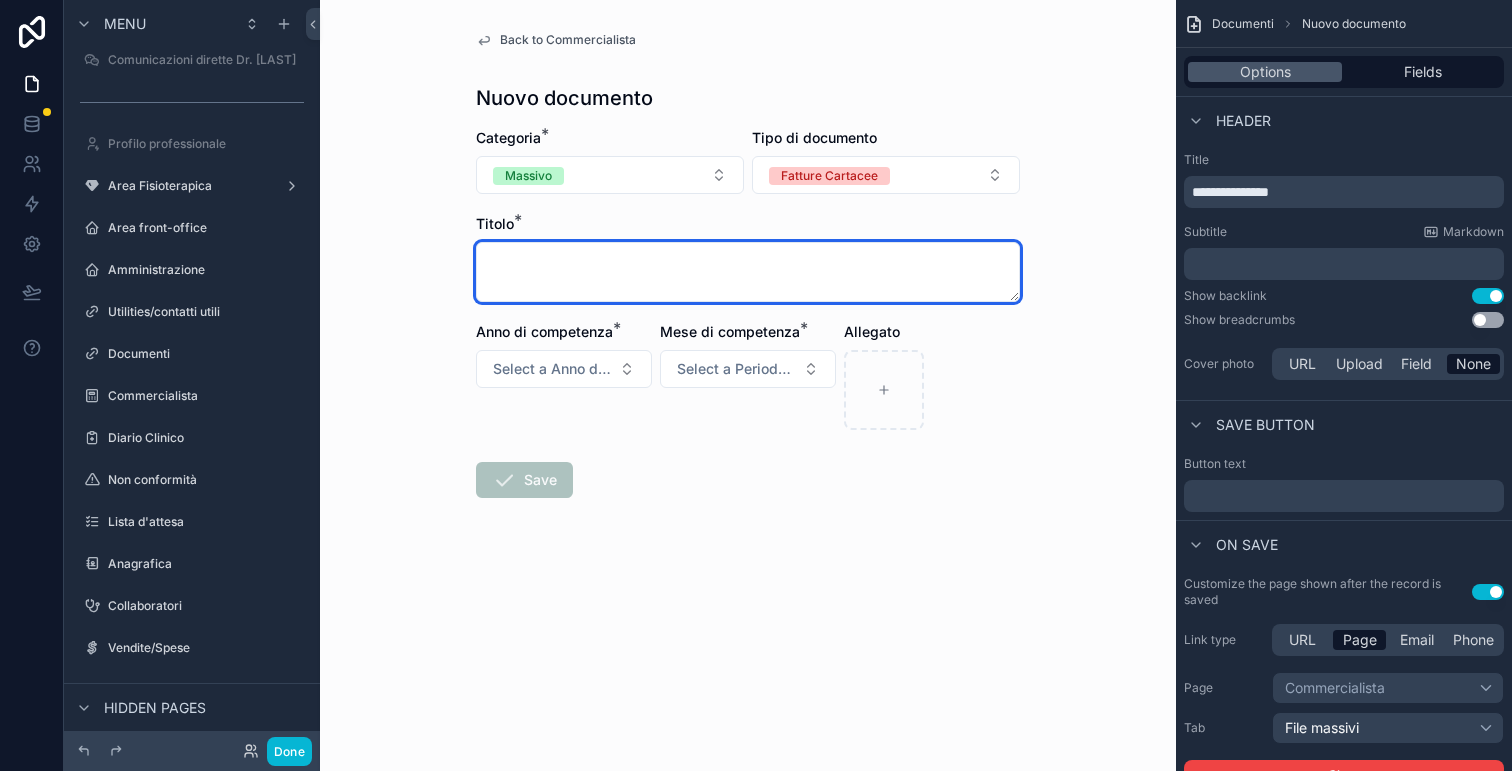 click at bounding box center [748, 272] 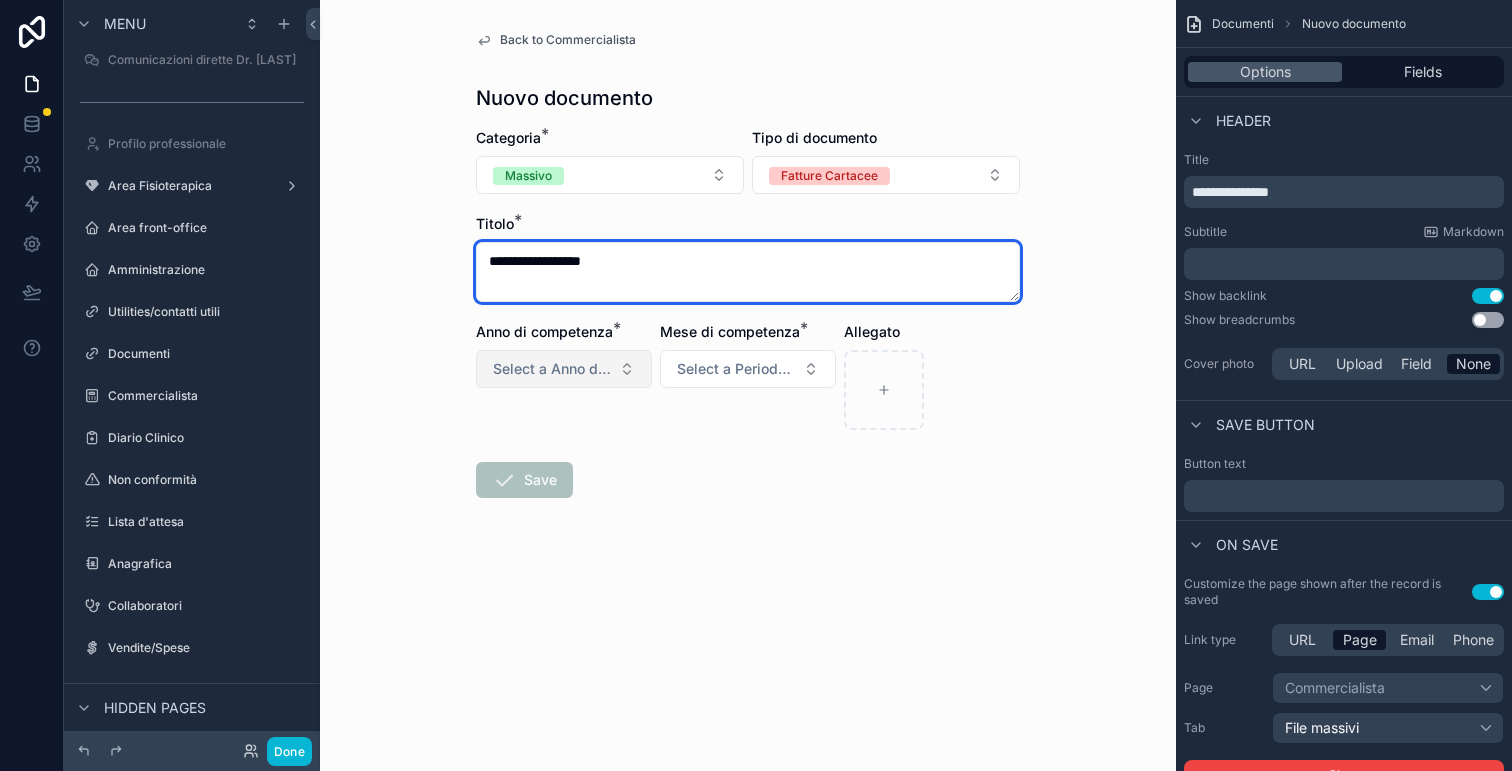 type on "**********" 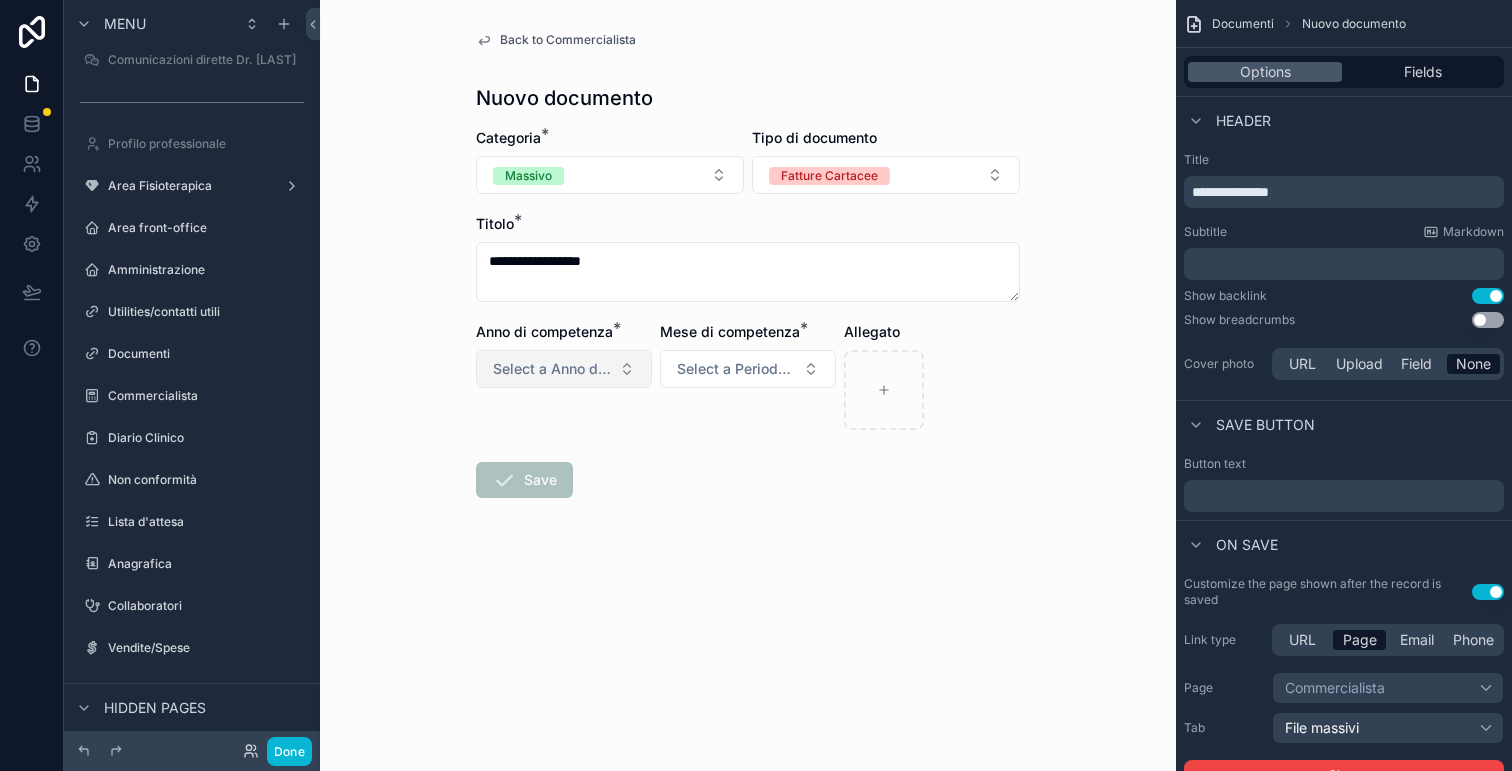 click on "Select a Anno di competenza (commercialista)" at bounding box center [552, 369] 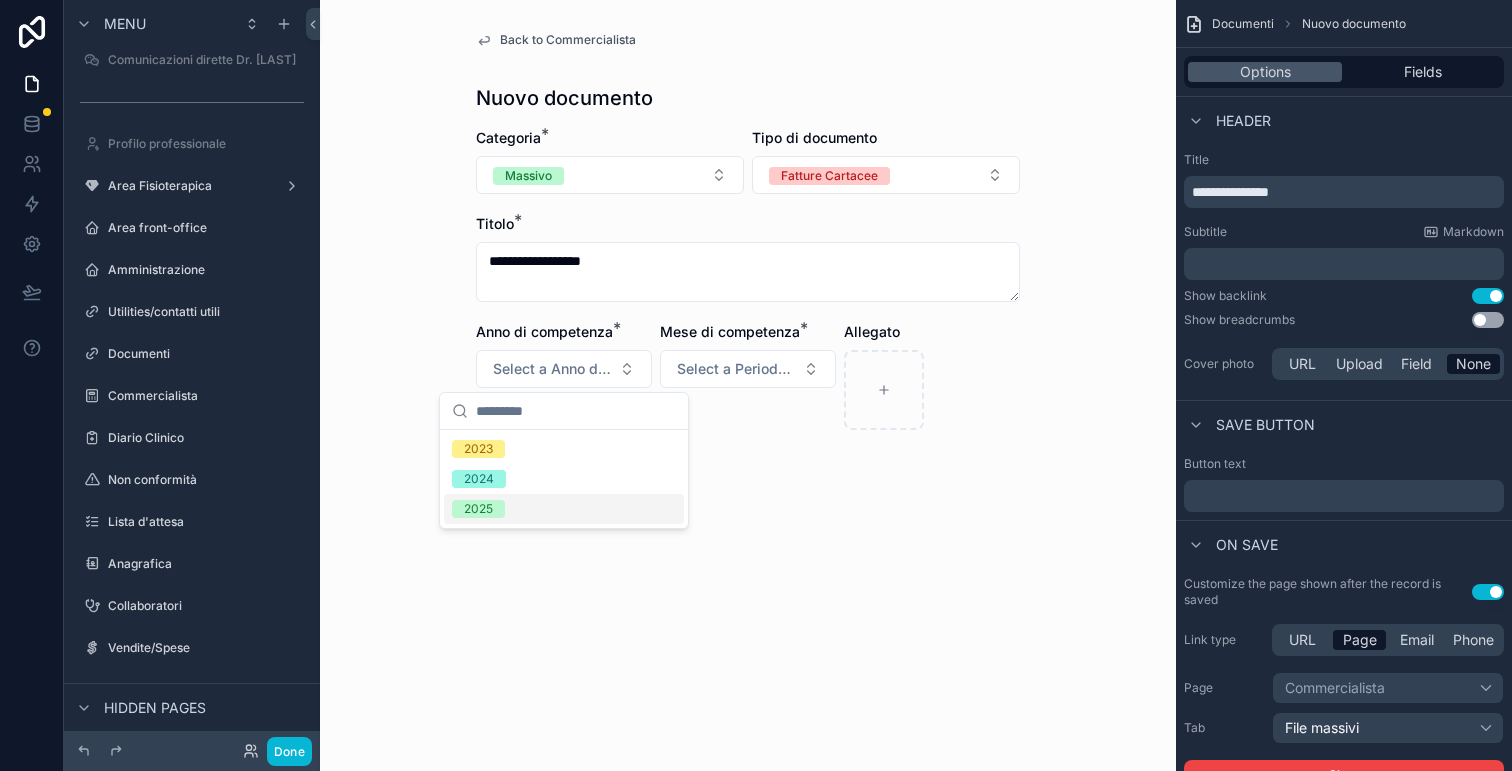 click on "2025" at bounding box center (564, 509) 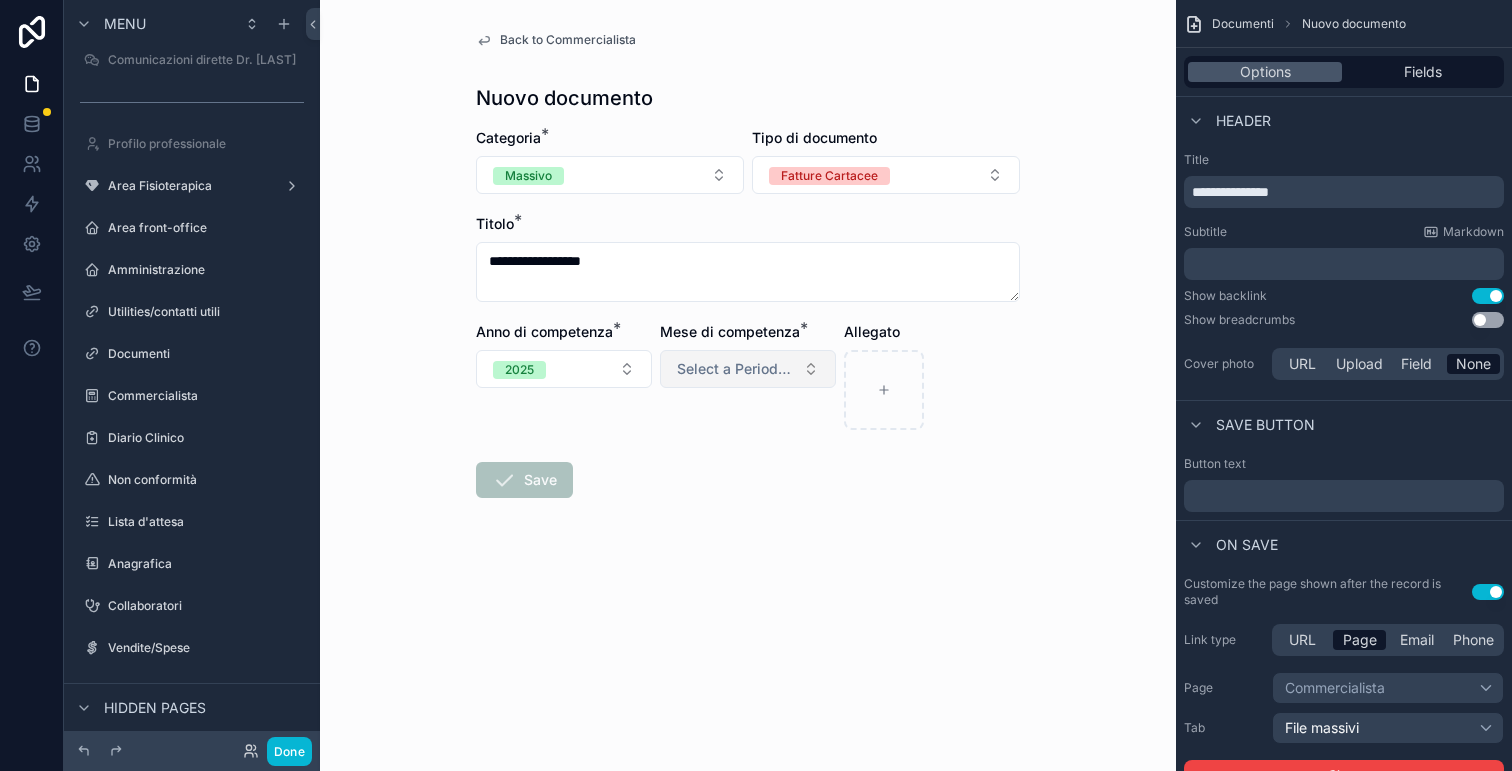 click on "Select a Periodo di competenza (commercialista)" at bounding box center [736, 369] 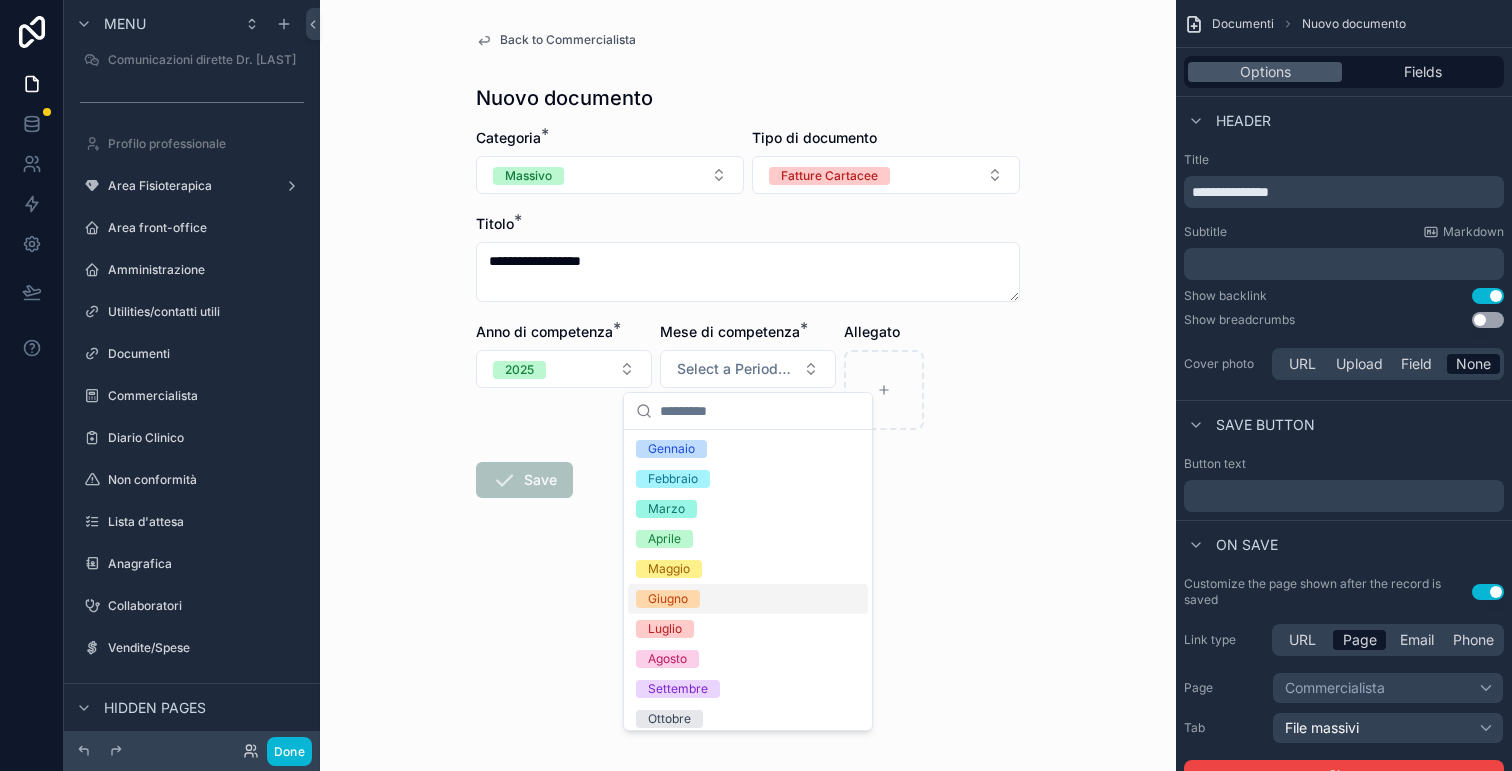 click on "Giugno" at bounding box center (668, 599) 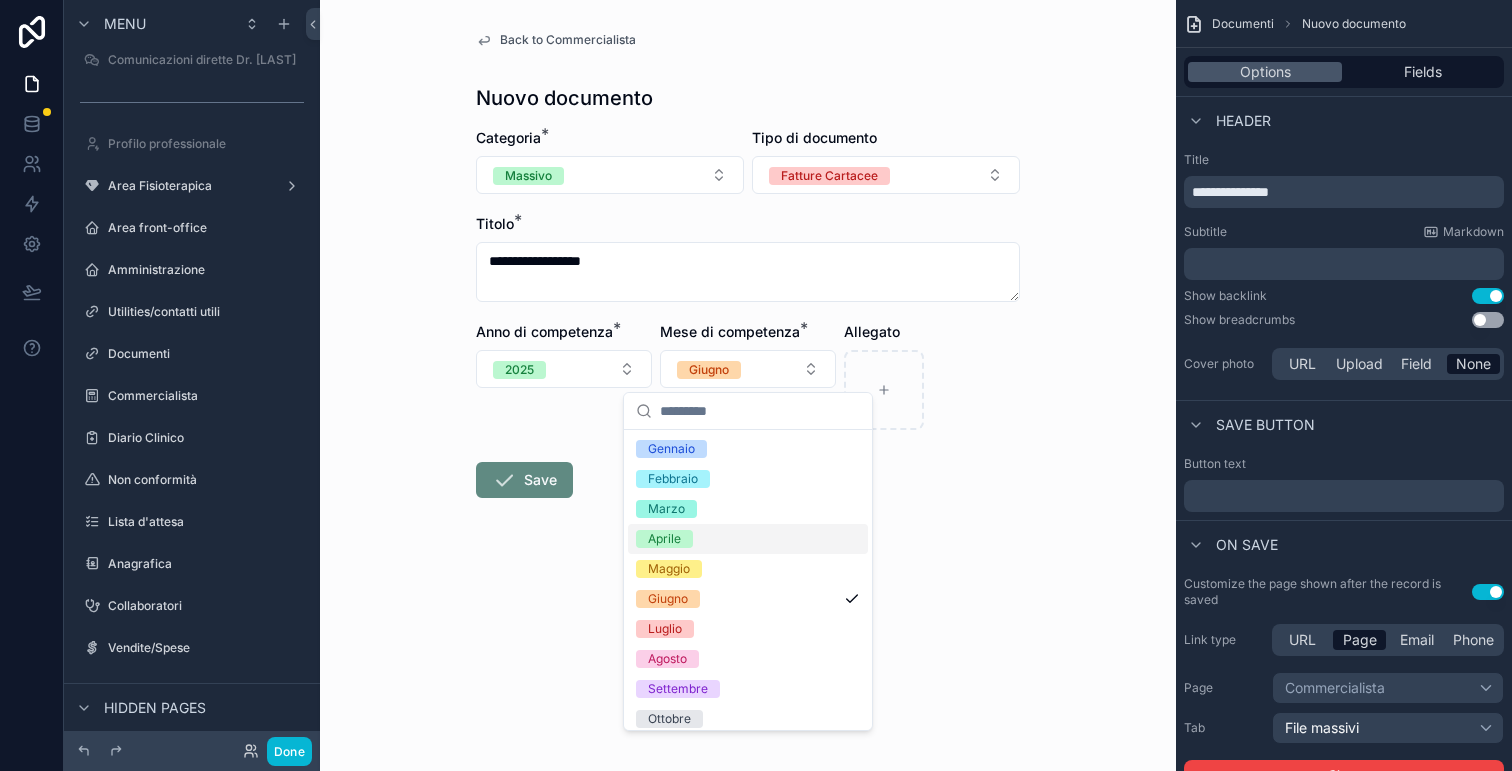 click on "**********" at bounding box center (748, 377) 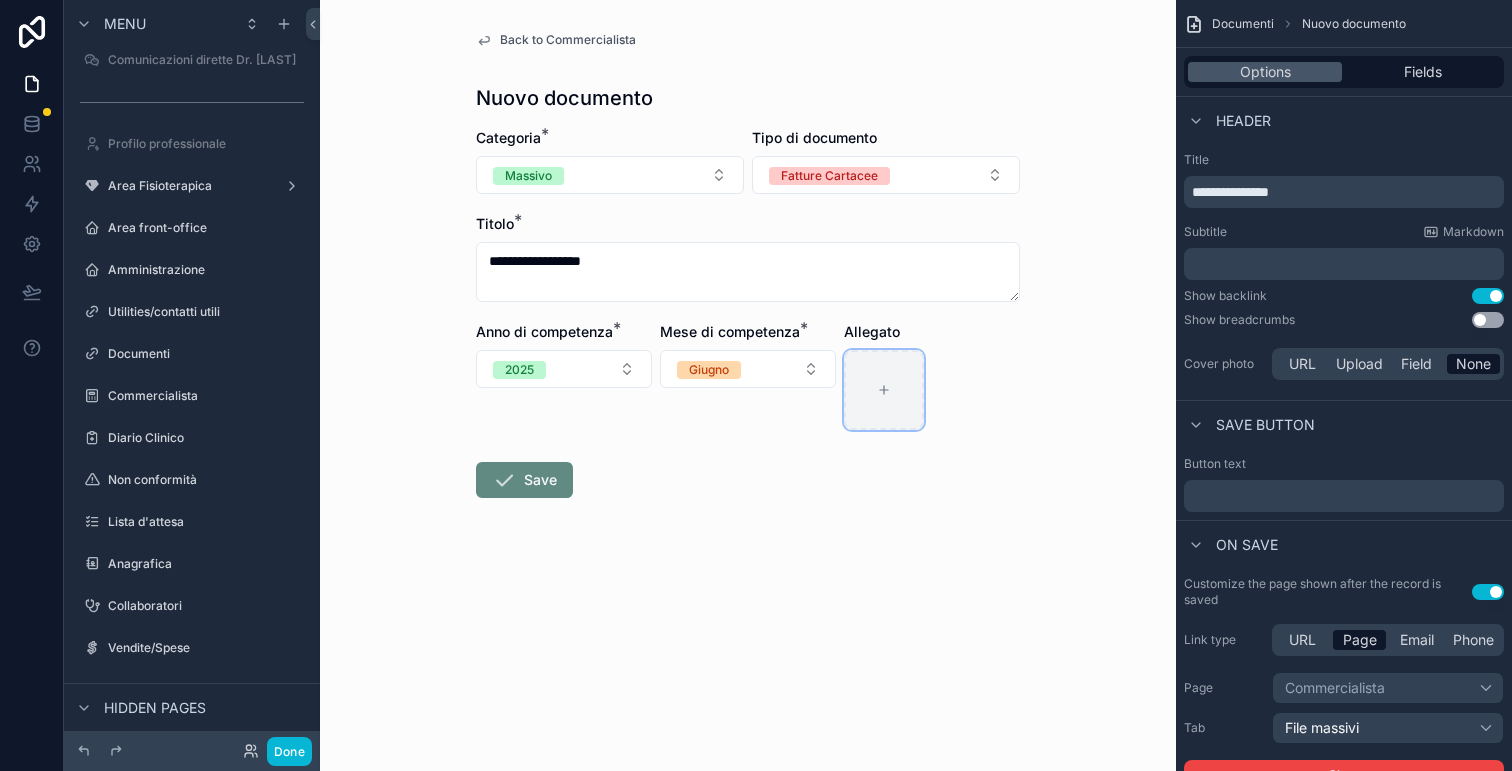 click at bounding box center (884, 390) 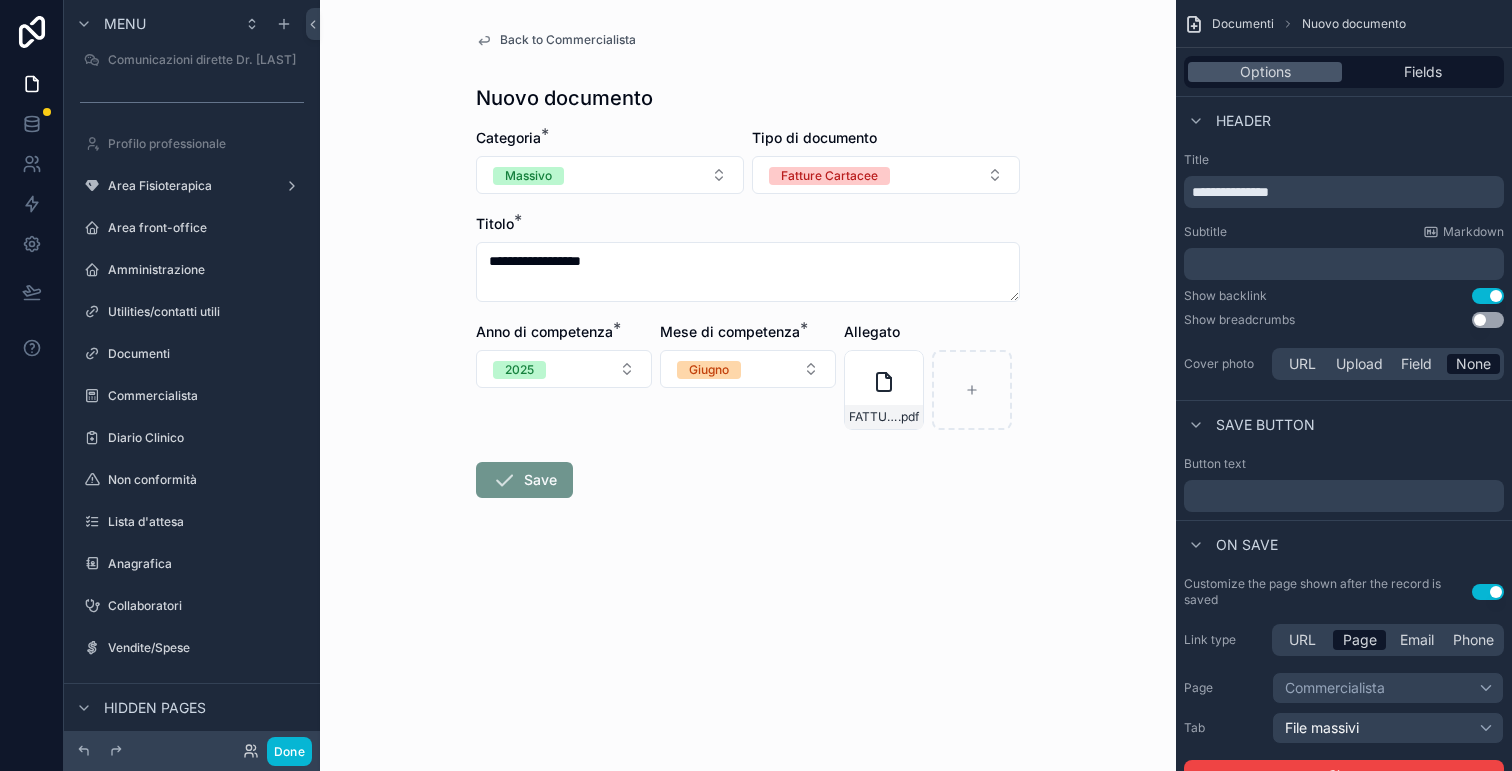 click at bounding box center (504, 480) 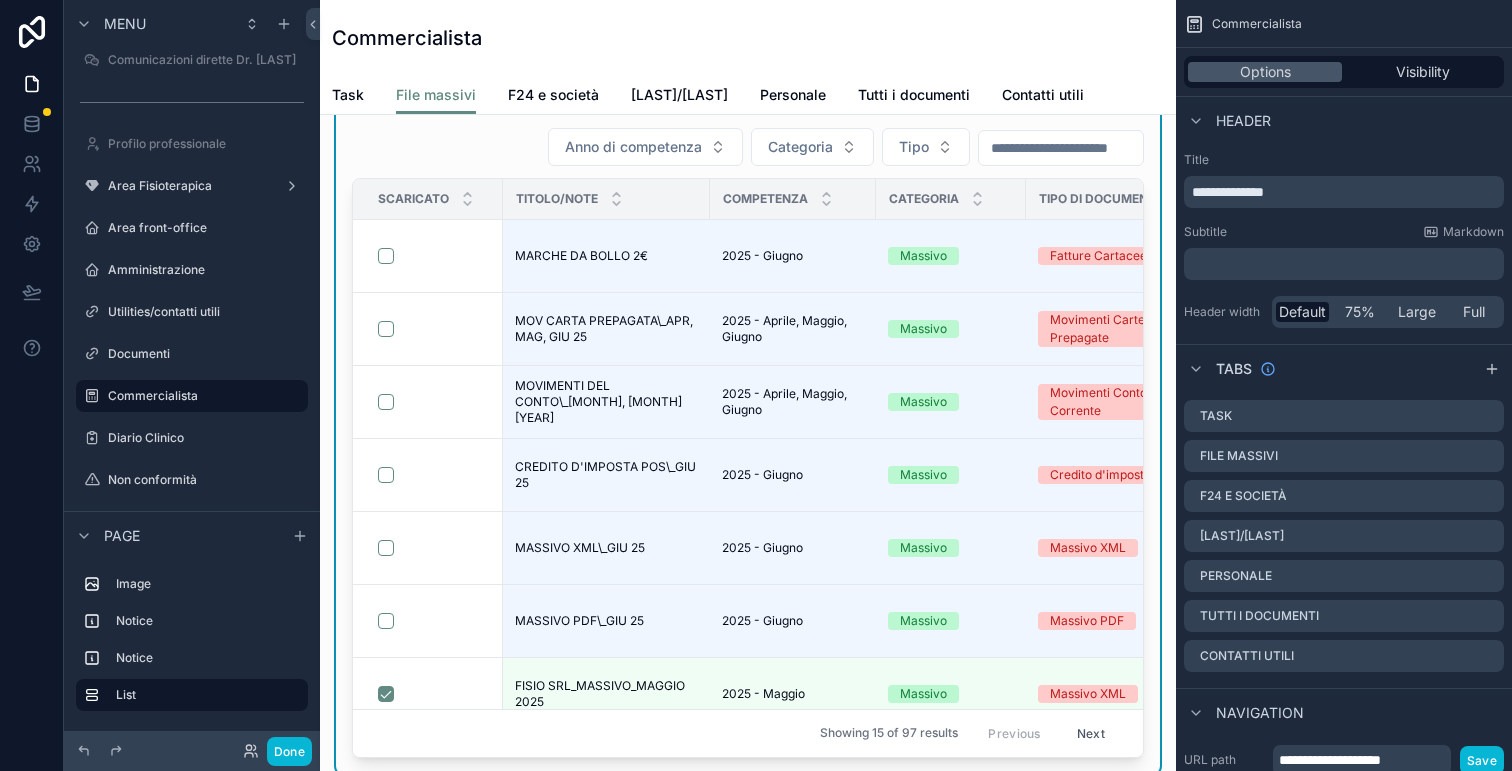 scroll, scrollTop: 574, scrollLeft: 0, axis: vertical 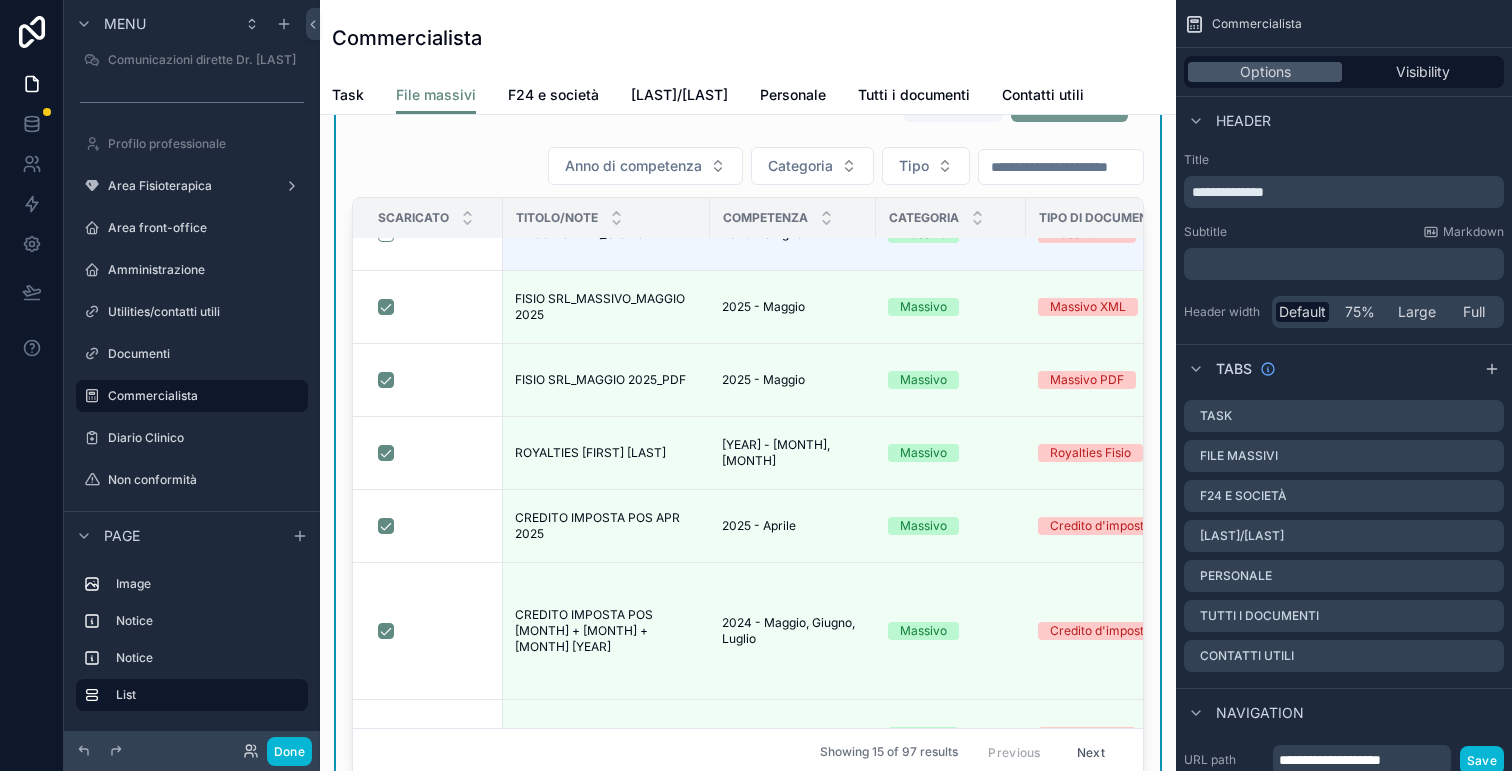 click on "Aggiungi" at bounding box center [1069, 104] 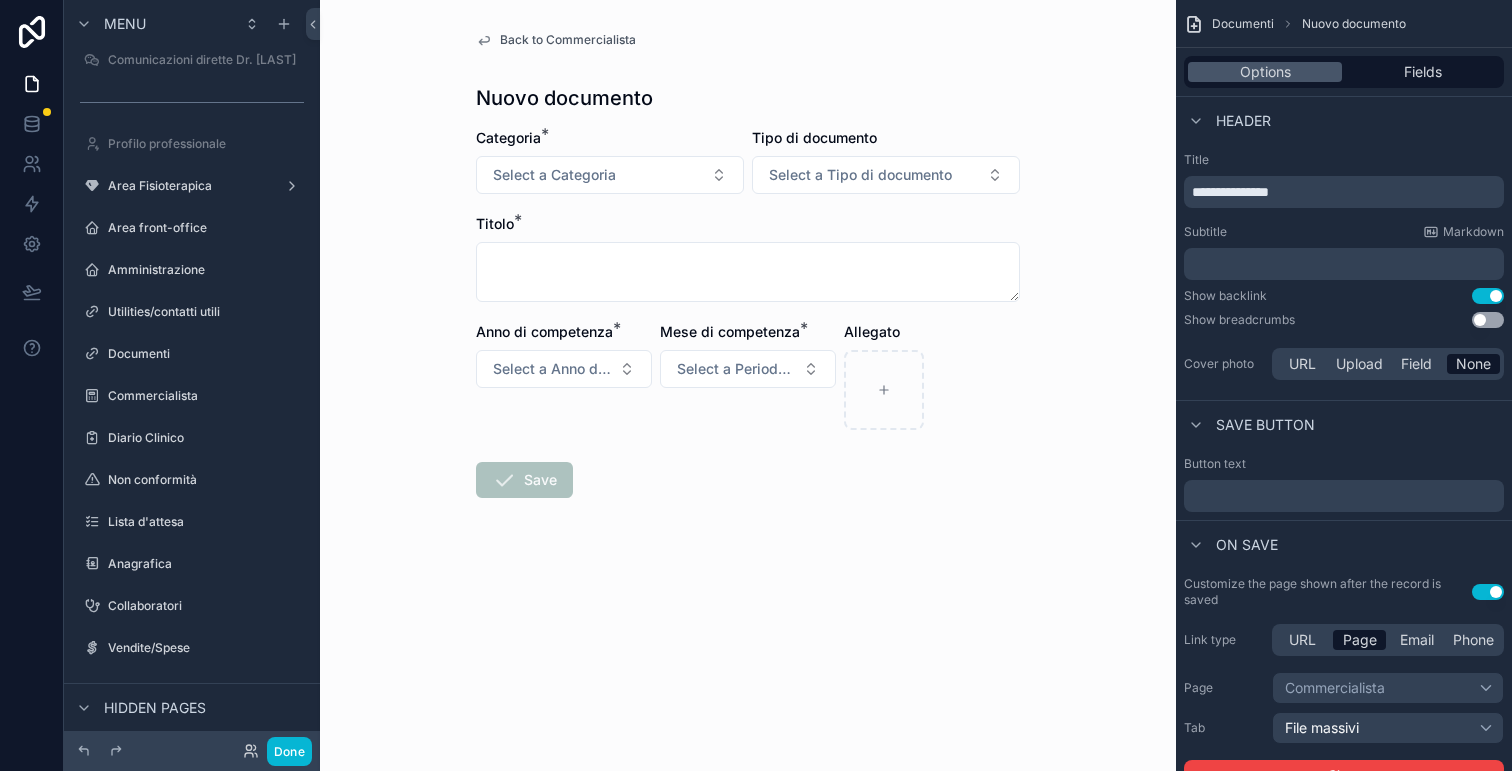 scroll, scrollTop: 0, scrollLeft: 0, axis: both 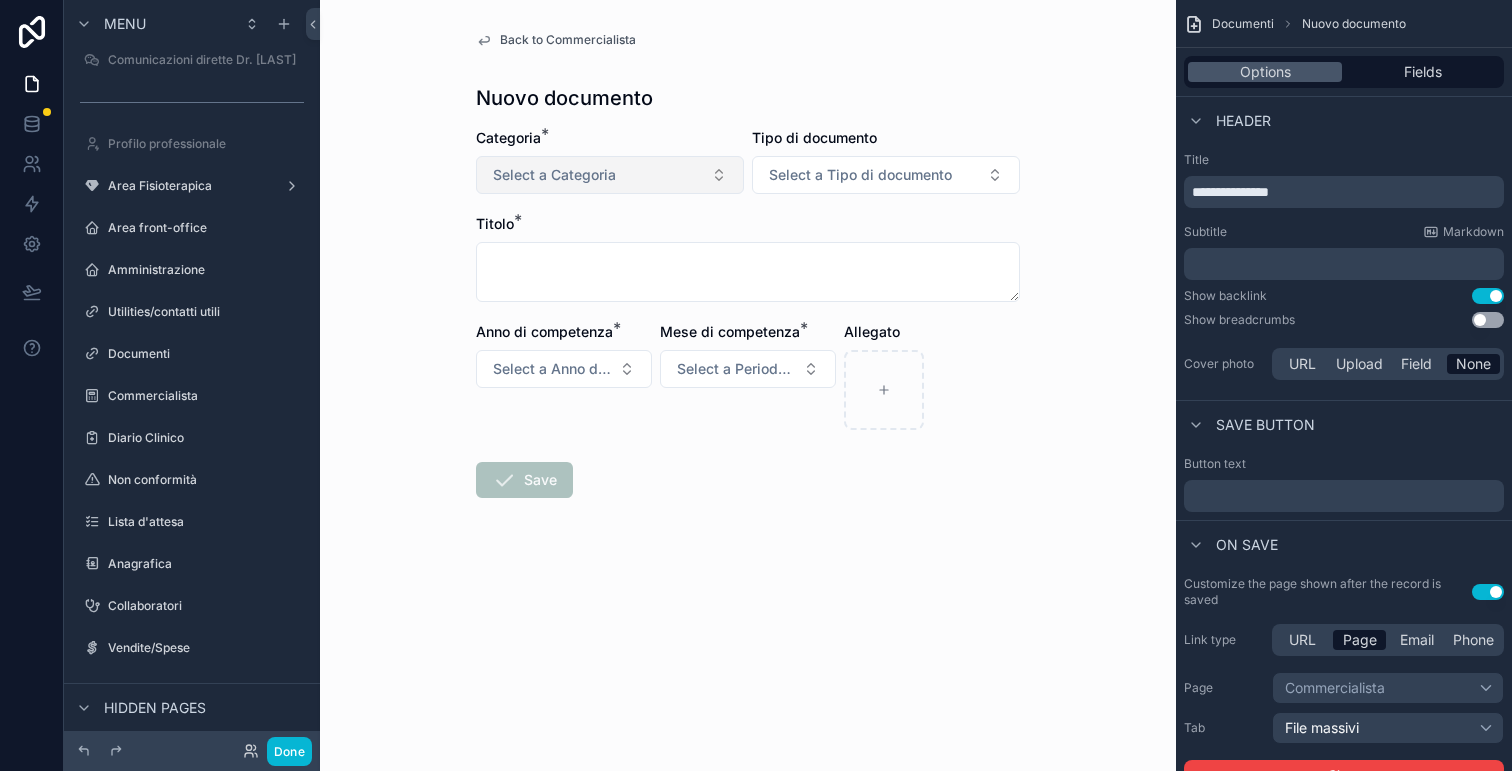 click on "Select a Categoria" at bounding box center [610, 175] 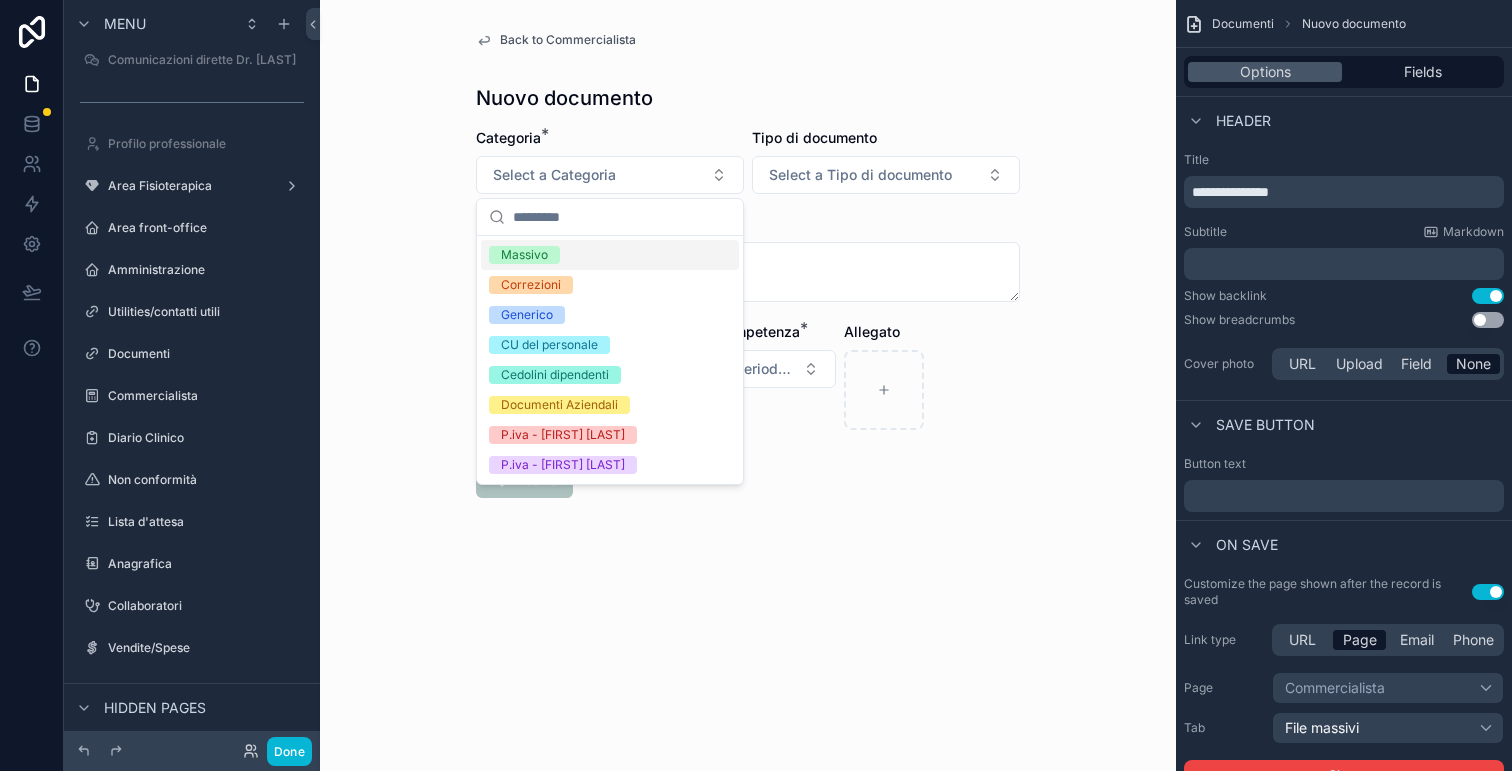 click on "Massivo" at bounding box center (610, 255) 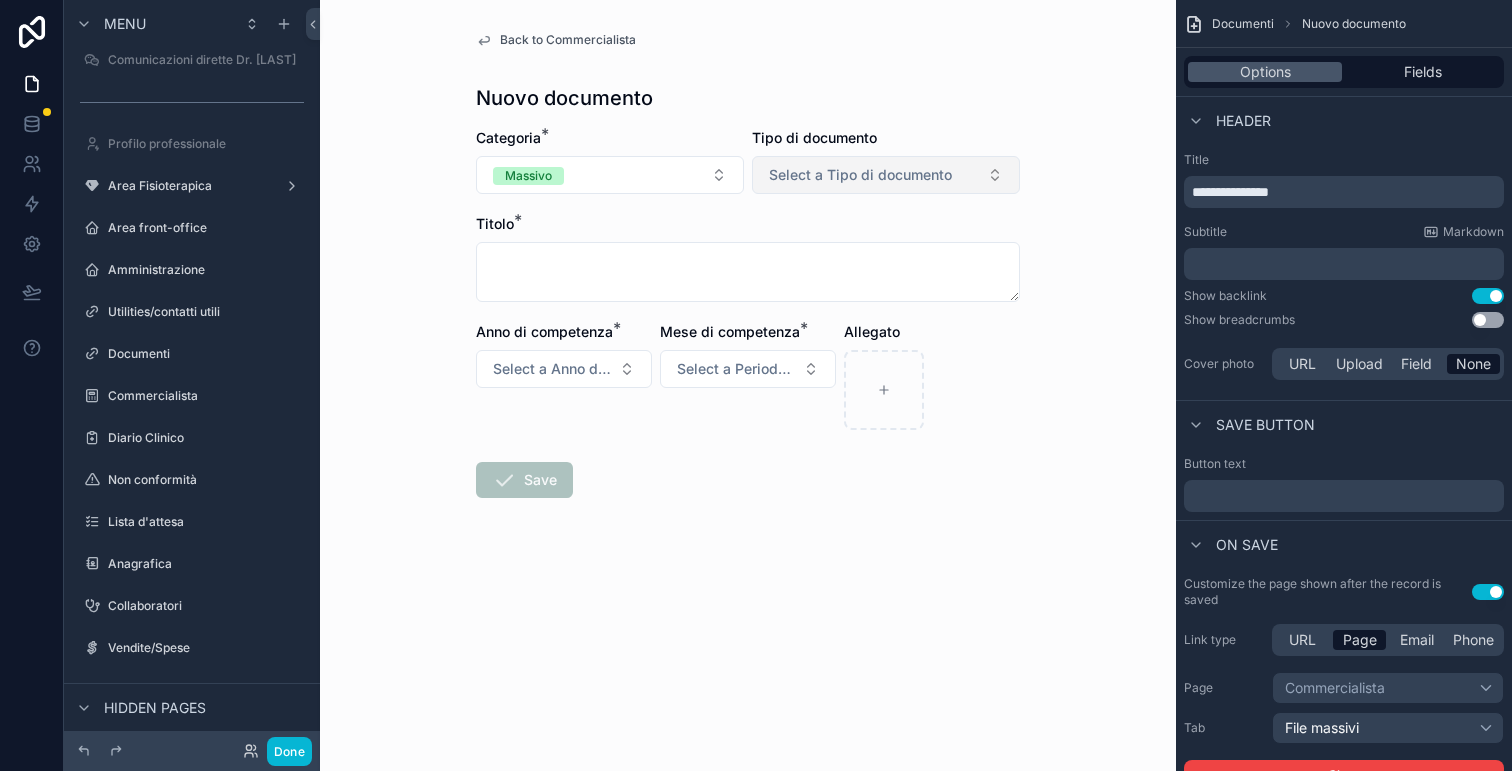 click on "Select a Tipo di documento" at bounding box center [886, 175] 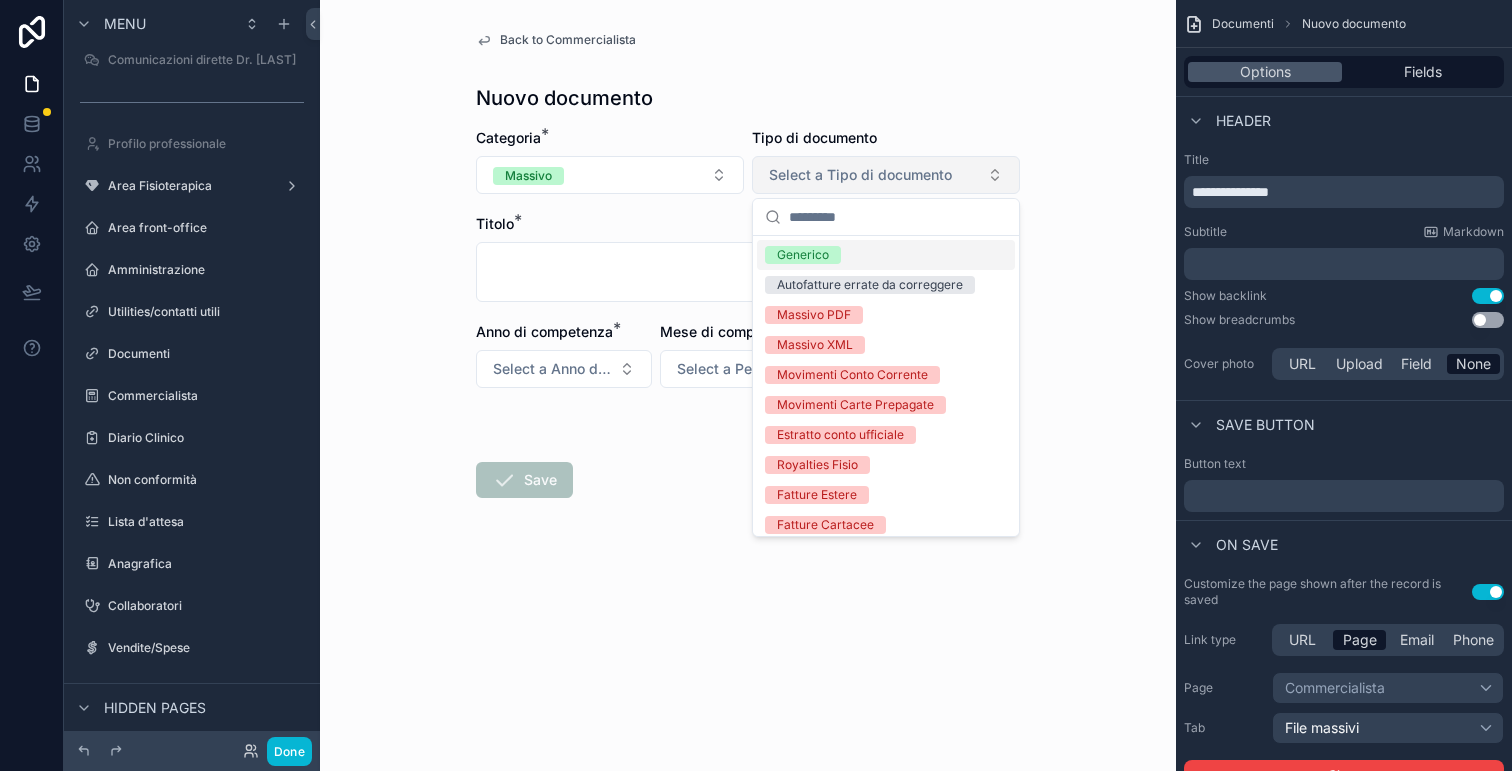 type on "*" 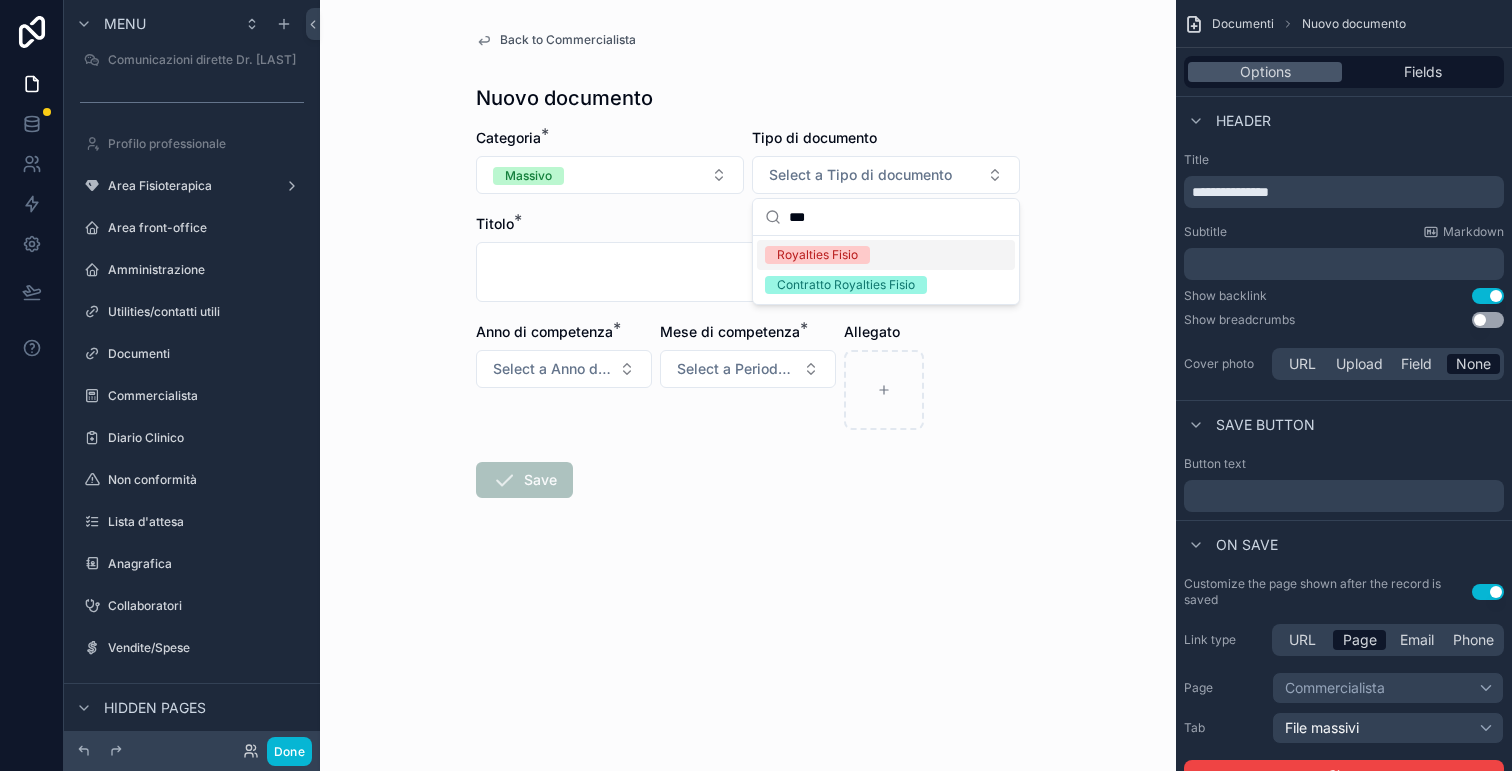 type on "***" 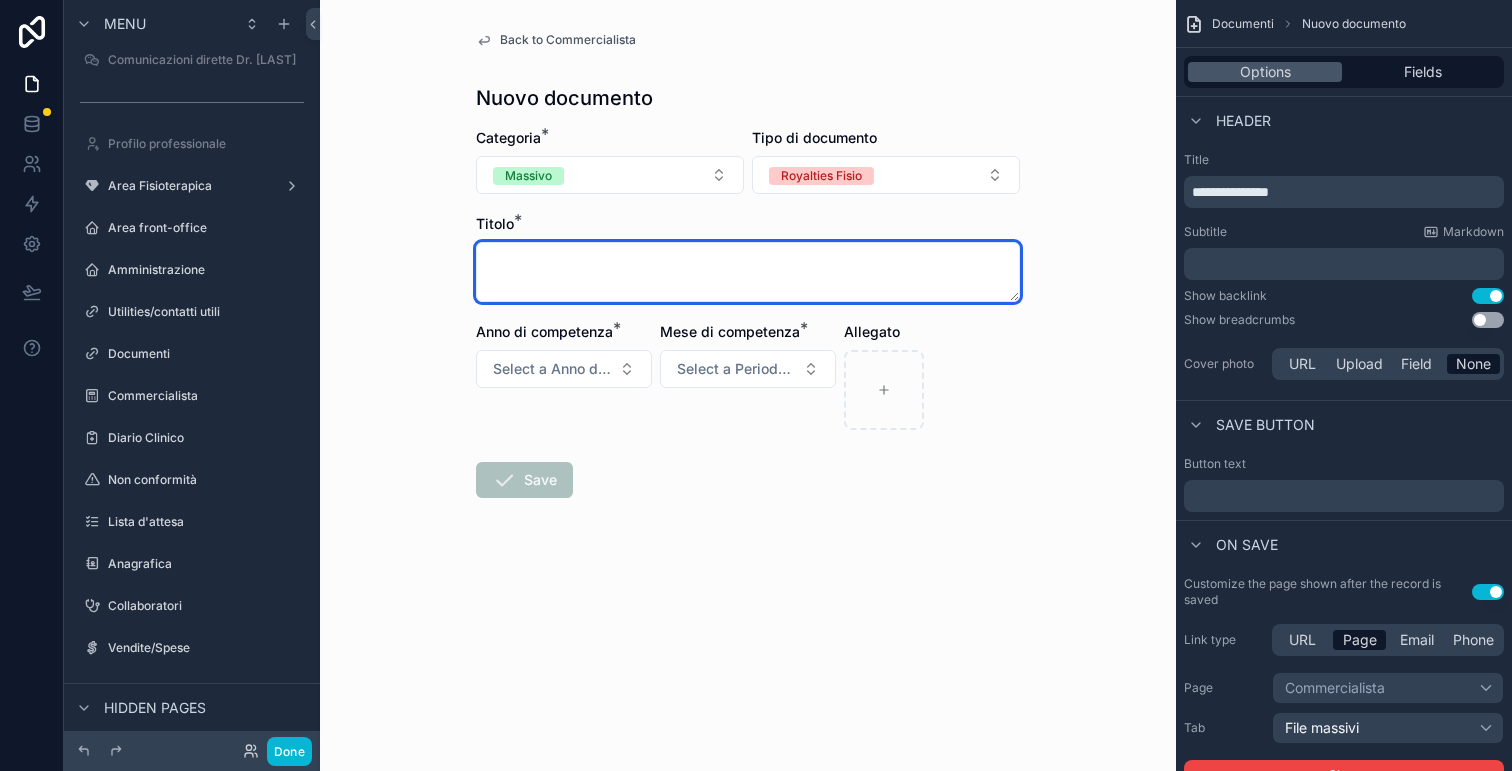 click at bounding box center (748, 272) 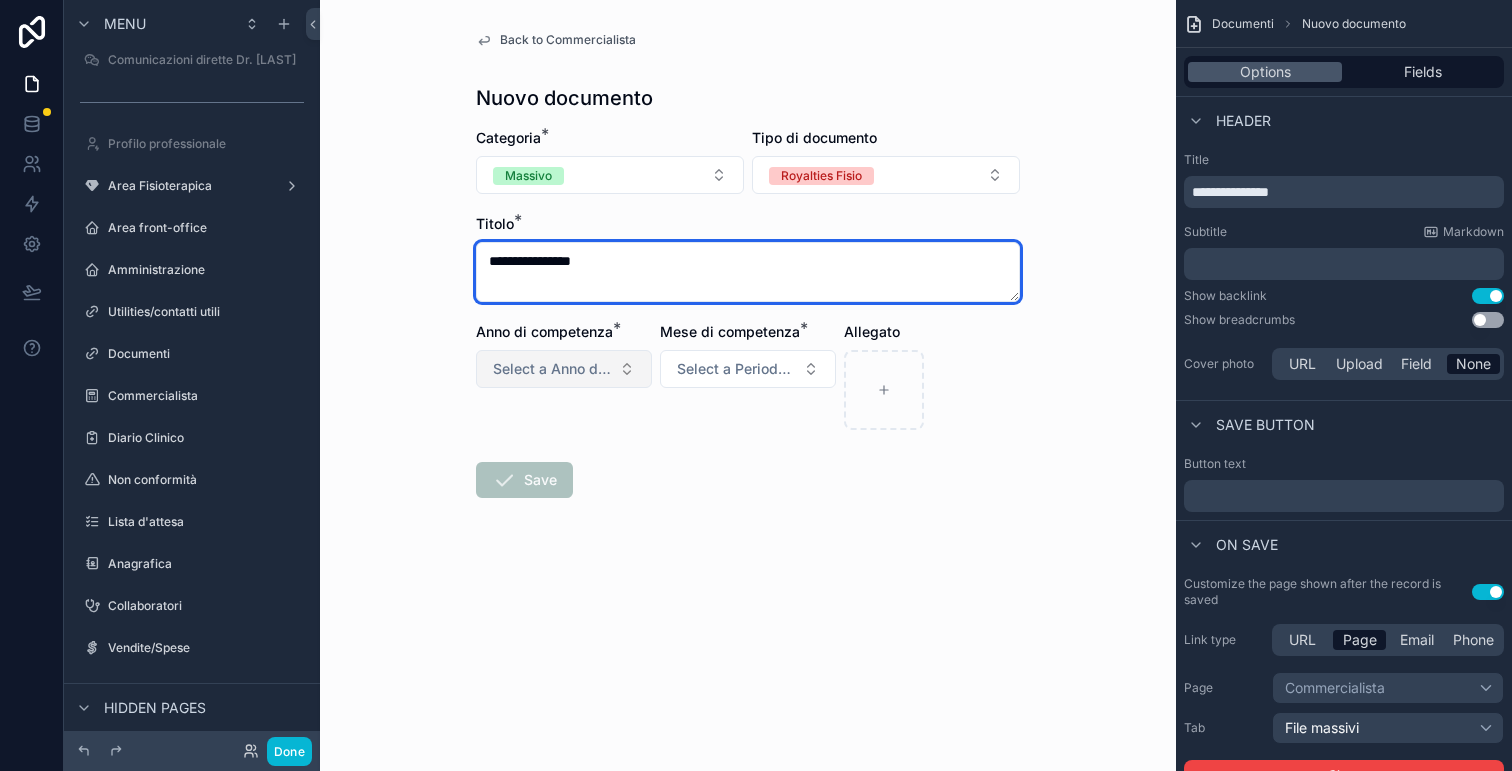 type on "**********" 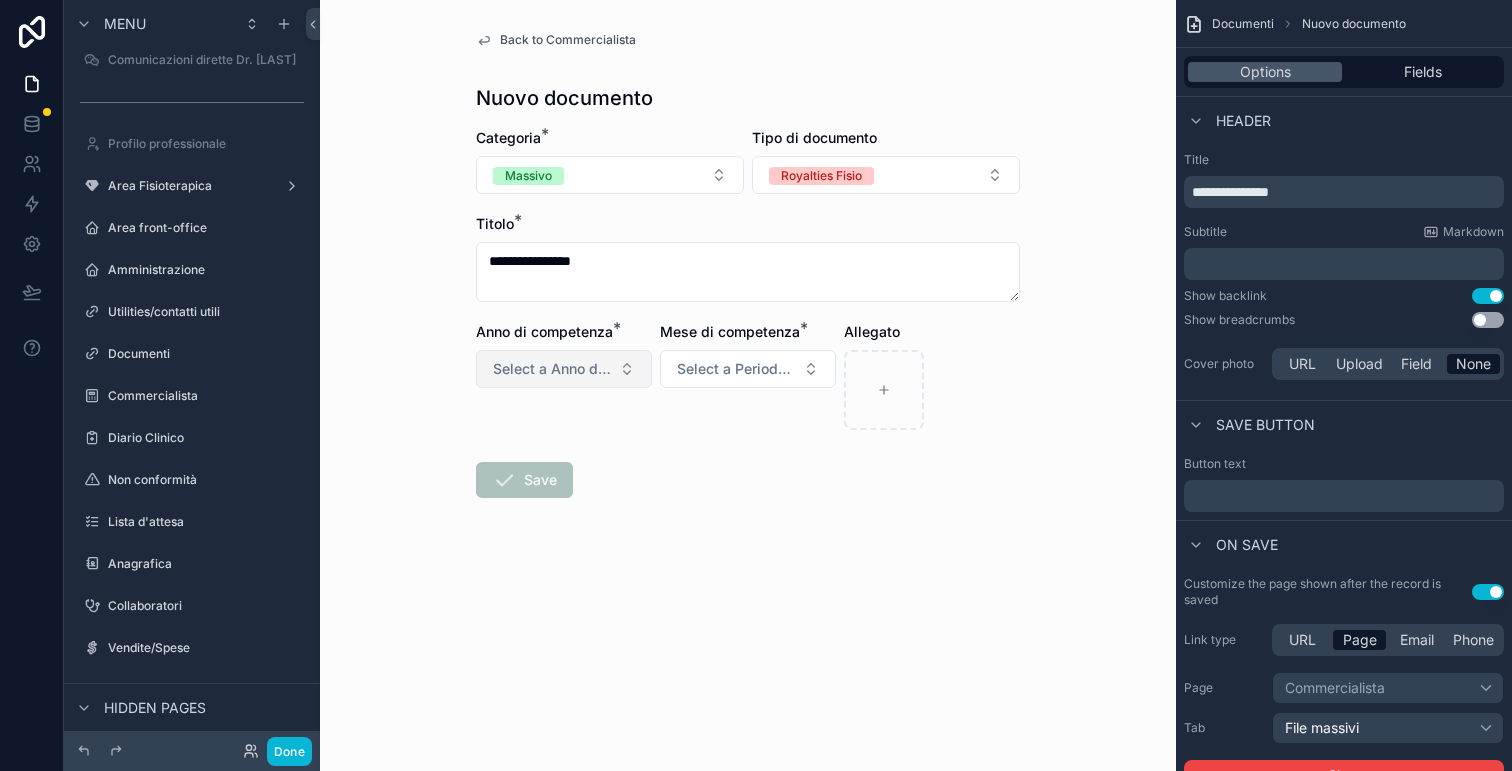 click on "Select a Anno di competenza (commercialista)" at bounding box center [552, 369] 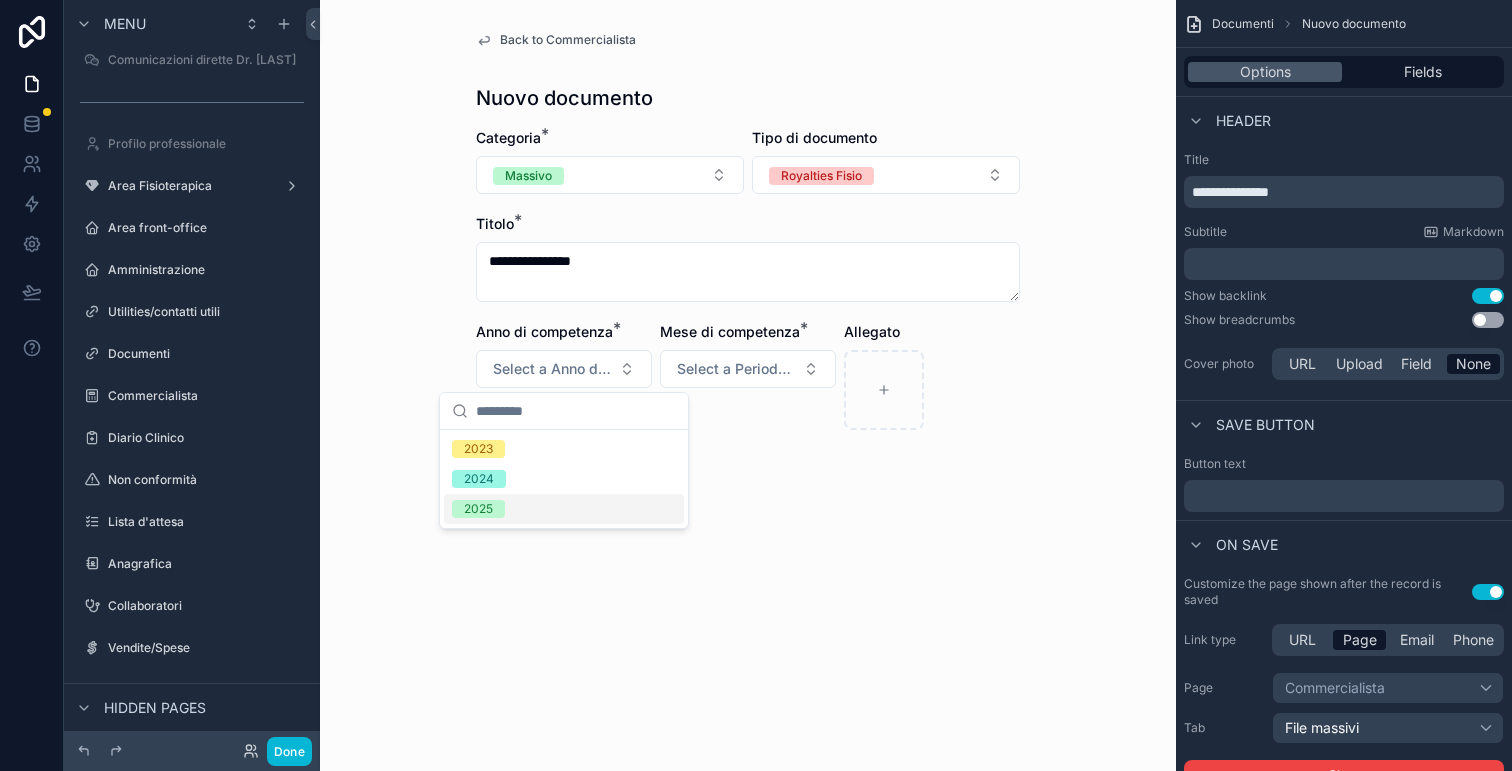 click on "2025" at bounding box center (564, 509) 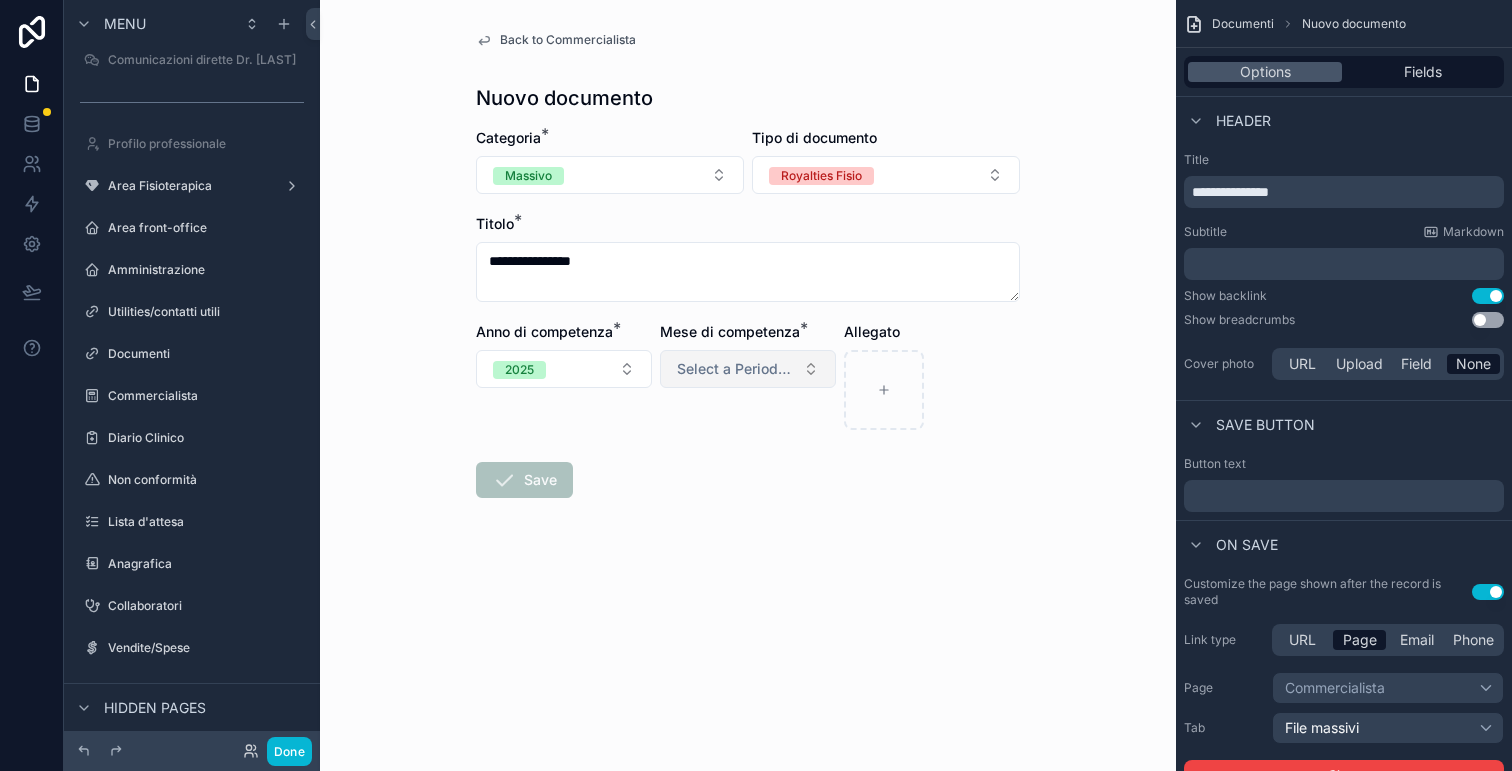 click on "Select a Periodo di competenza (commercialista)" at bounding box center (736, 369) 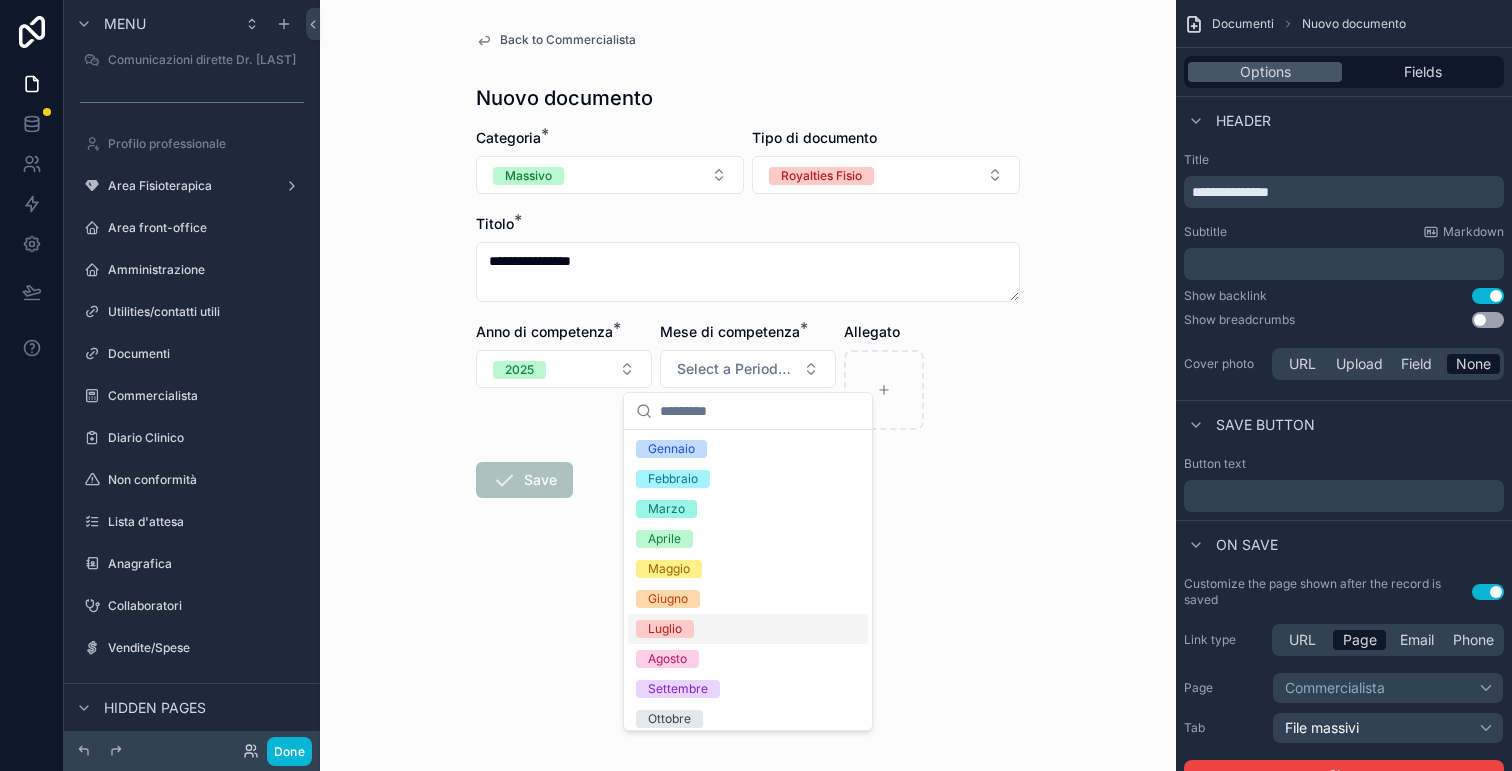 click on "Luglio" at bounding box center (665, 629) 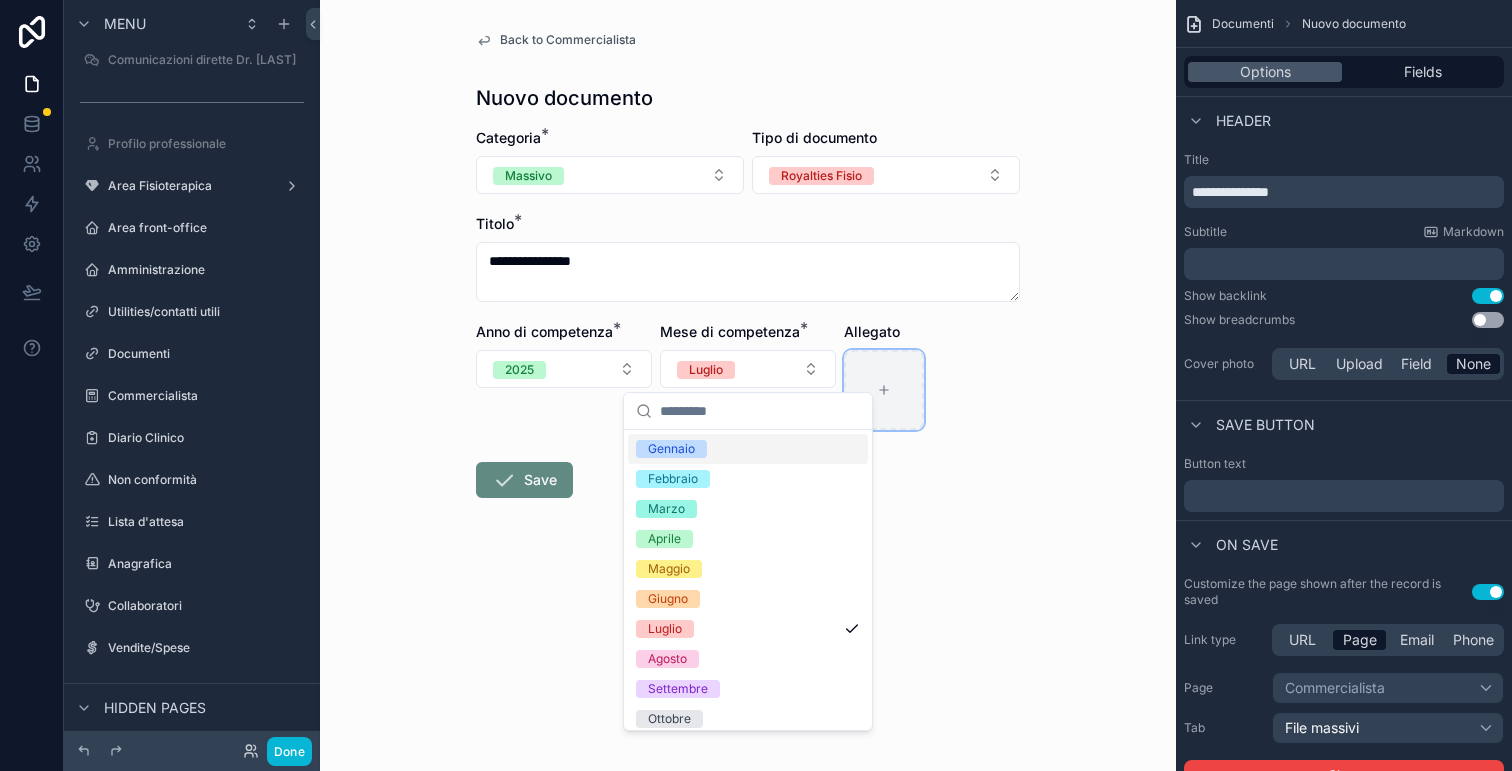 click at bounding box center [884, 390] 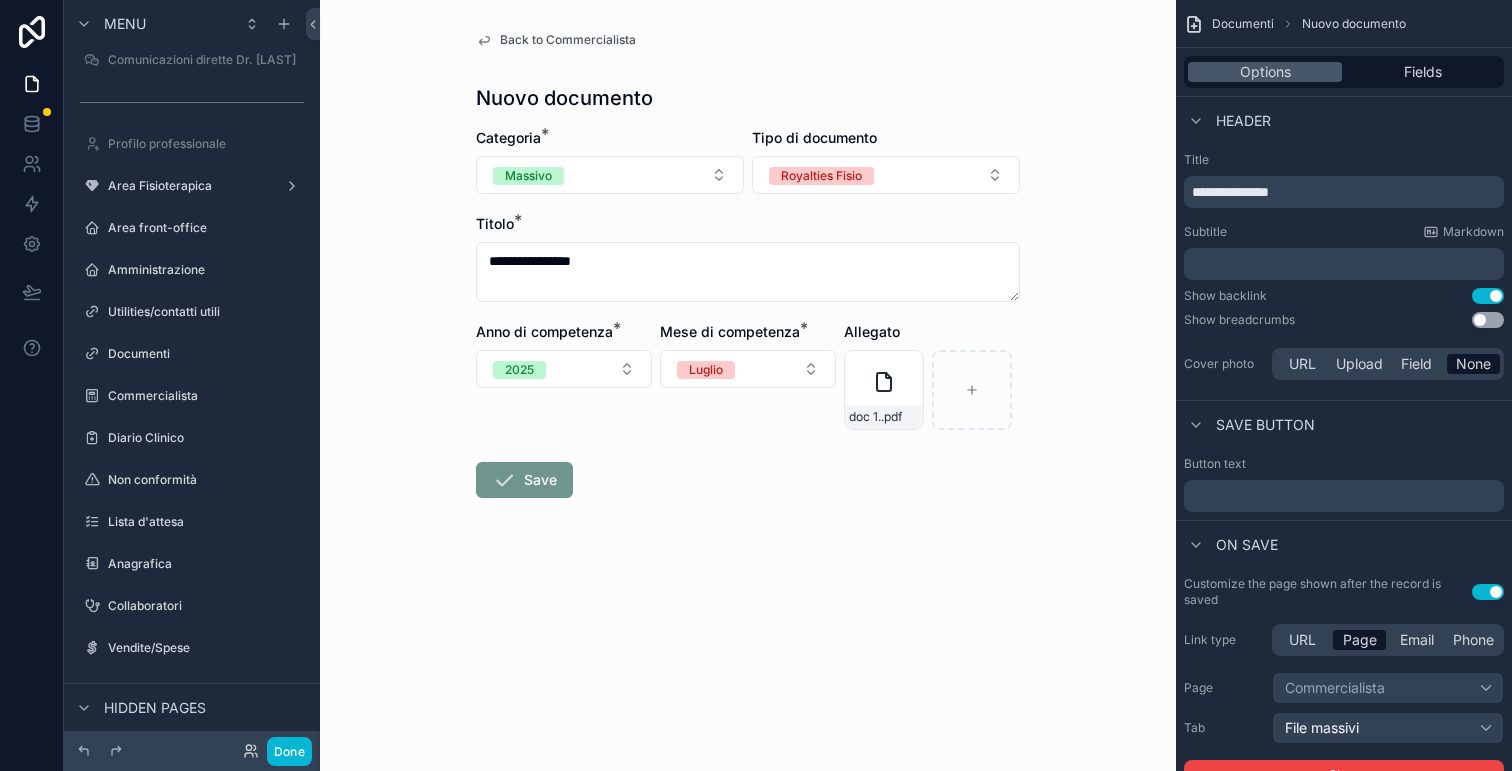 click on "Save" at bounding box center (524, 480) 